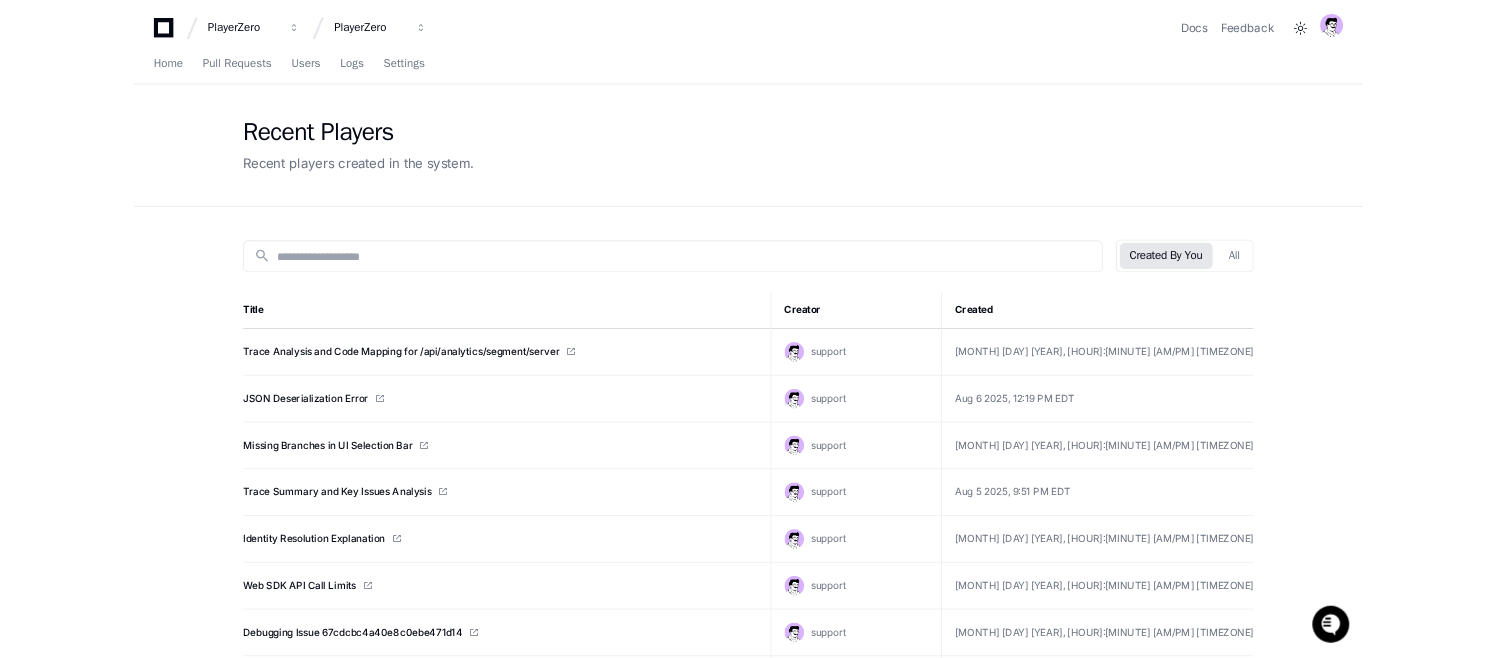 scroll, scrollTop: 0, scrollLeft: 0, axis: both 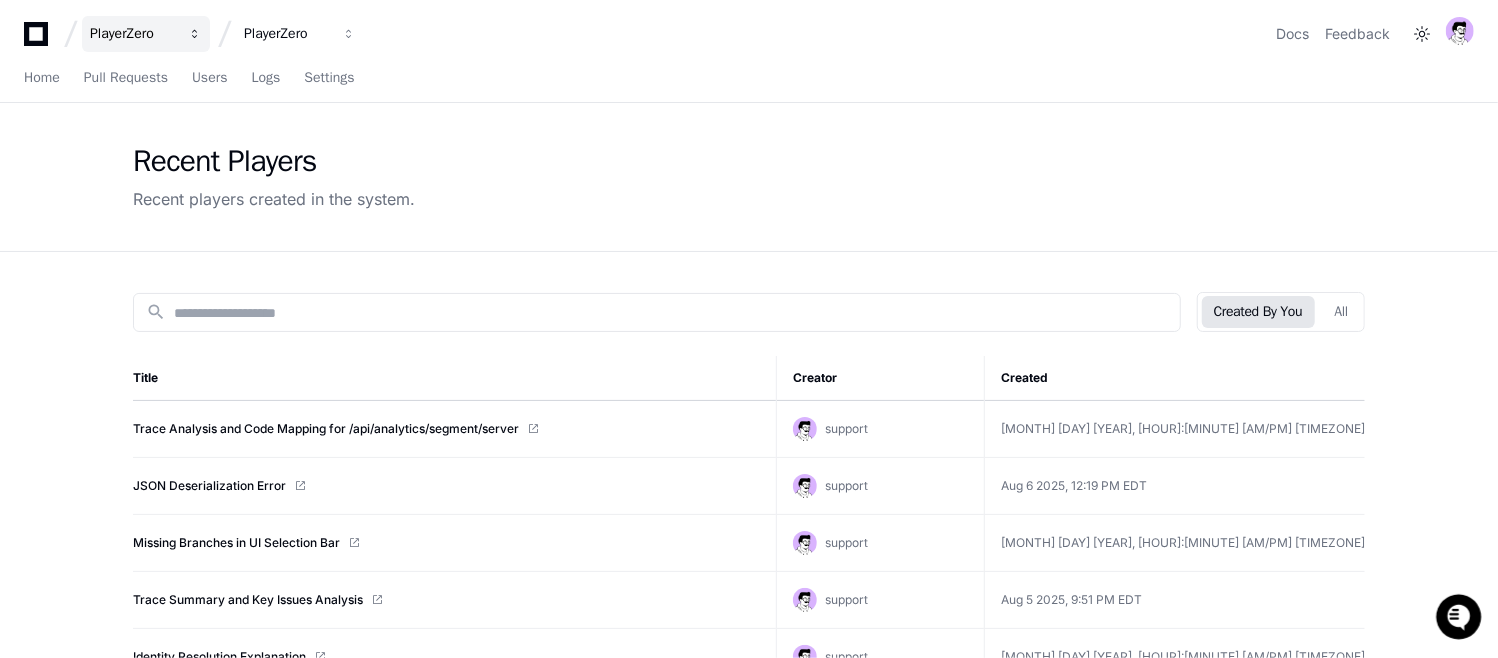 click on "PlayerZero" at bounding box center (133, 34) 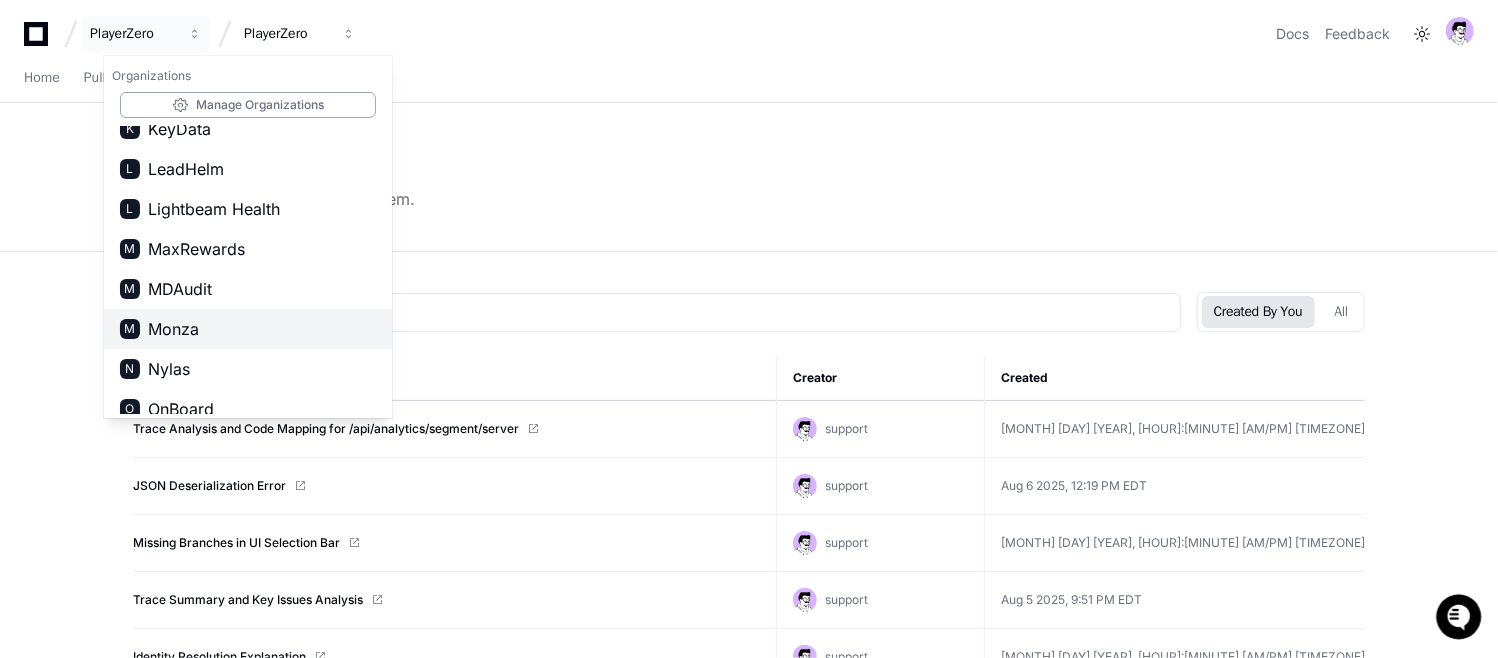 scroll, scrollTop: 1351, scrollLeft: 0, axis: vertical 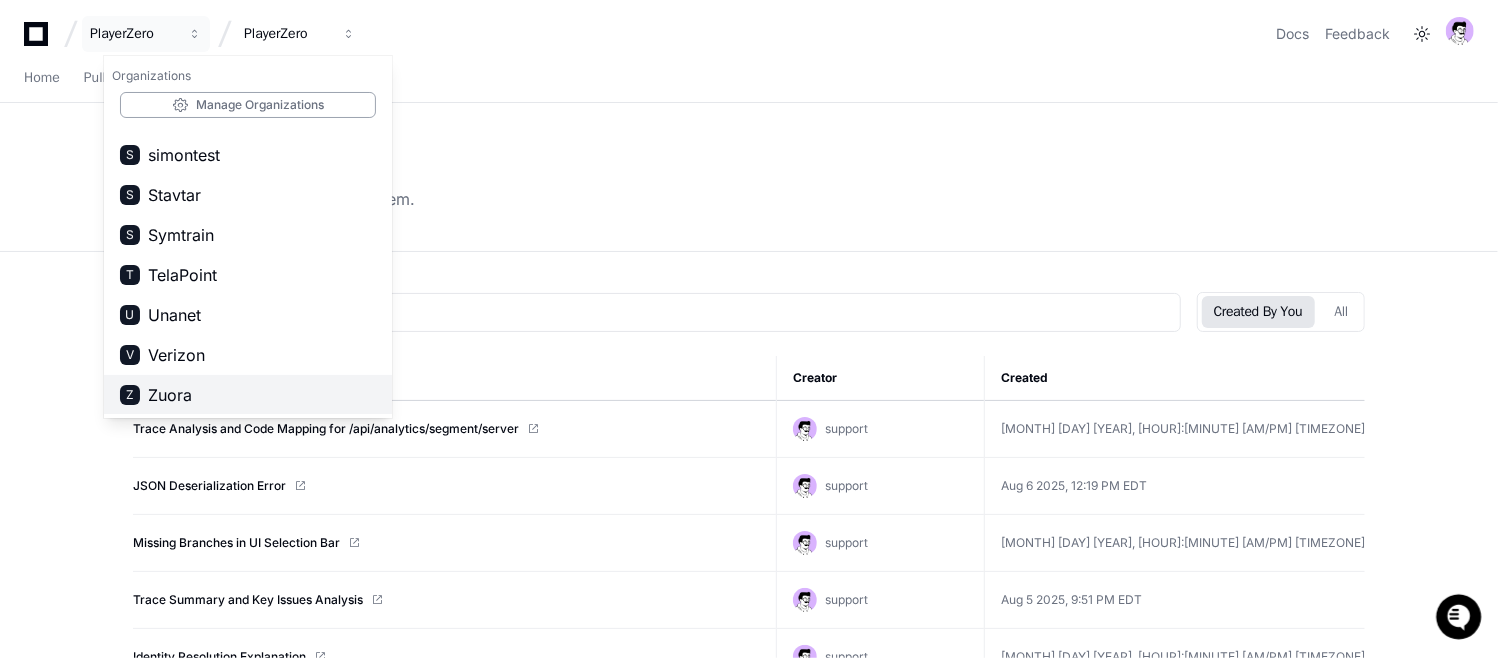 click on "Z  Zuora" at bounding box center [248, 395] 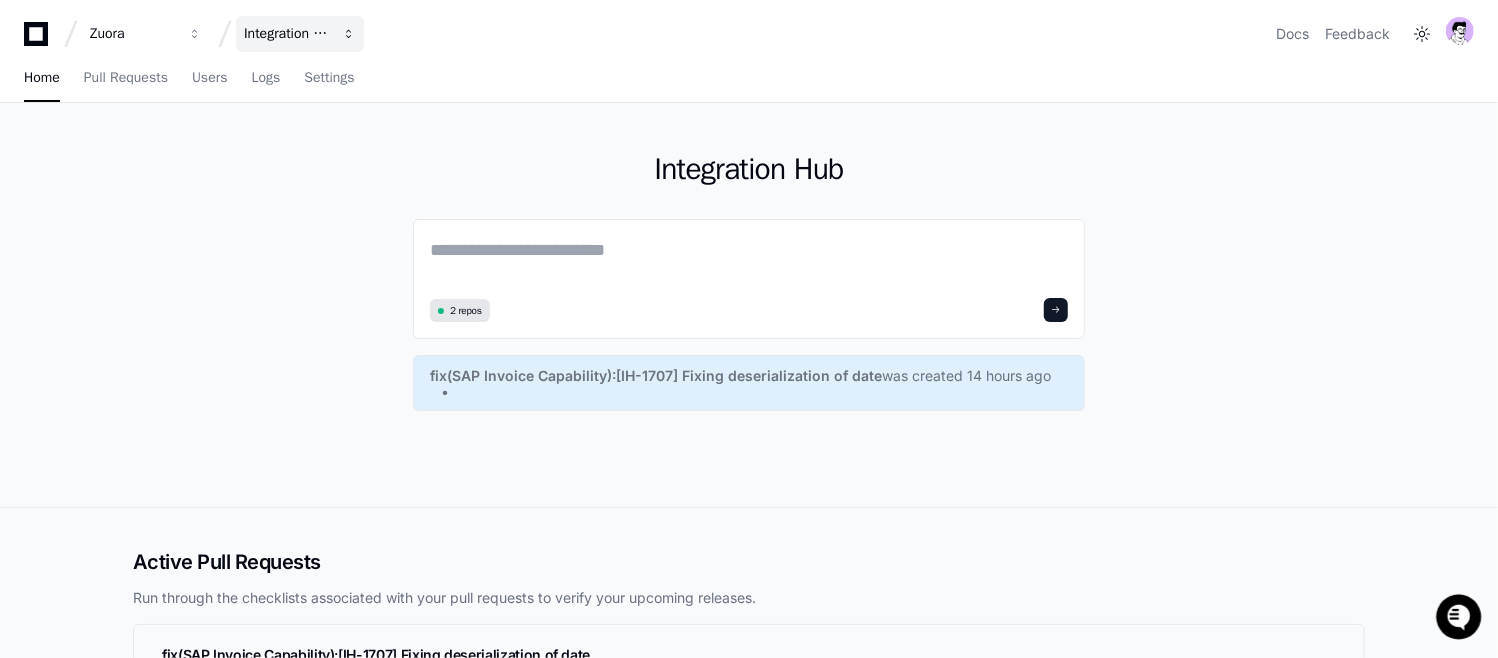 click on "Integration Hub" at bounding box center [133, 34] 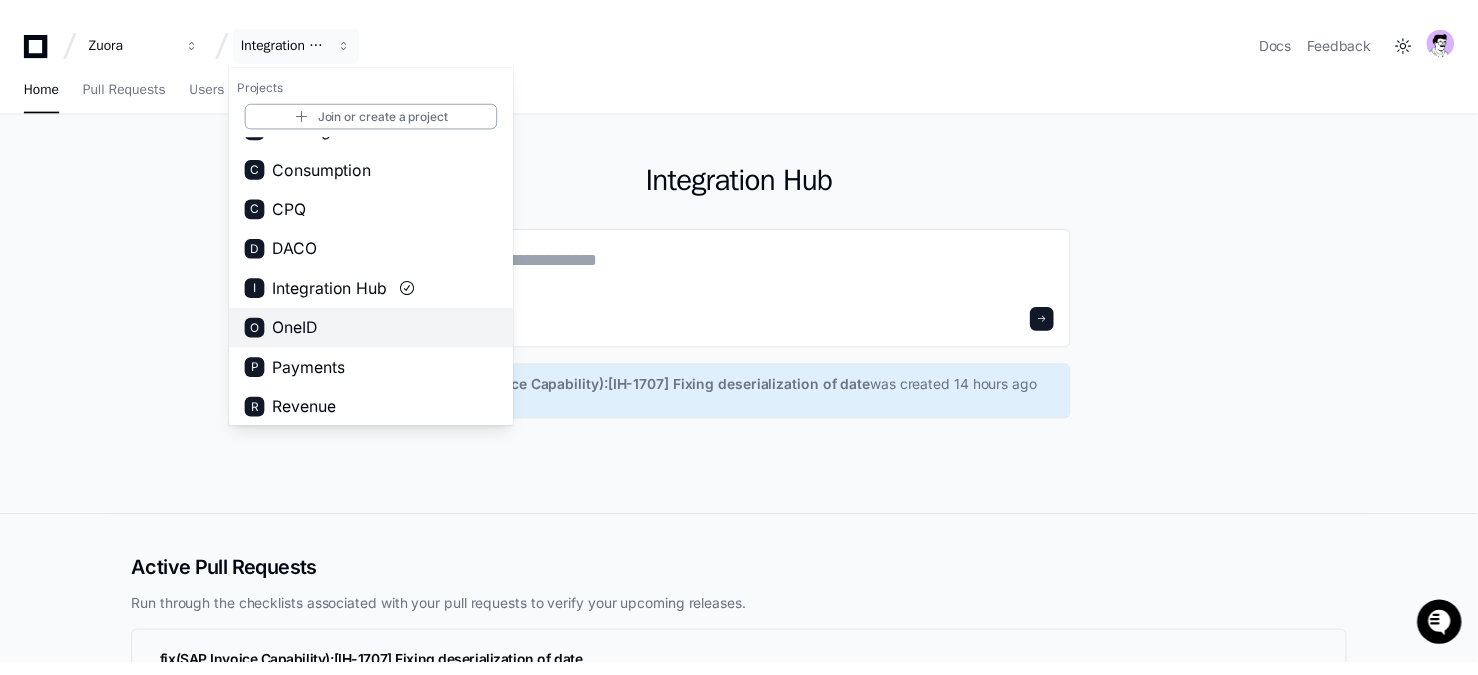 scroll, scrollTop: 71, scrollLeft: 0, axis: vertical 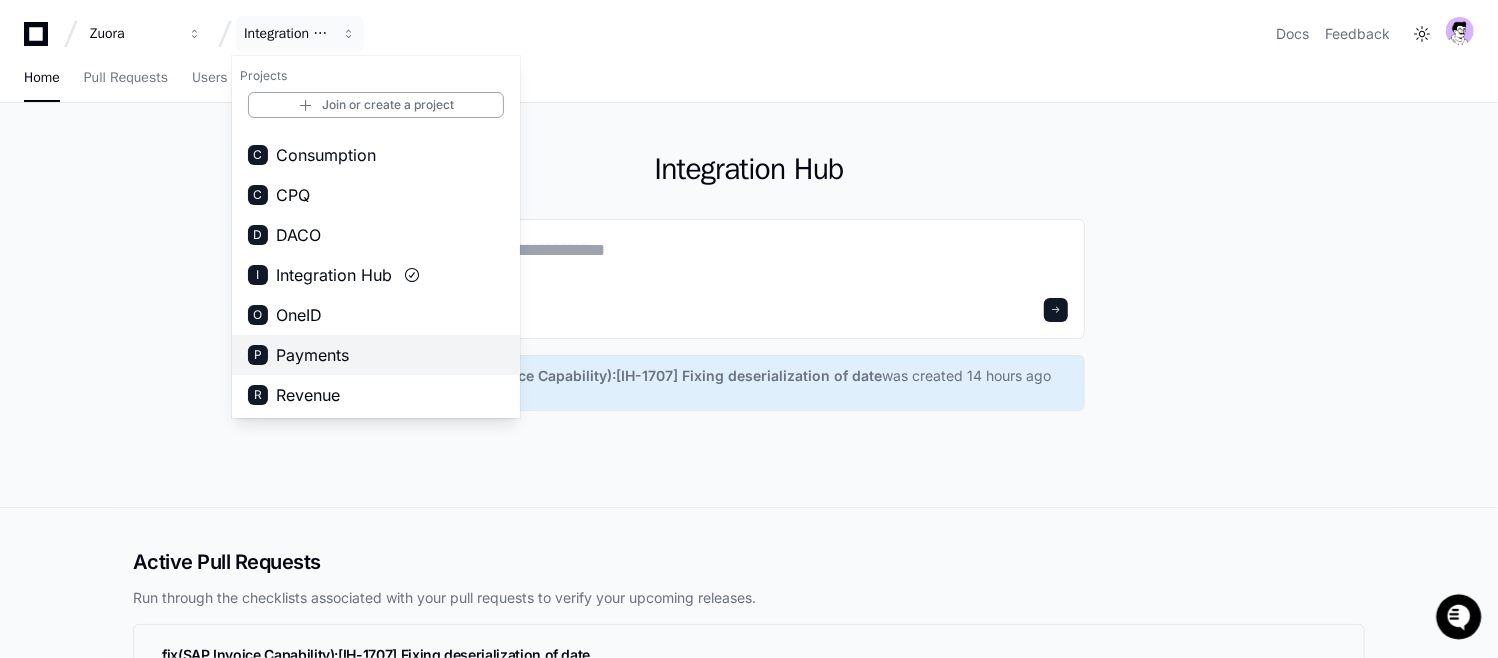 click on "P  Payments" at bounding box center (376, 355) 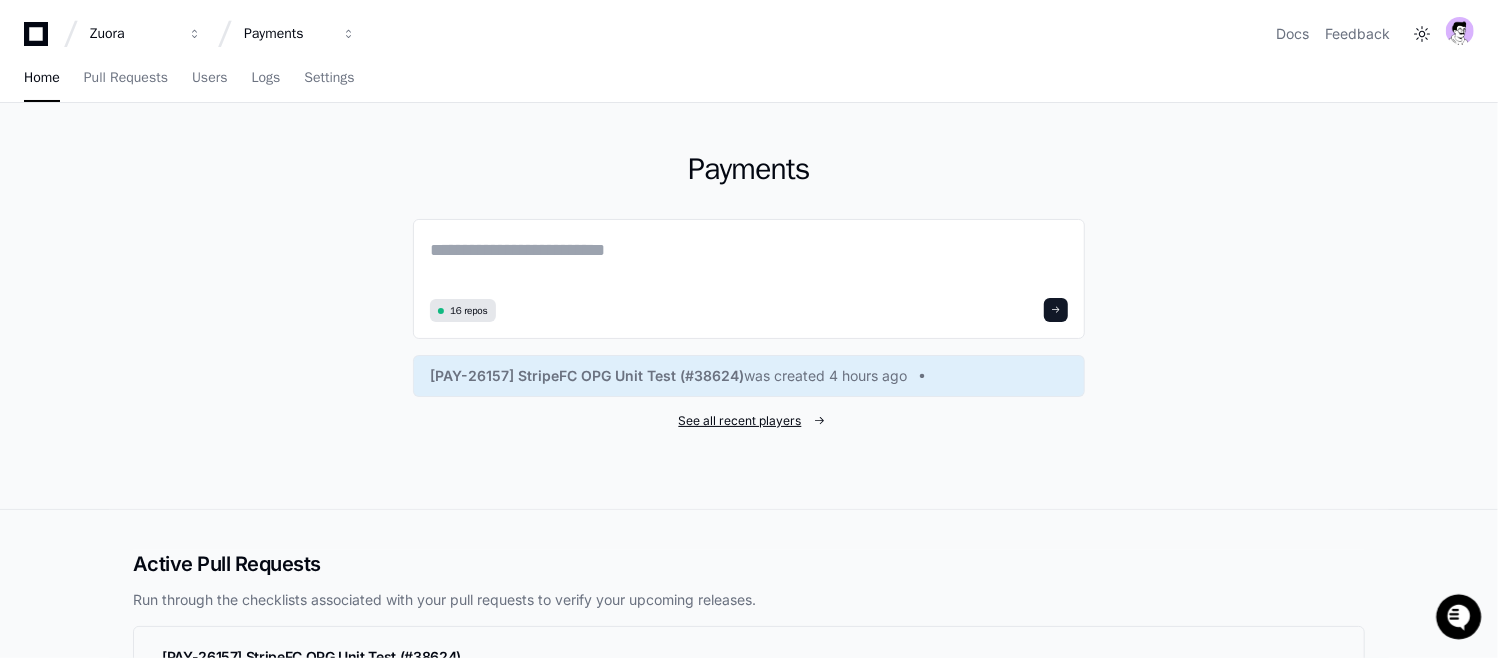 click on "See all recent players" 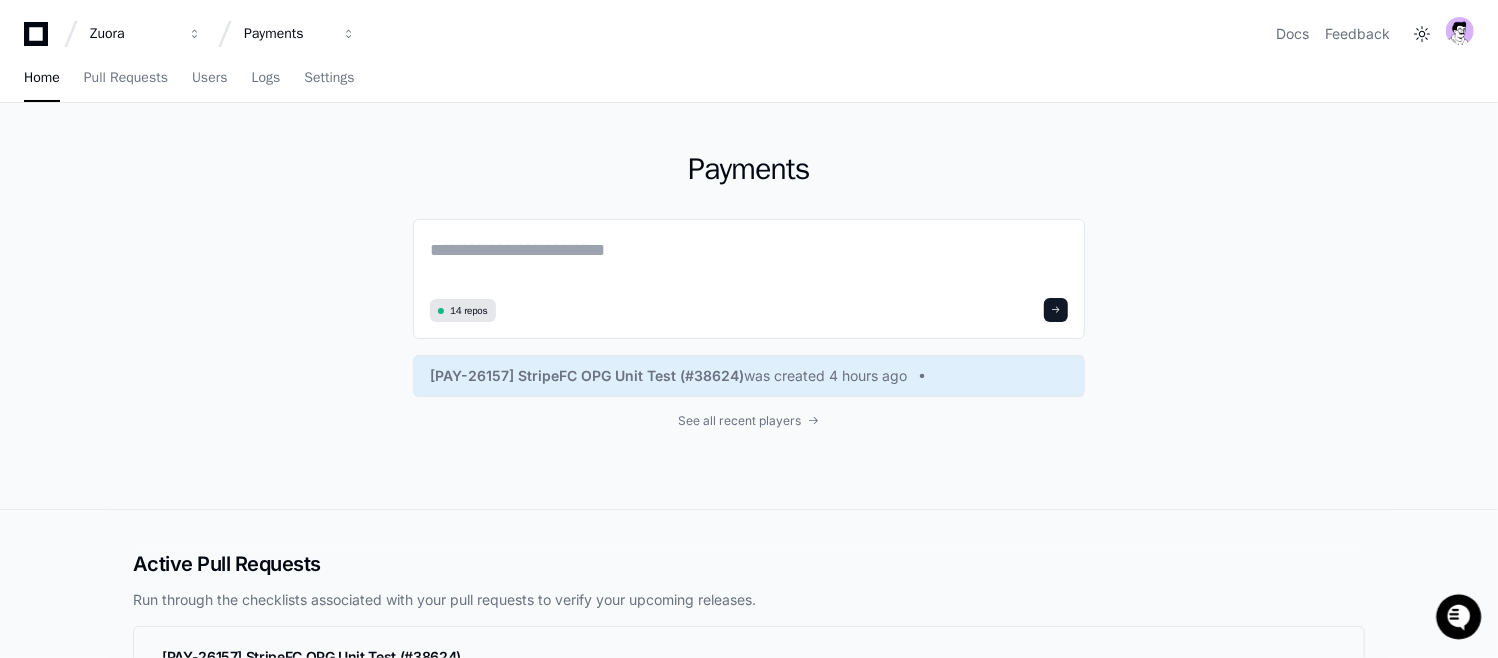 click on "Payments  14 repos [PAY-26157] StripeFC OPG Unit Test (#38624)  was created 4 hours ago See all recent players" 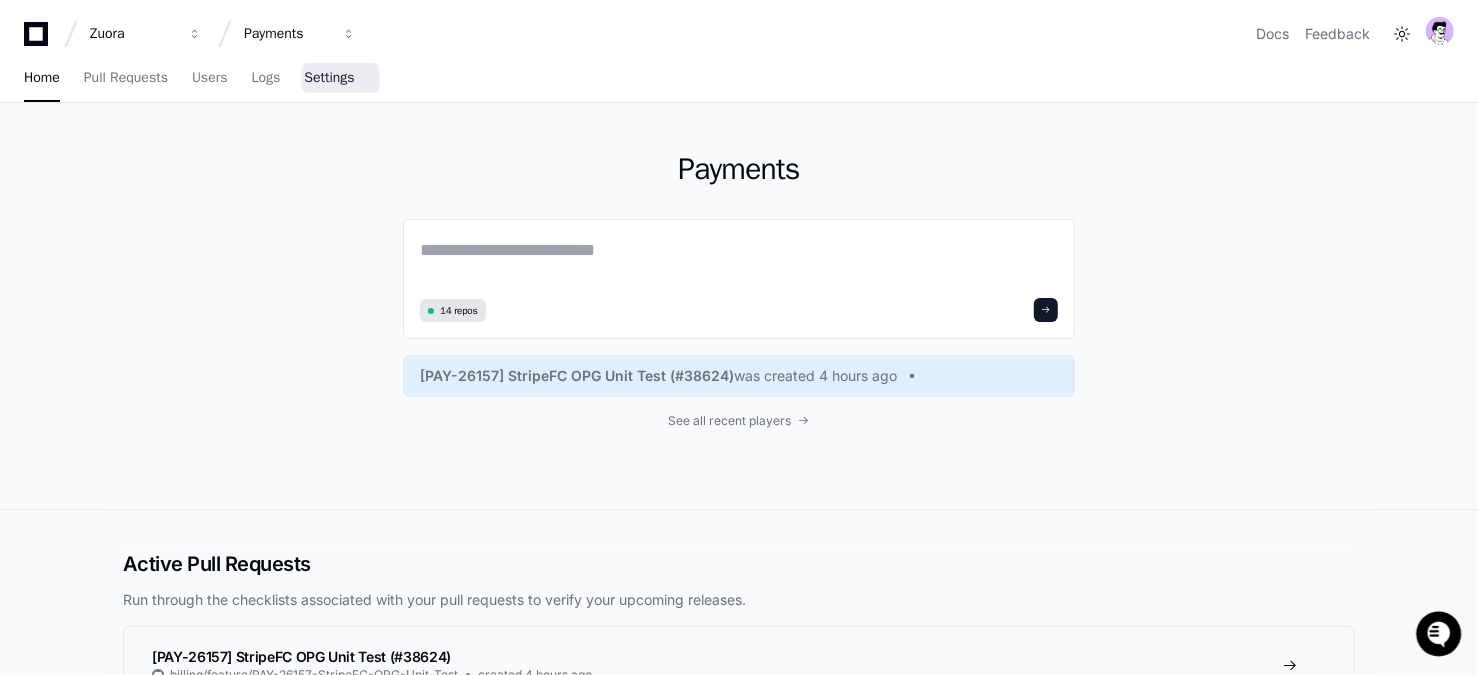 click on "Settings" at bounding box center [329, 79] 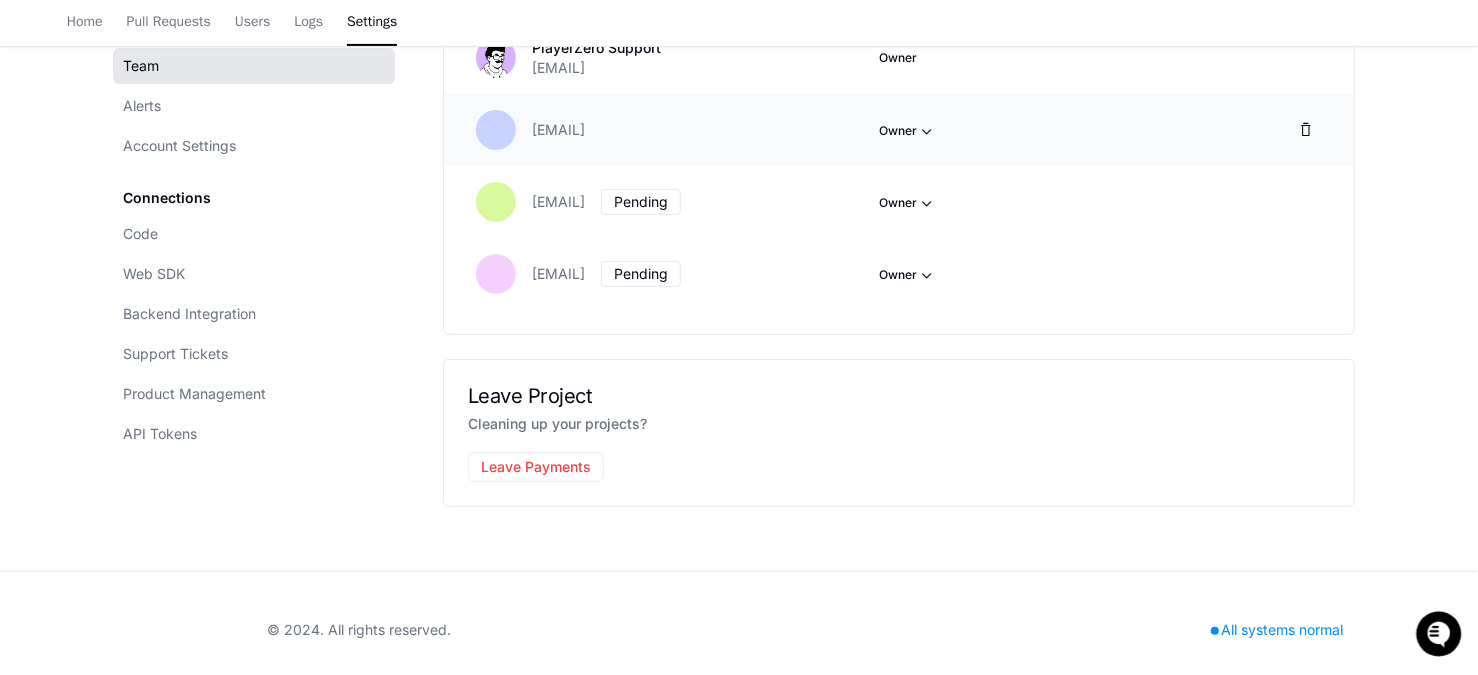 scroll, scrollTop: 0, scrollLeft: 0, axis: both 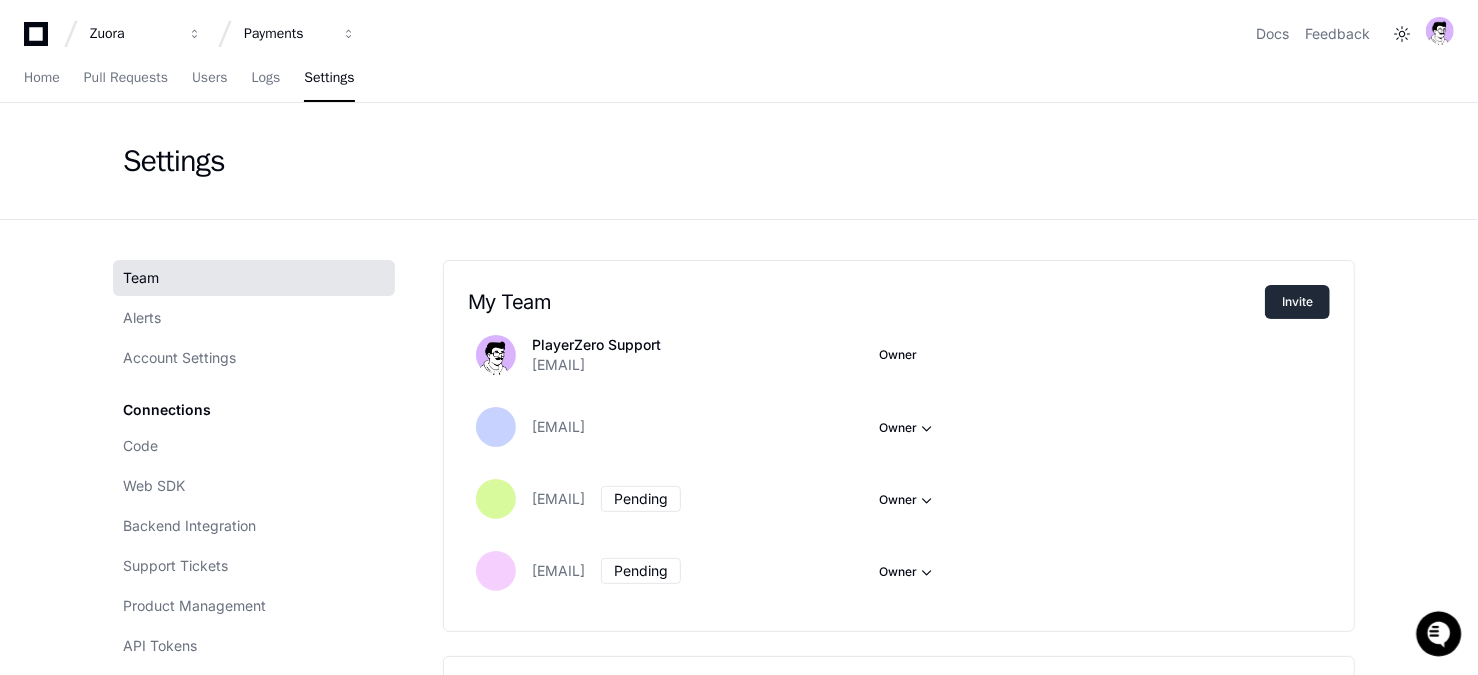 click on "Invite" 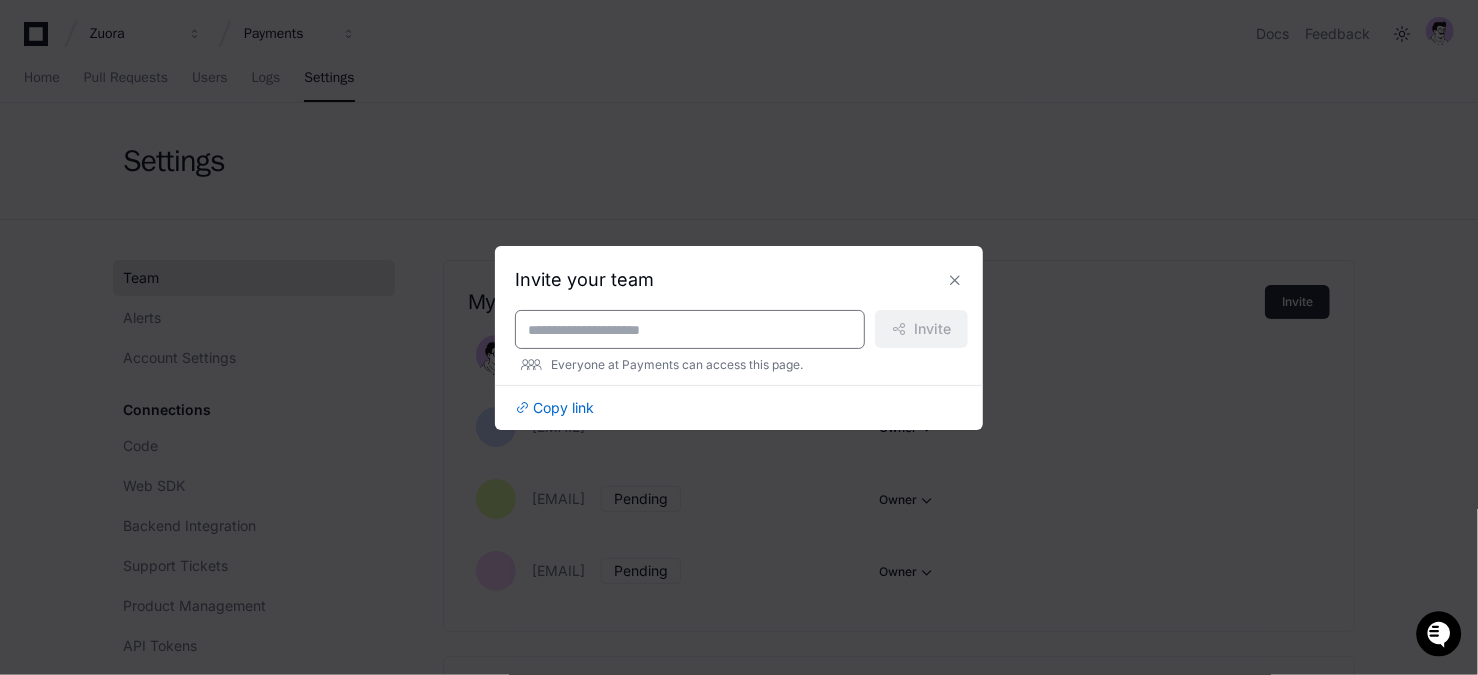 click at bounding box center [690, 330] 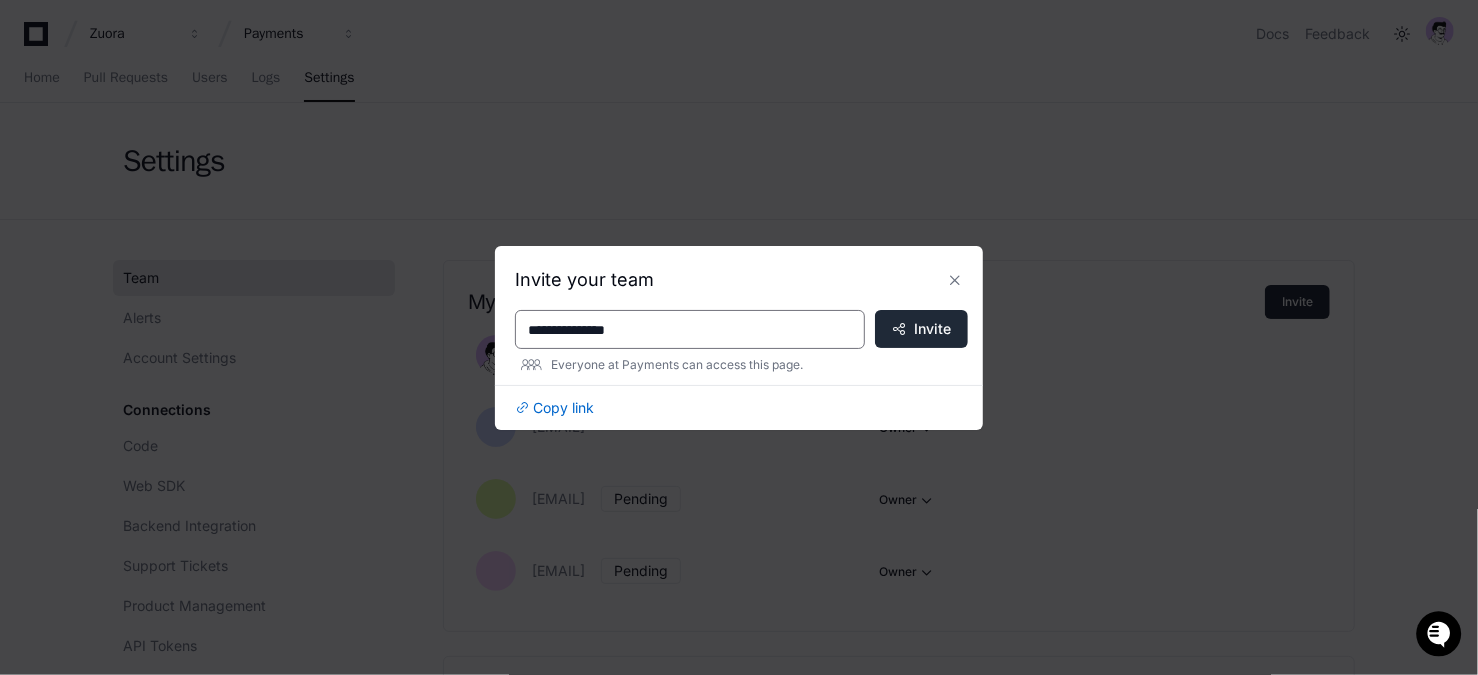 type on "**********" 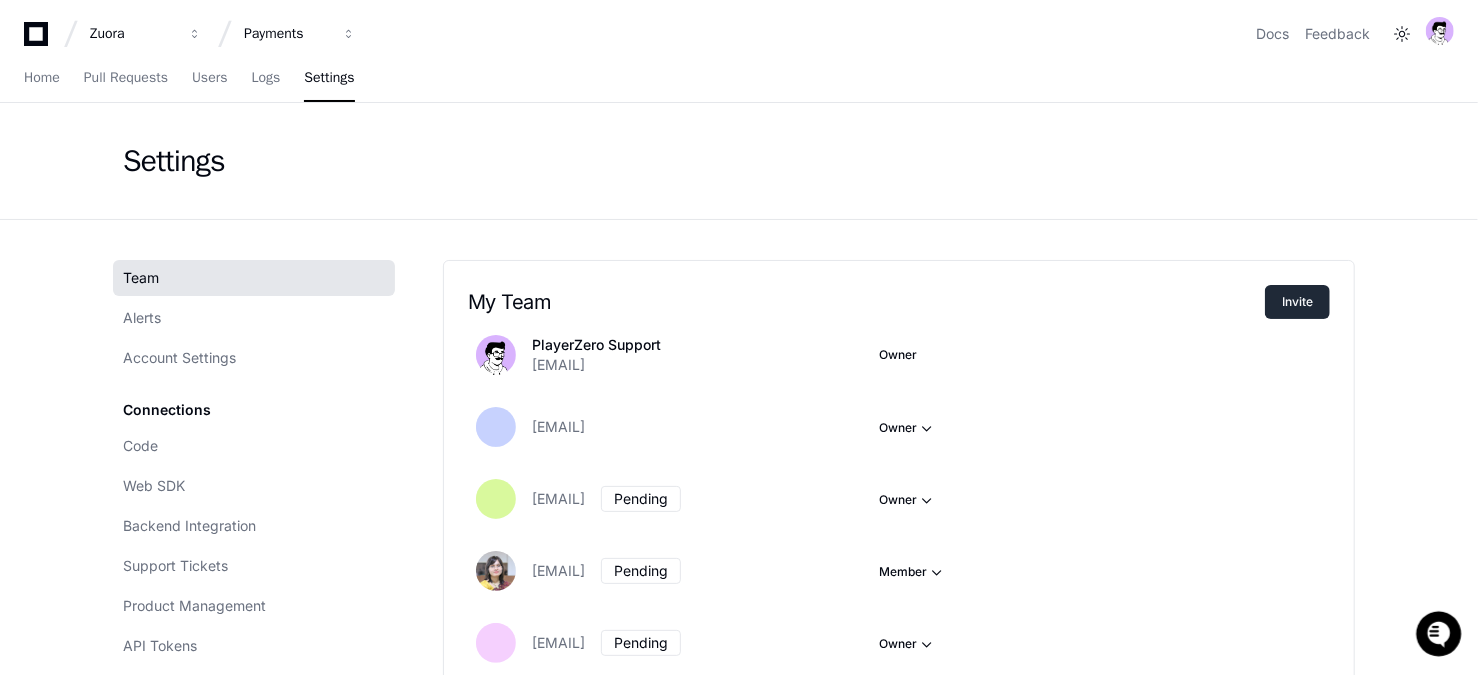 click on "Invite" 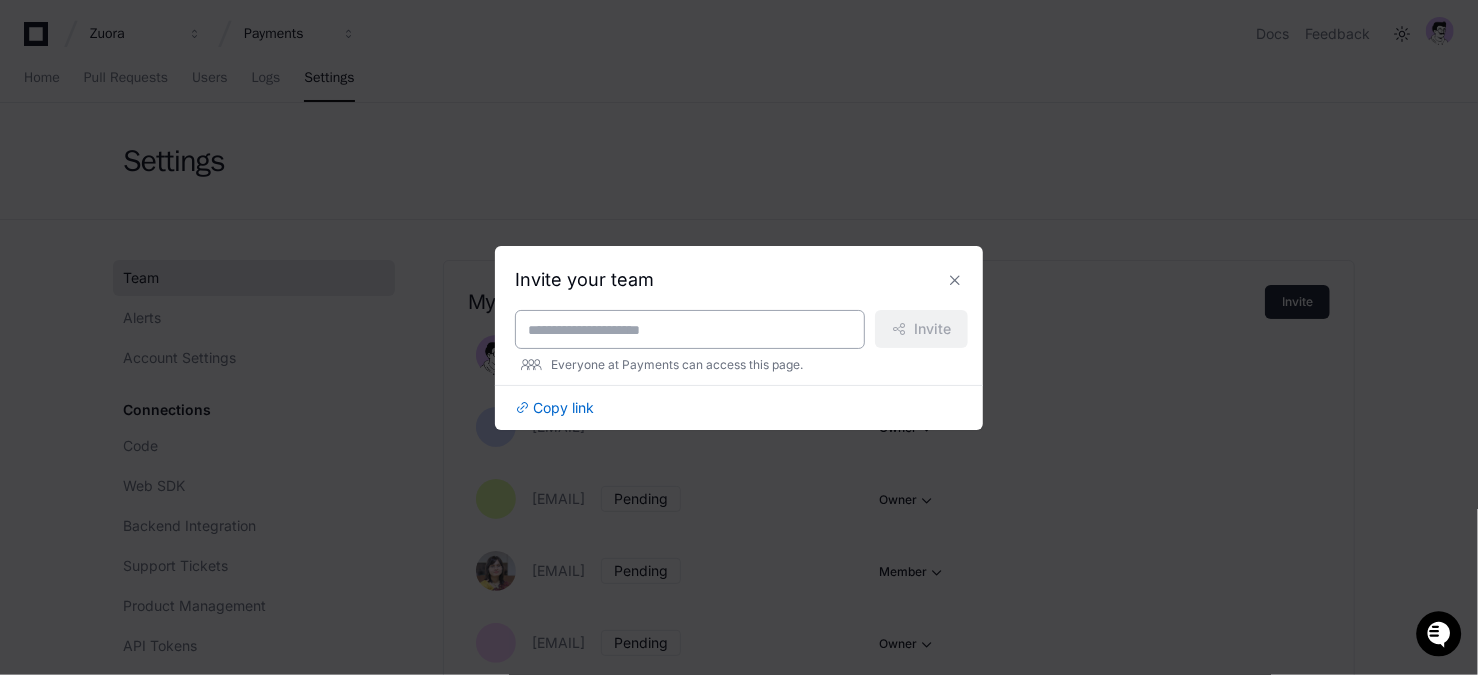 click at bounding box center (690, 330) 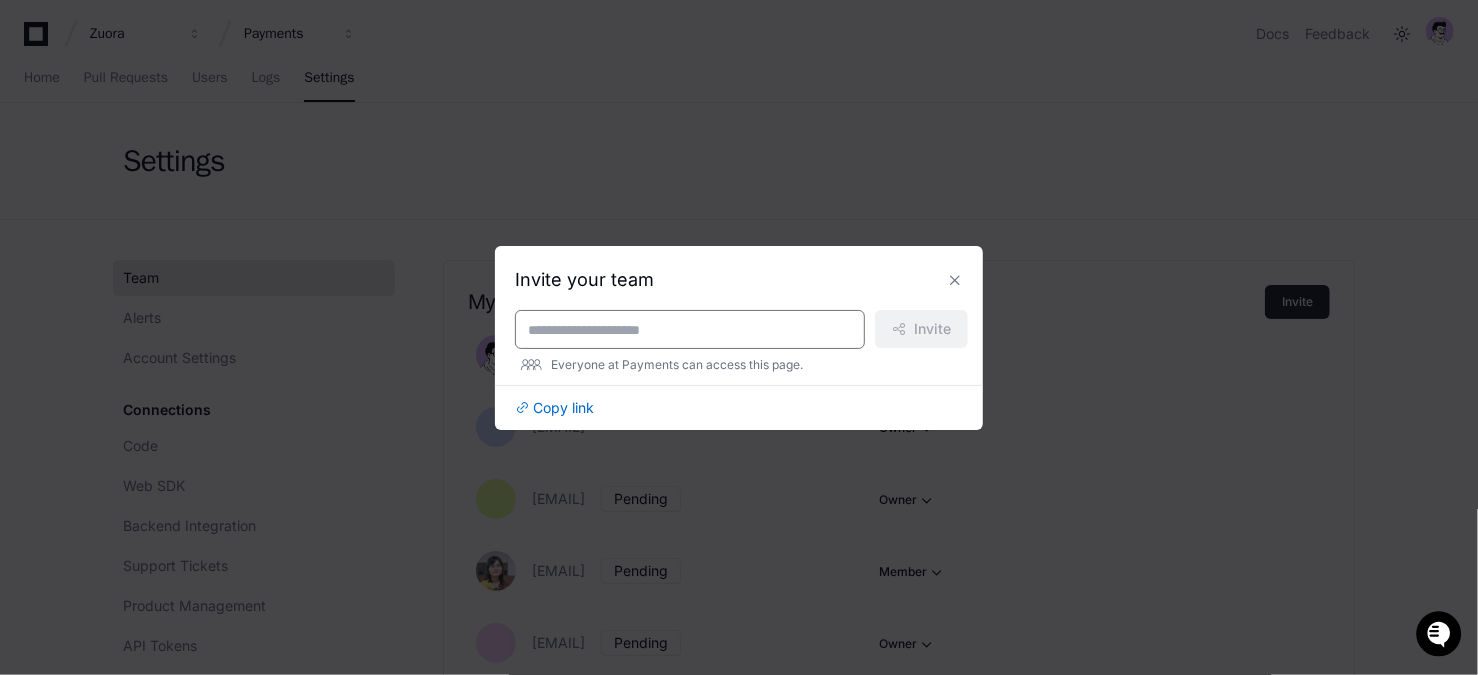 paste on "**********" 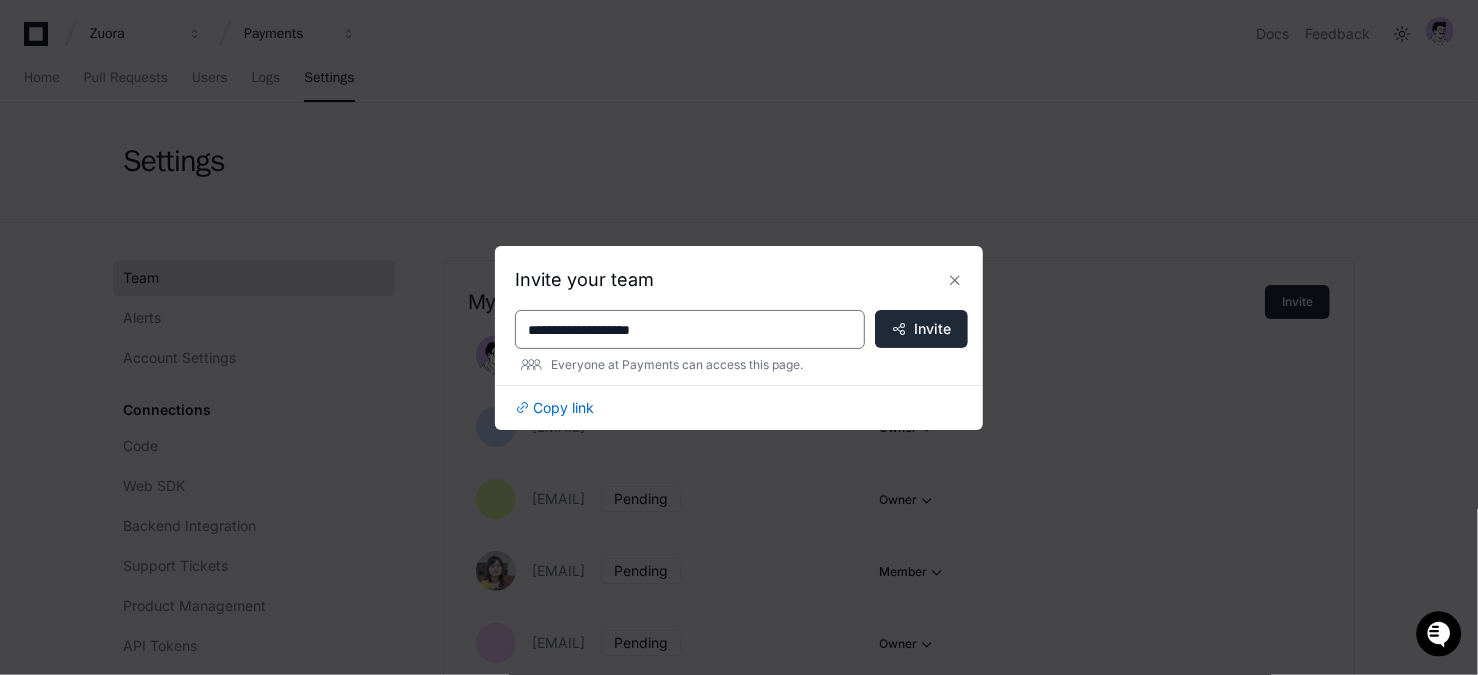type on "**********" 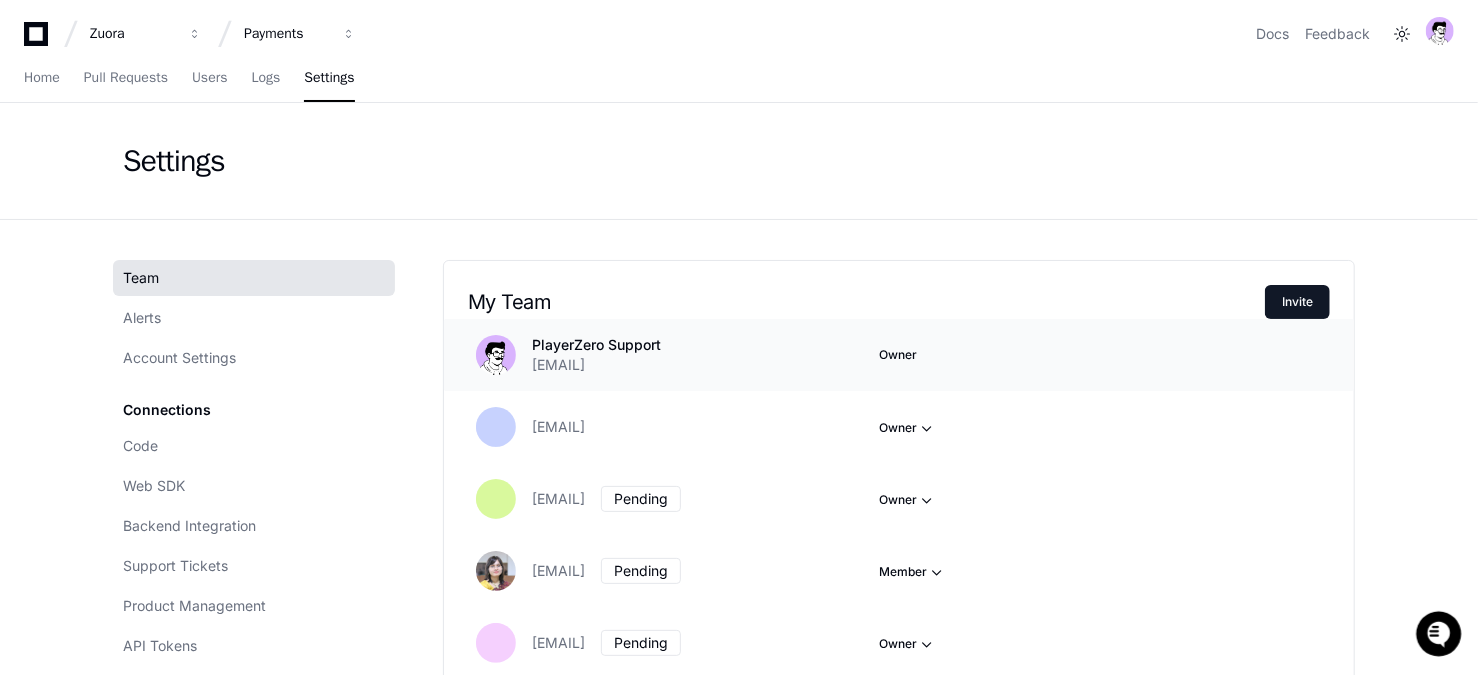 scroll, scrollTop: 4, scrollLeft: 0, axis: vertical 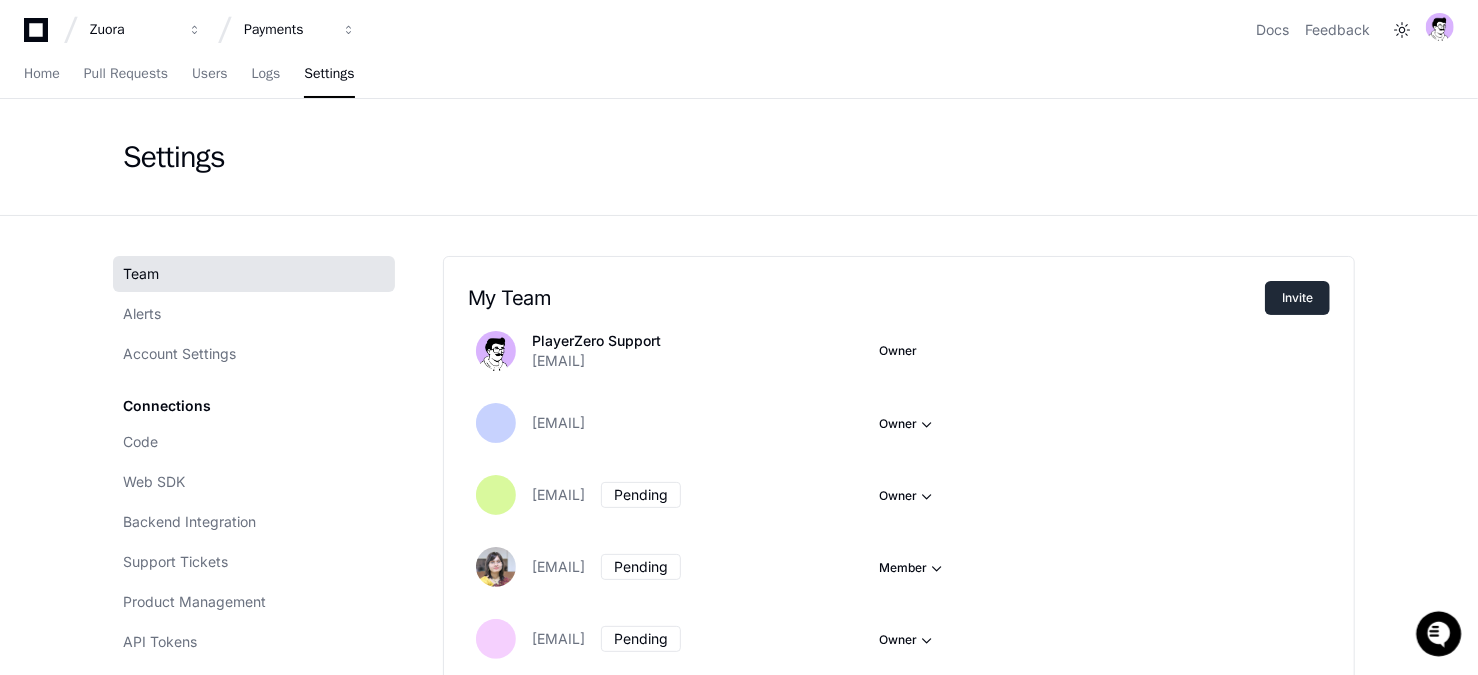 click on "Invite" 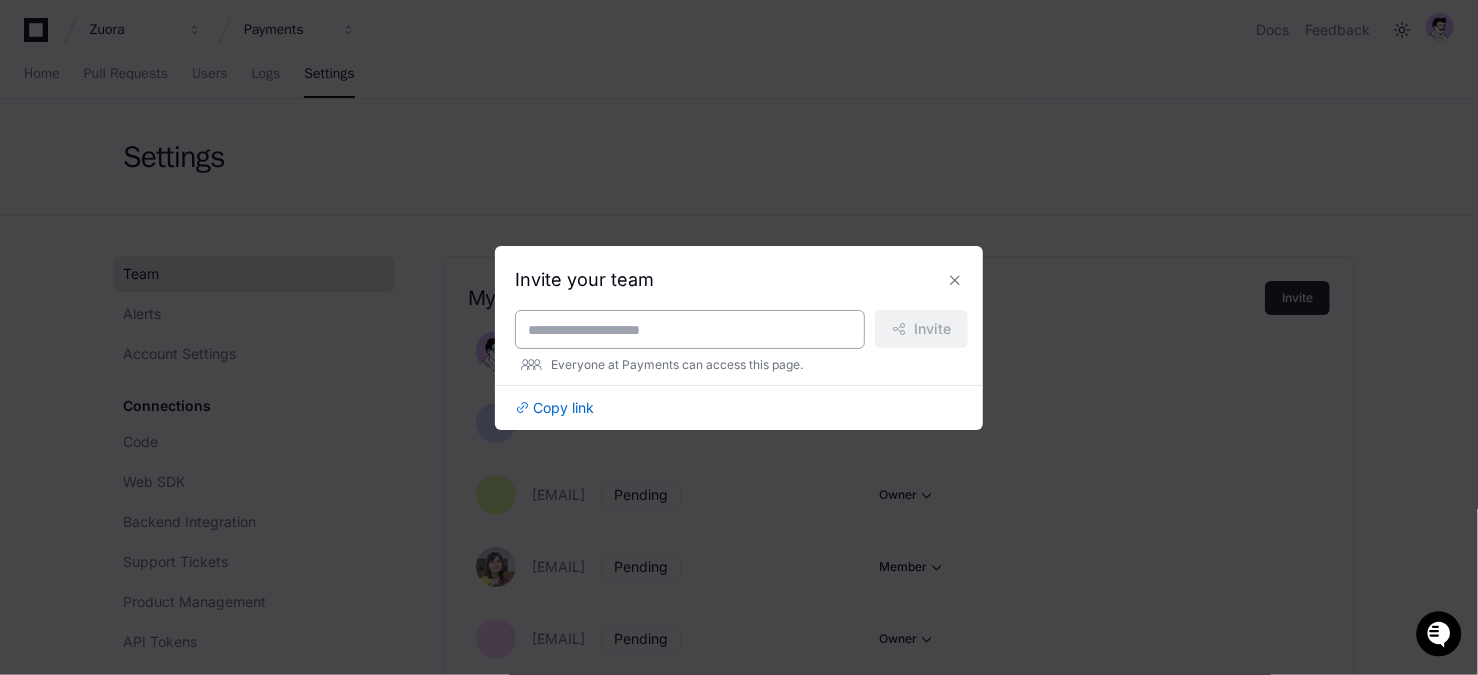click at bounding box center [690, 330] 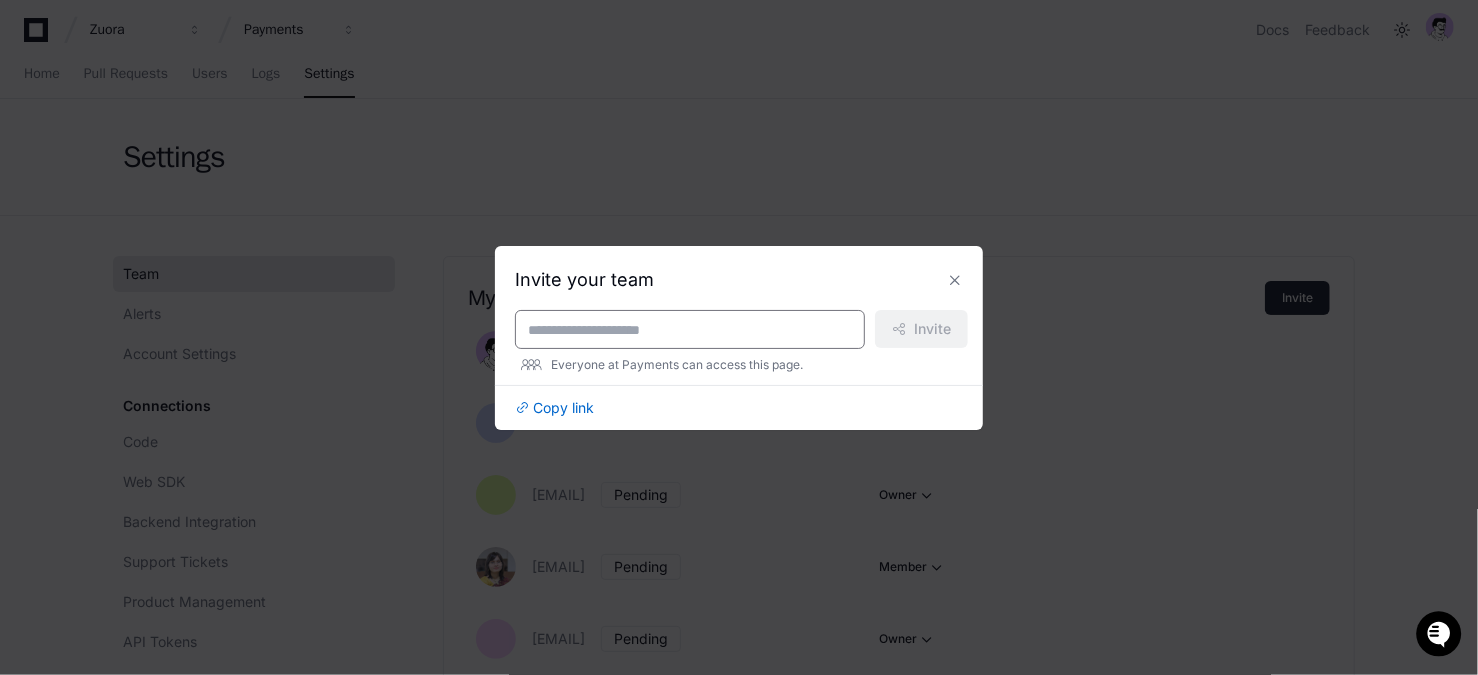 paste on "**********" 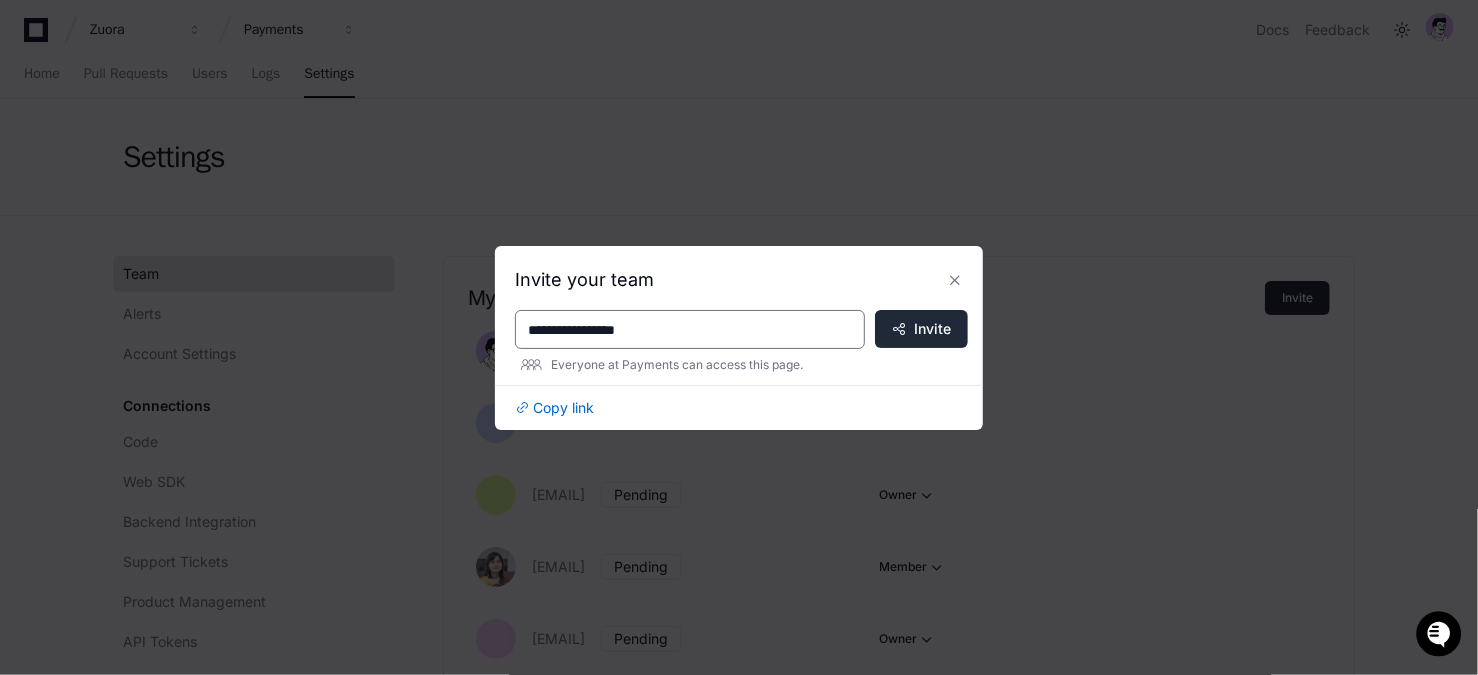 type on "**********" 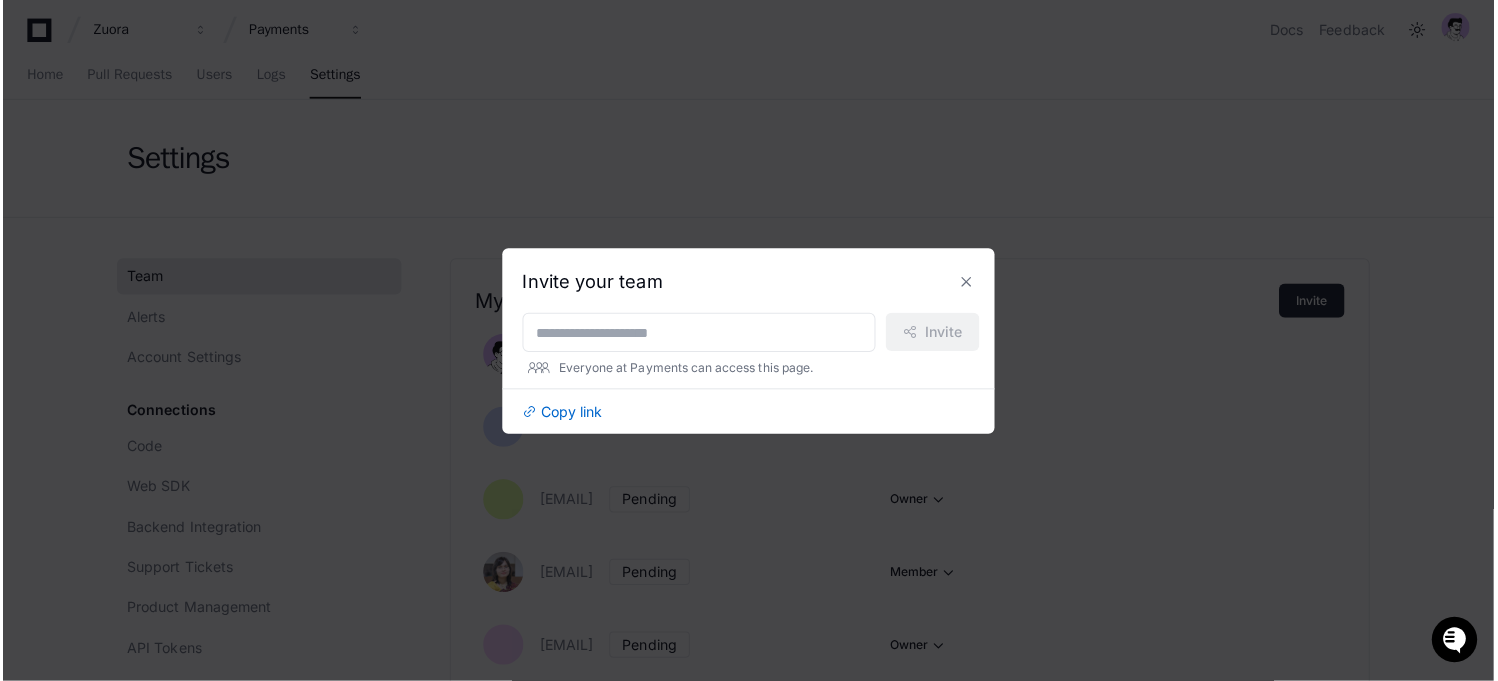scroll, scrollTop: 4, scrollLeft: 0, axis: vertical 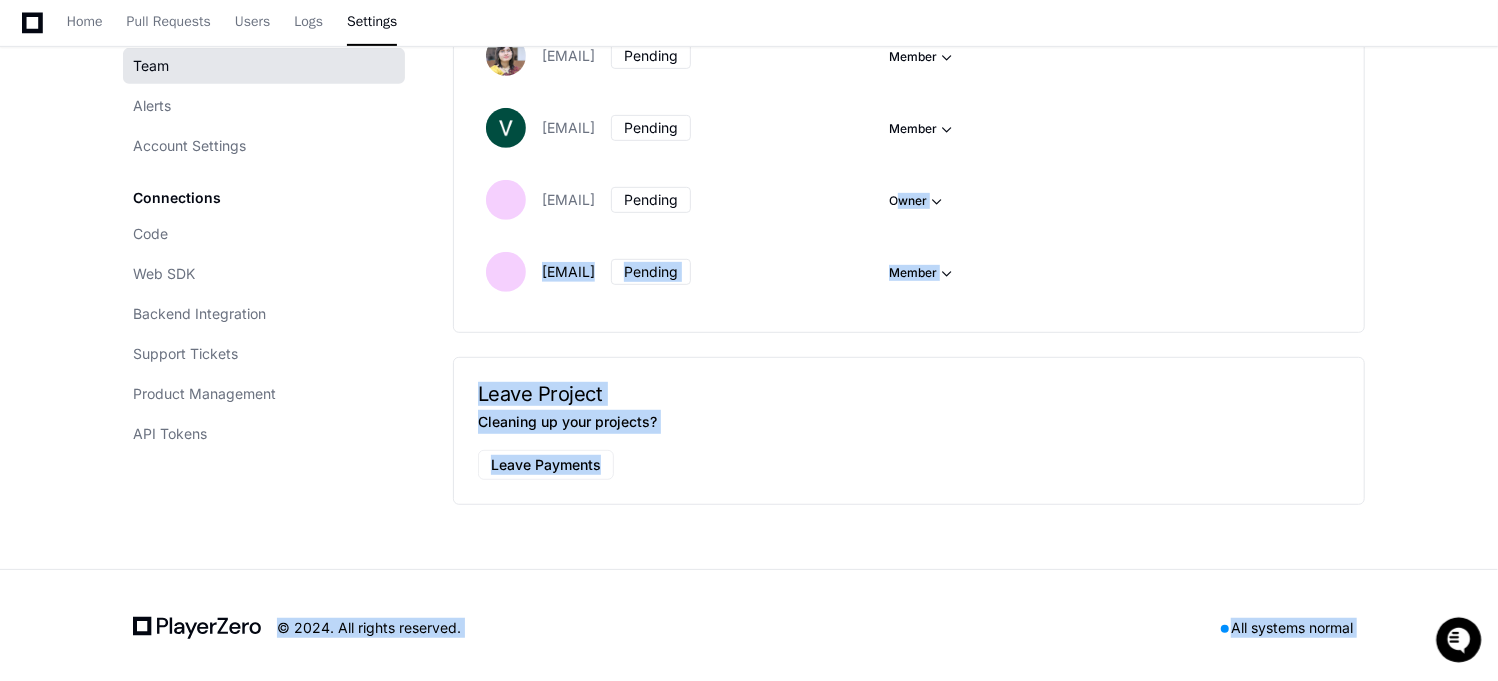 drag, startPoint x: 1160, startPoint y: 676, endPoint x: 1163, endPoint y: 710, distance: 34.132095 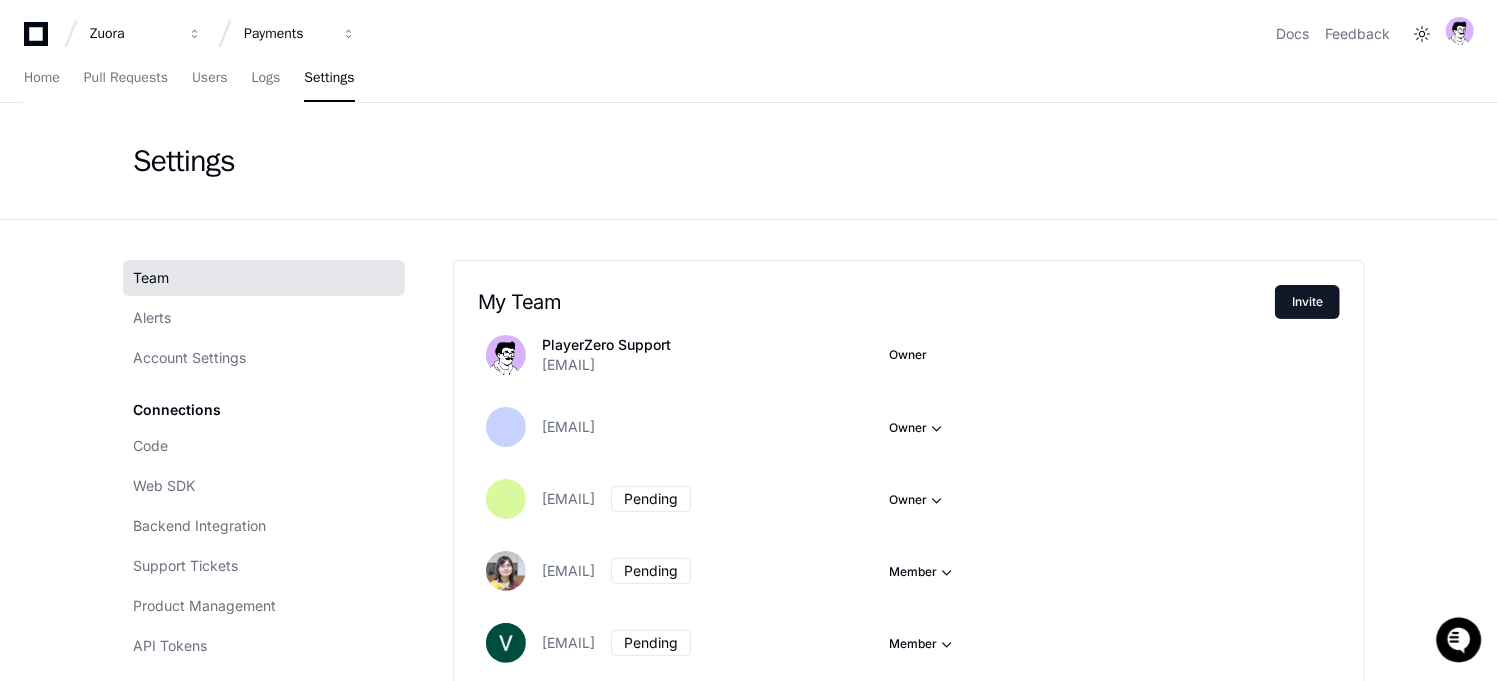 scroll, scrollTop: 0, scrollLeft: 0, axis: both 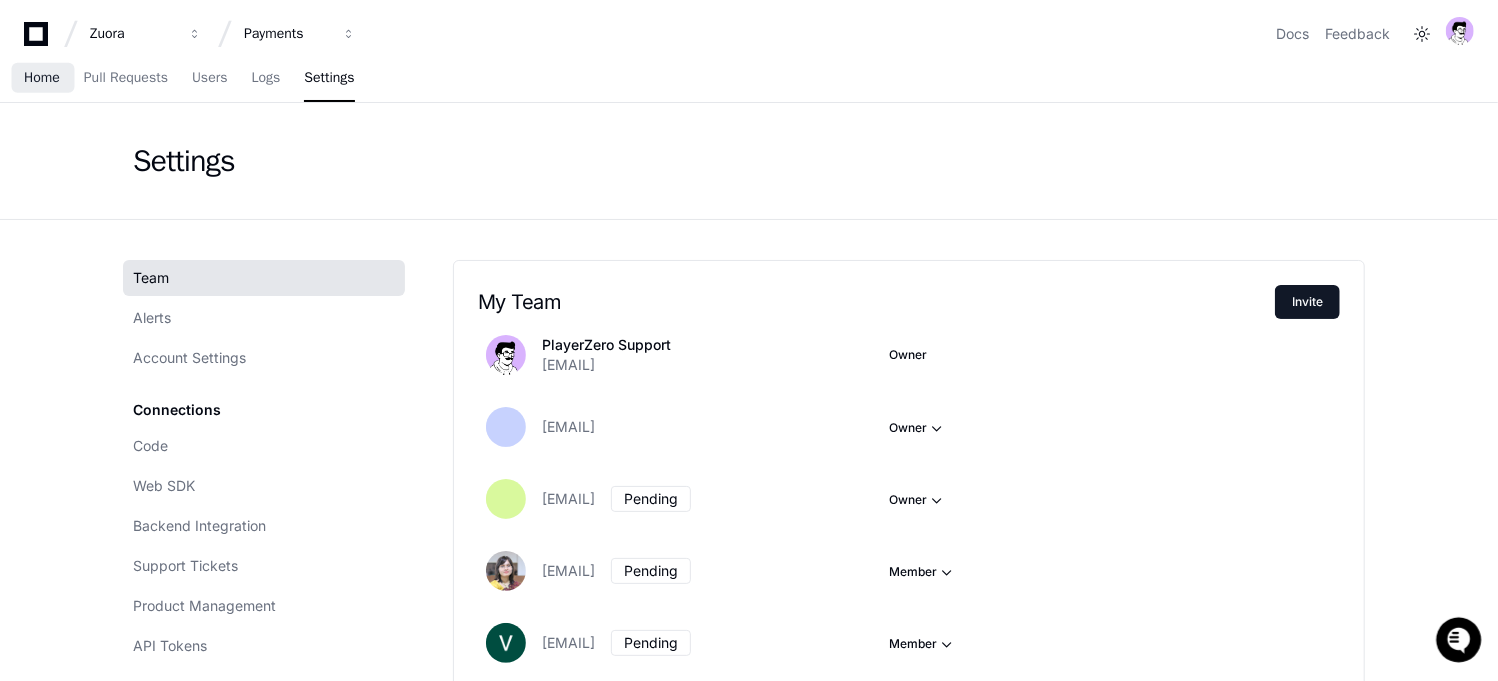 click on "Home" at bounding box center [42, 78] 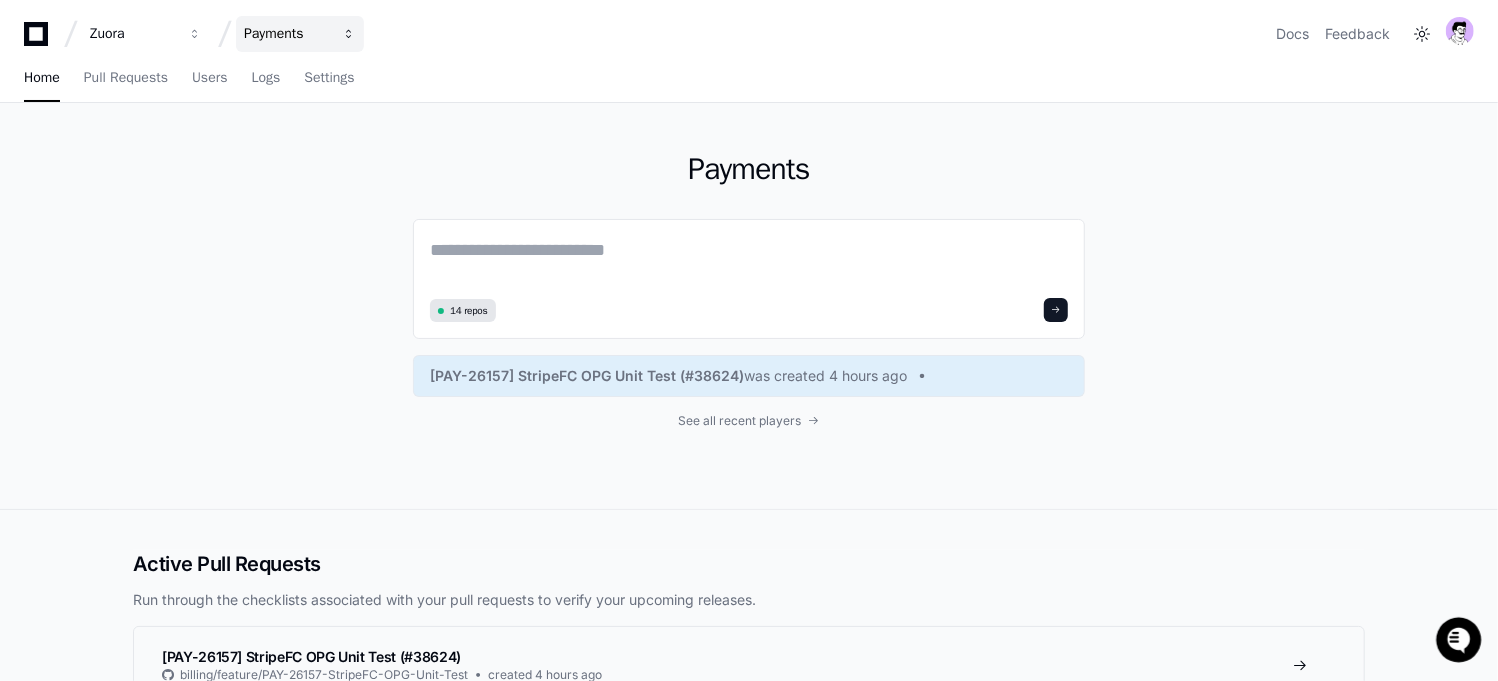 click on "Payments" at bounding box center [133, 34] 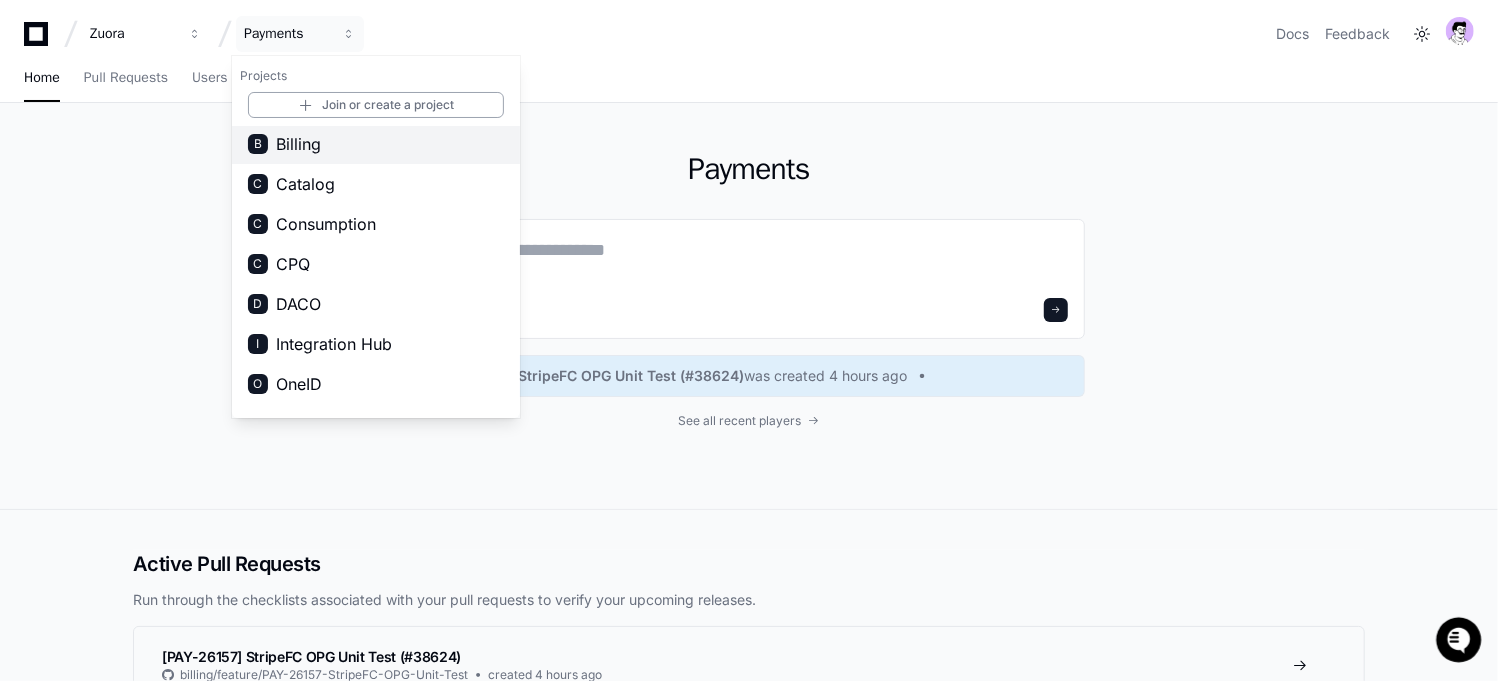scroll, scrollTop: 4, scrollLeft: 0, axis: vertical 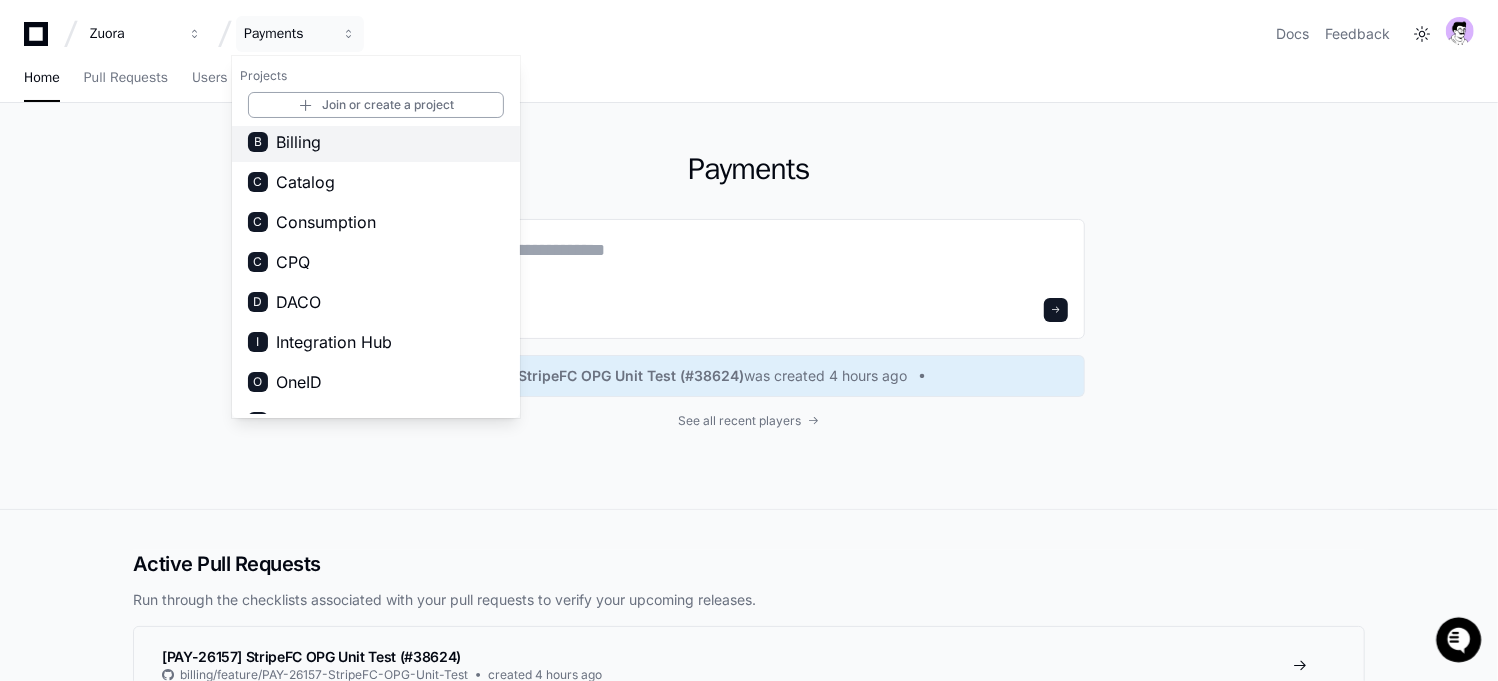 click on "B  Billing" at bounding box center [376, 142] 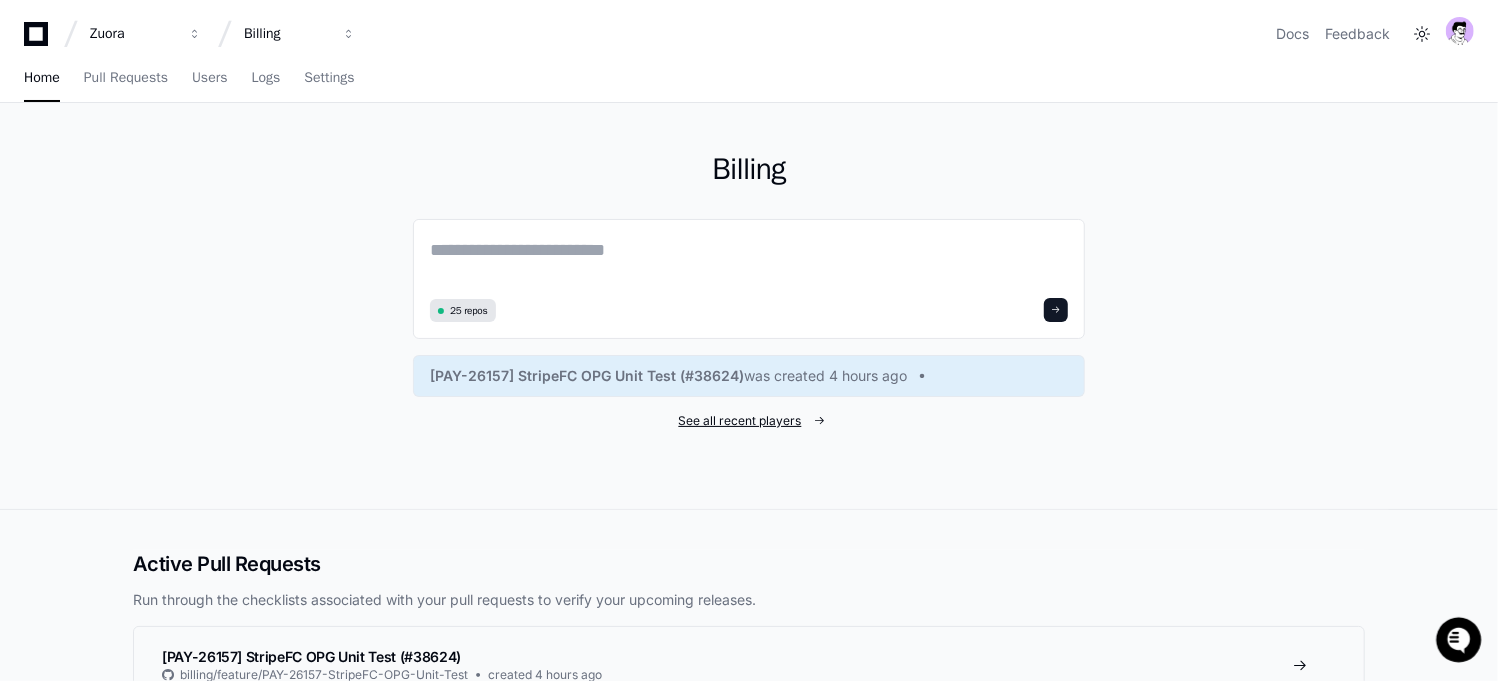 click on "See all recent players" 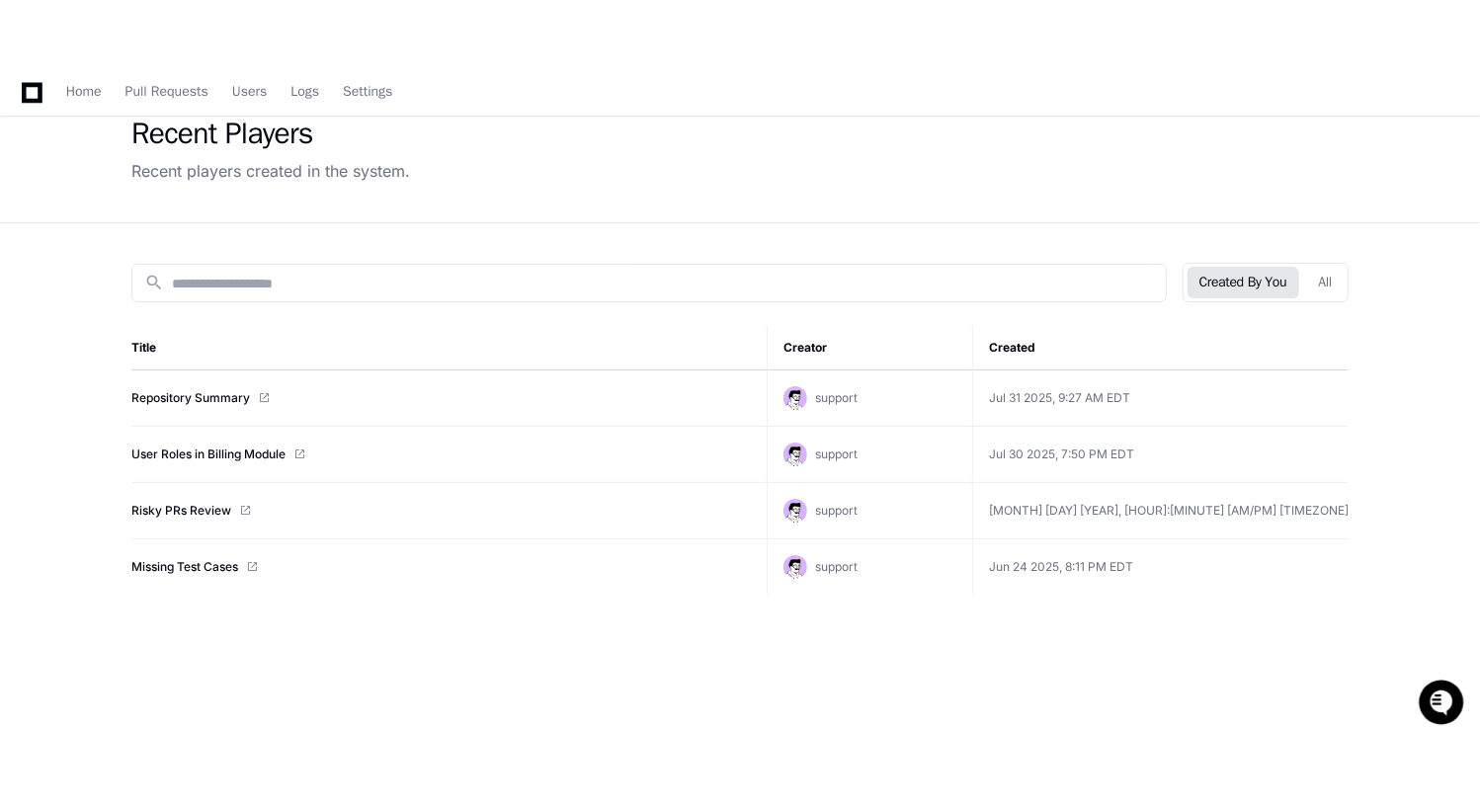 scroll, scrollTop: 214, scrollLeft: 0, axis: vertical 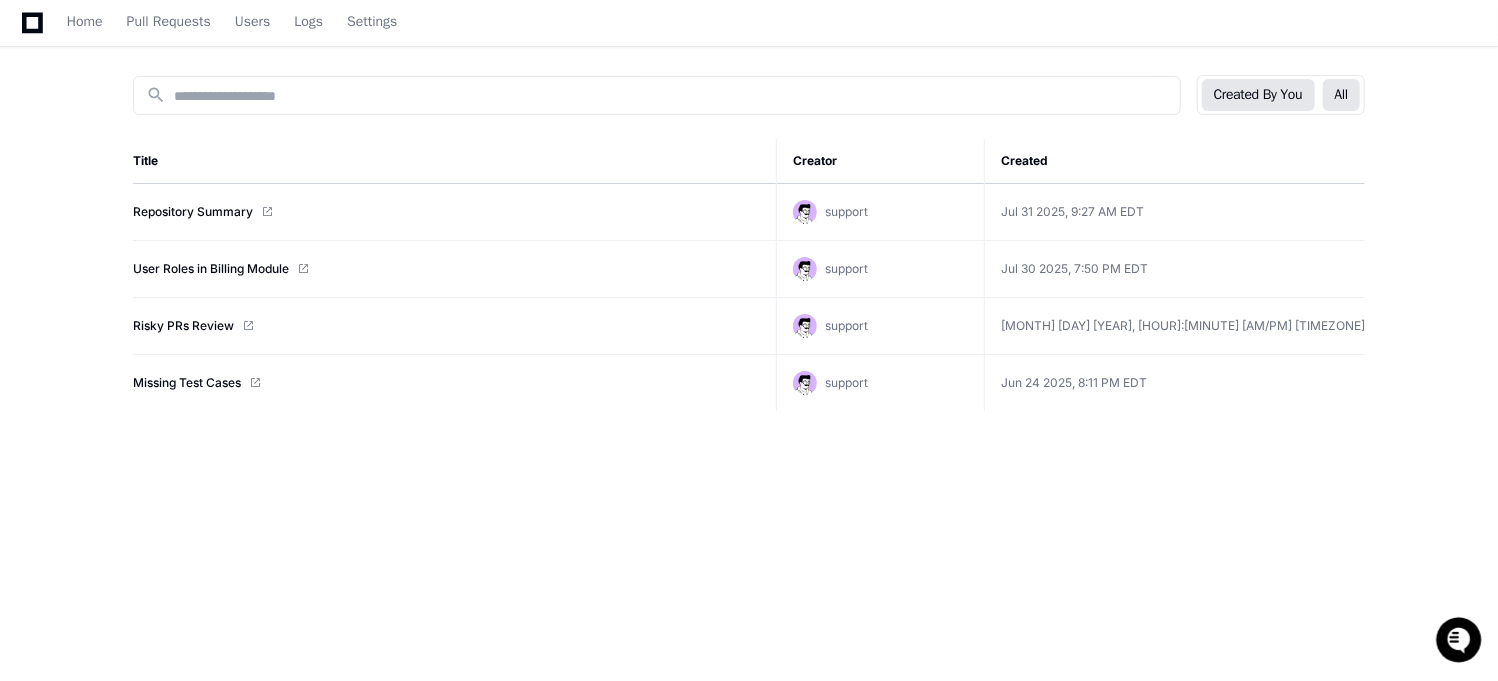 click on "All" 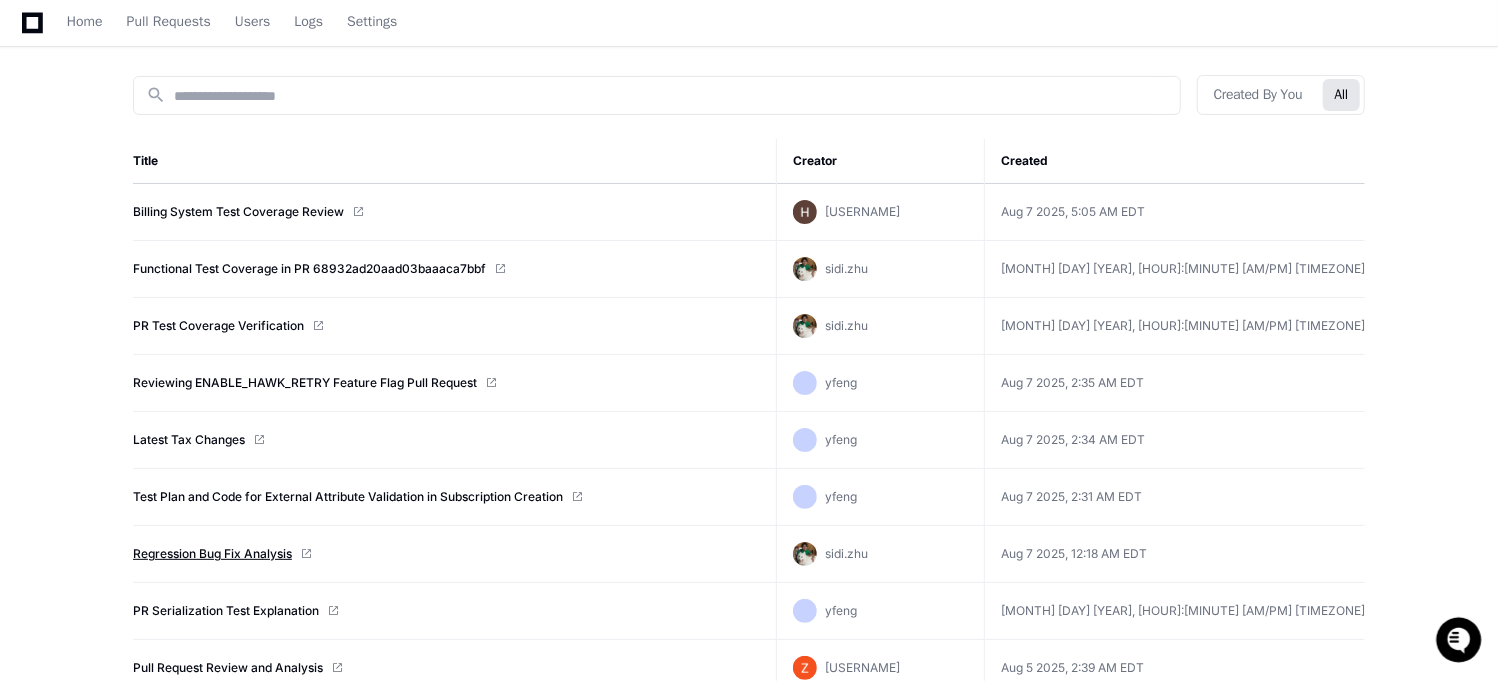 click on "Regression Bug Fix Analysis" 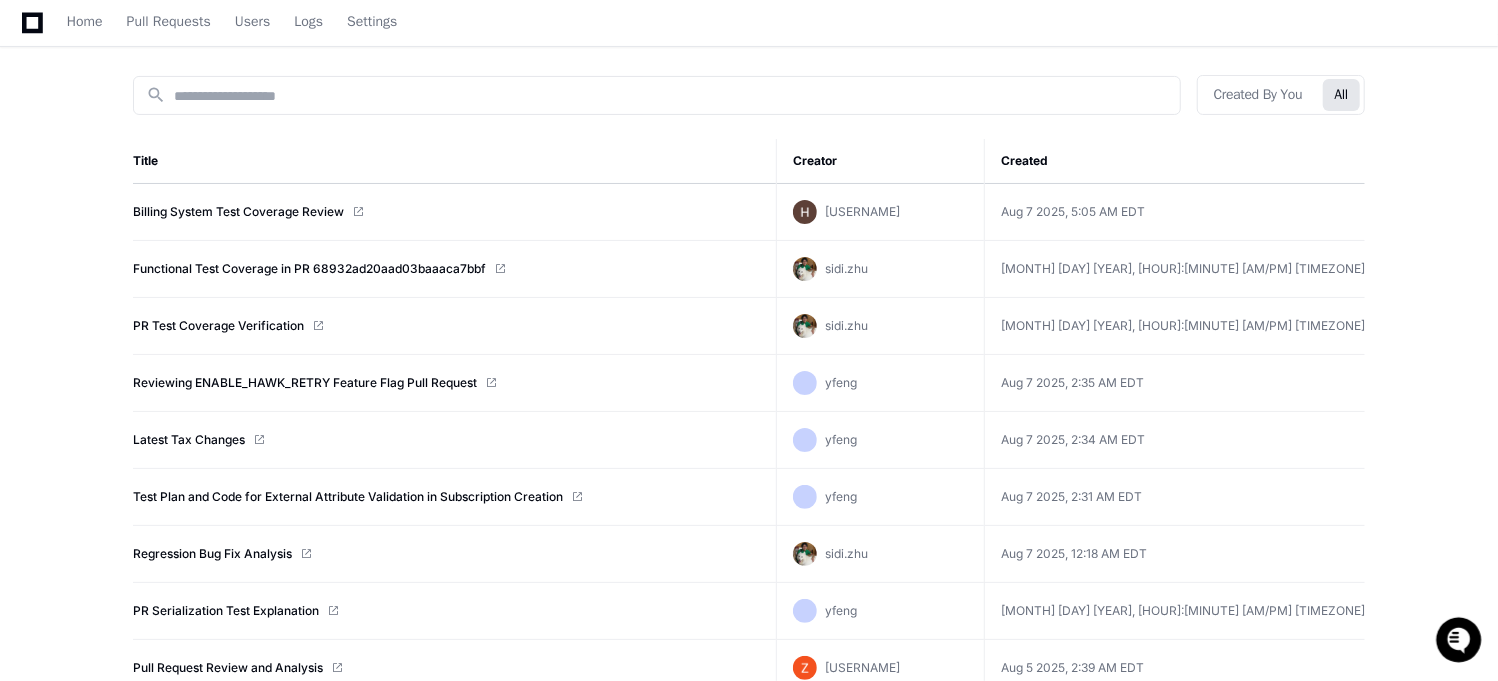 click on "search  Created By You   All  Title Creator Created  Billing System Test Coverage Review  huawei.li  Aug 7 2025, 5:05 AM EDT   Functional Test Coverage in PR 68932ad20aad03baaaca7bbf  sidi.zhu  Aug 7 2025, 4:29 AM EDT   PR Test Coverage Verification  sidi.zhu  Aug 7 2025, 2:47 AM EDT   Reviewing ENABLE_HAWK_RETRY Feature Flag Pull Request  yfeng  Aug 7 2025, 2:35 AM EDT   Latest Tax Changes  yfeng  Aug 7 2025, 2:34 AM EDT   Test Plan and Code for External Attribute Validation in Subscription Creation  yfeng  Aug 7 2025, 2:31 AM EDT   Regression Bug Fix Analysis  sidi.zhu  Aug 7 2025, 12:18 AM EDT   PR Serialization Test Explanation  yfeng  Aug 5 2025, 2:40 AM EDT   Pull Request Review and Analysis  zhuochang.zhang  Aug 5 2025, 2:39 AM EDT   Test Plan and Code for Null Pointer Exception Fix  yfeng  Aug 5 2025, 2:36 AM EDT   Pull Request Review Instructions  zhuochang.zhang  Aug 5 2025, 2:35 AM EDT   Test Plan and Code for Subscription API Charge Fields  yfeng  Aug 5 2025, 2:35 AM EDT  yfeng yfeng yfeng yfeng" 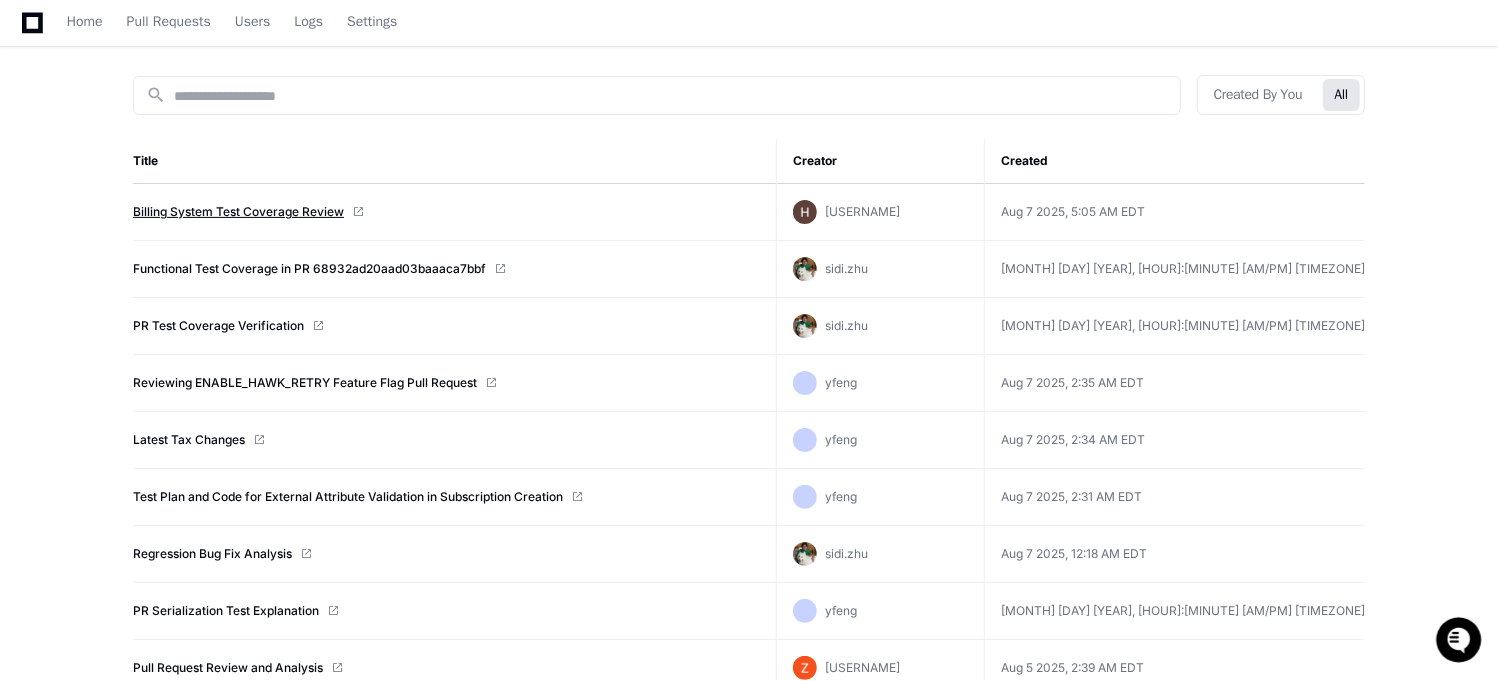 click on "Billing System Test Coverage Review" 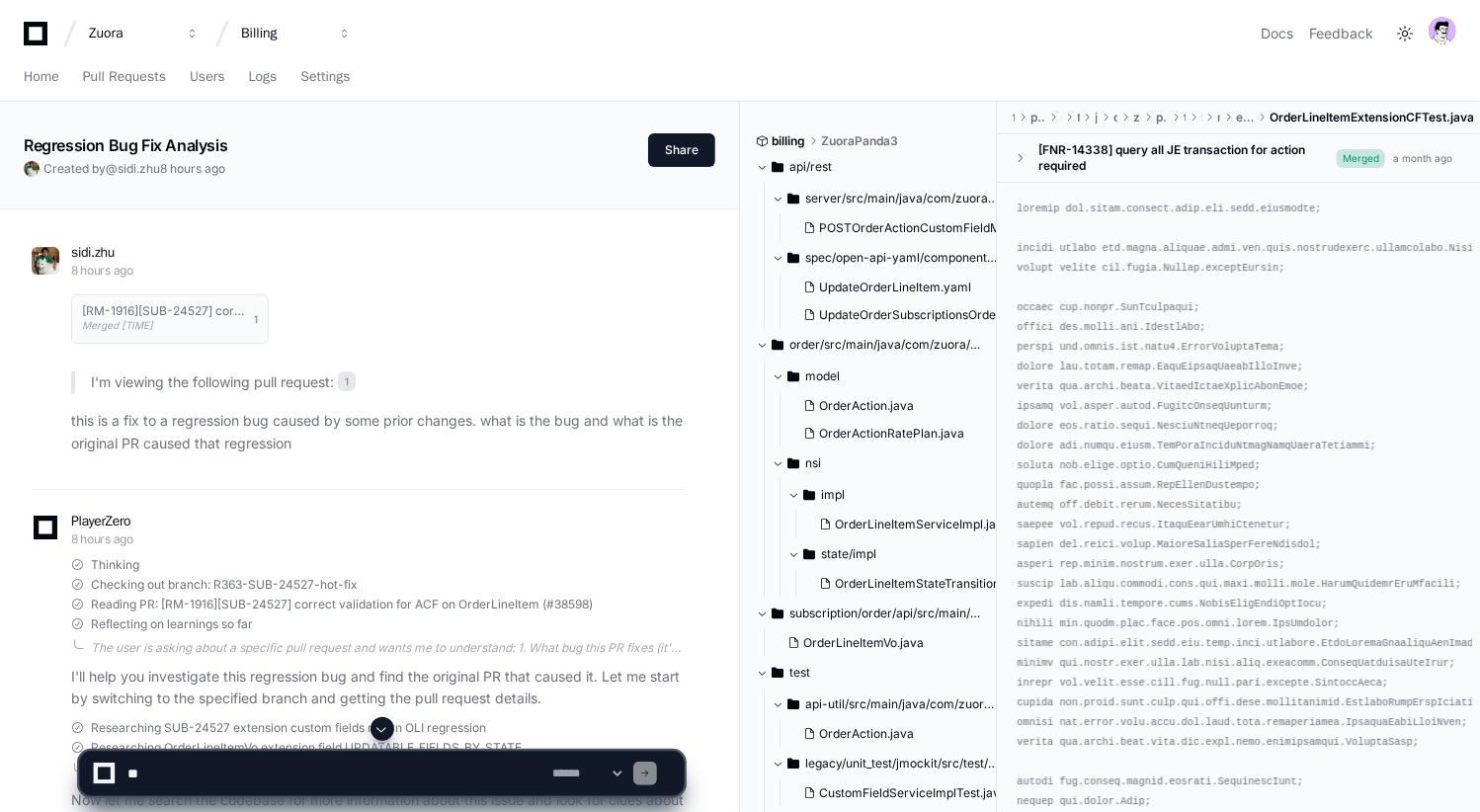 scroll, scrollTop: 0, scrollLeft: 0, axis: both 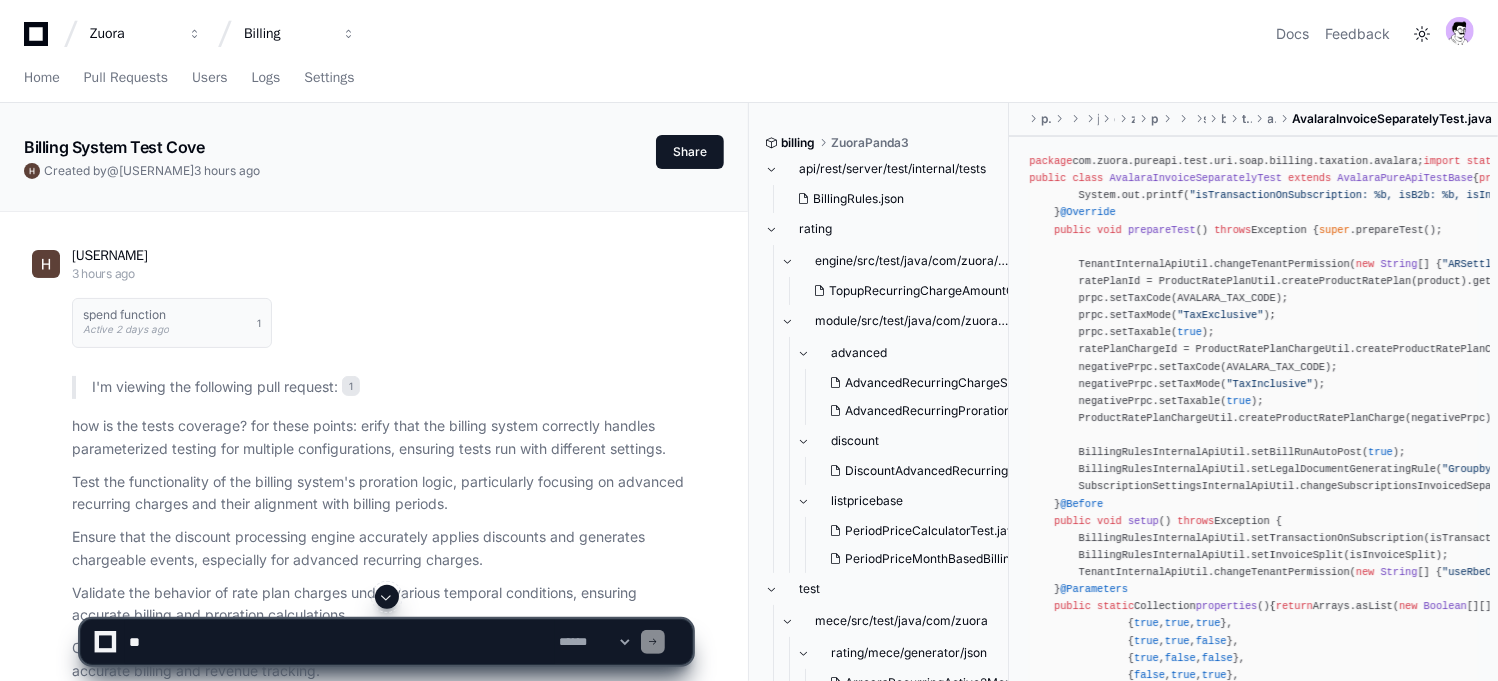 click 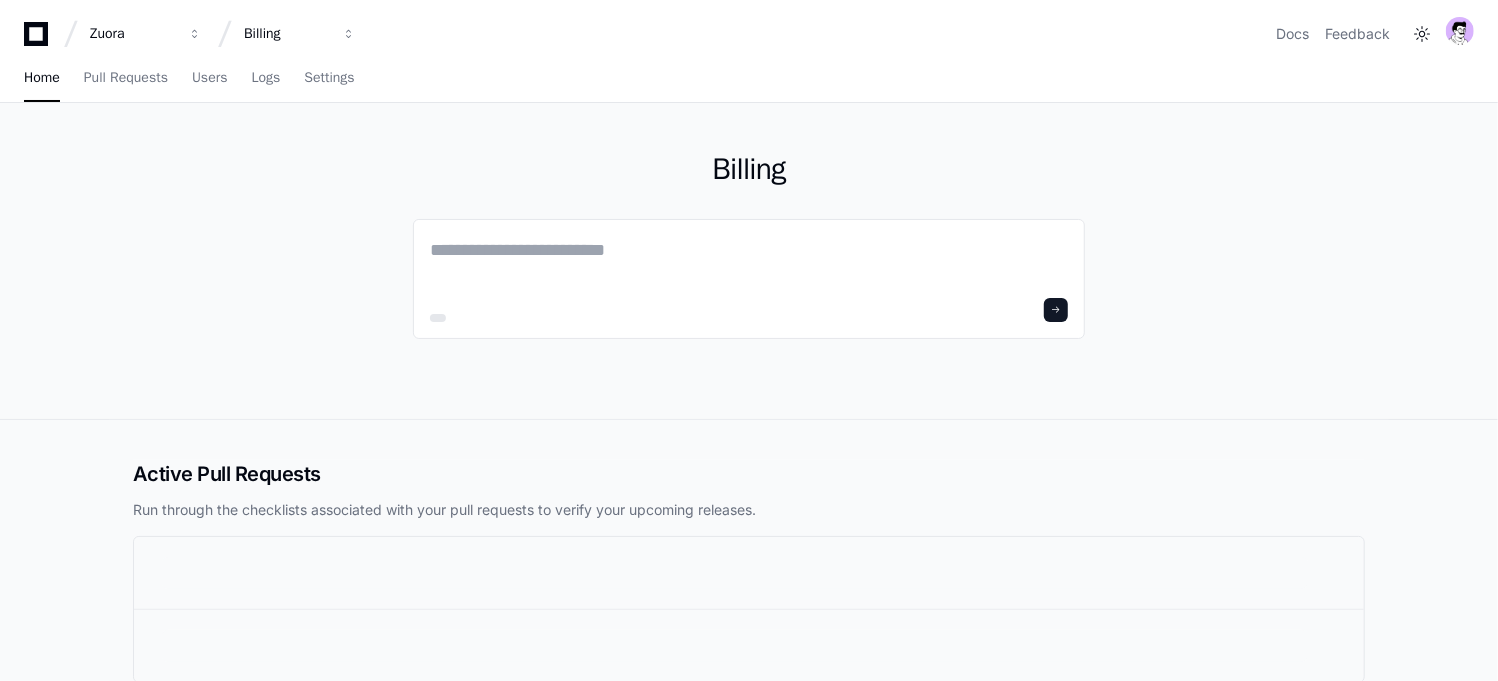 scroll, scrollTop: 0, scrollLeft: 0, axis: both 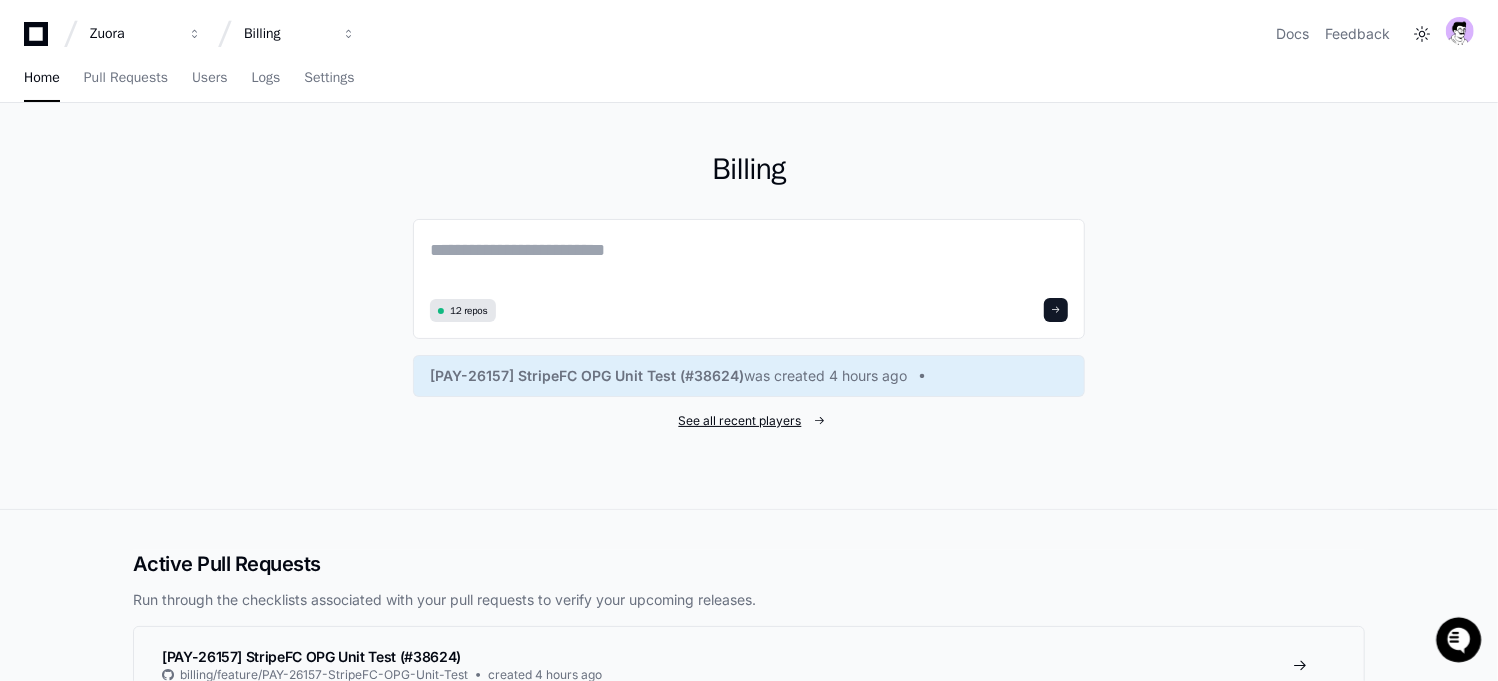 click on "See all recent players" 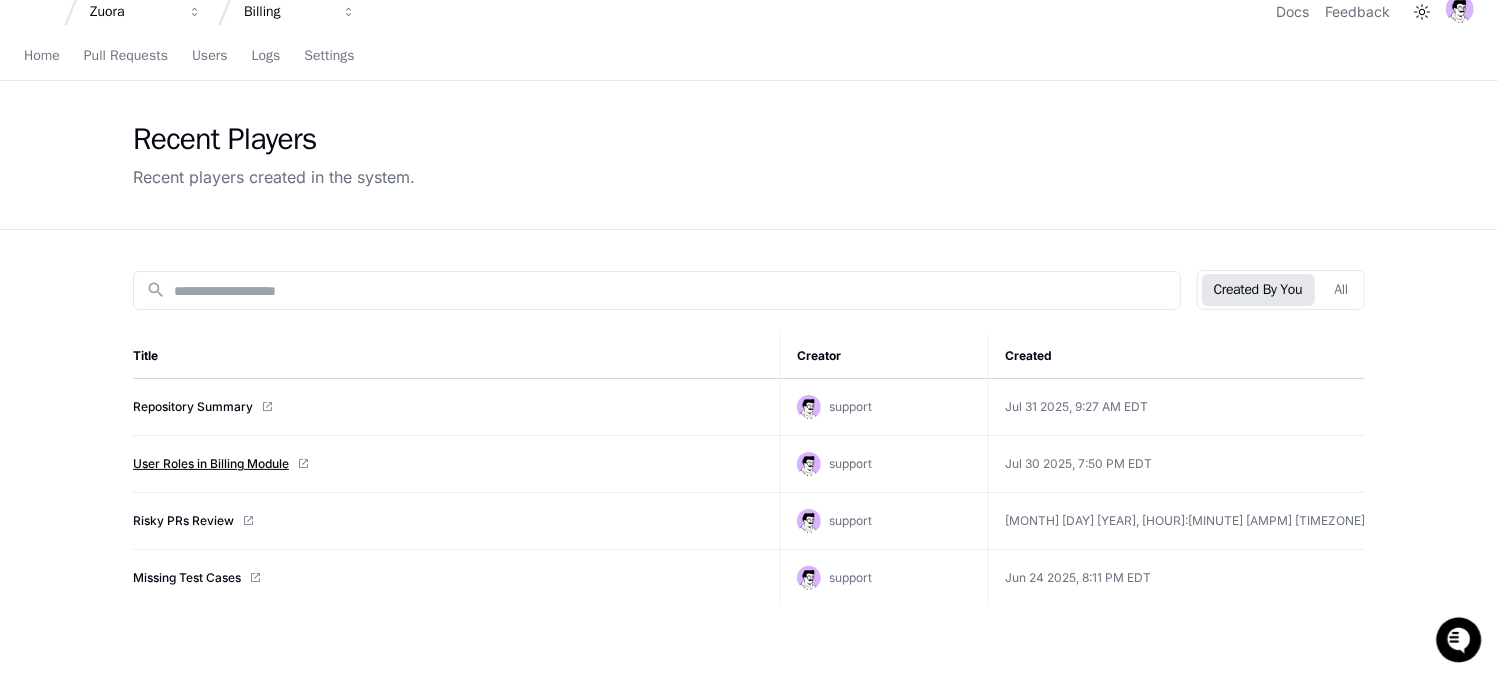 scroll, scrollTop: 41, scrollLeft: 0, axis: vertical 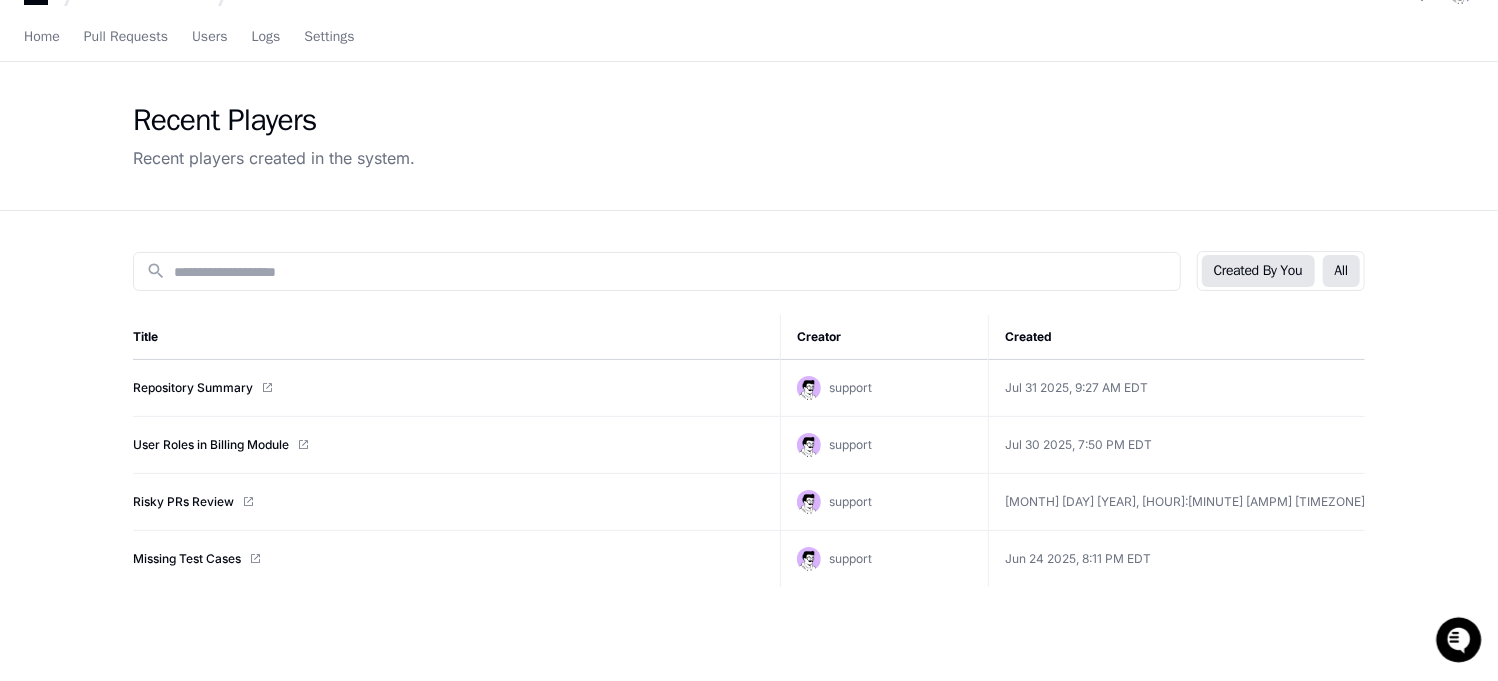 click on "All" 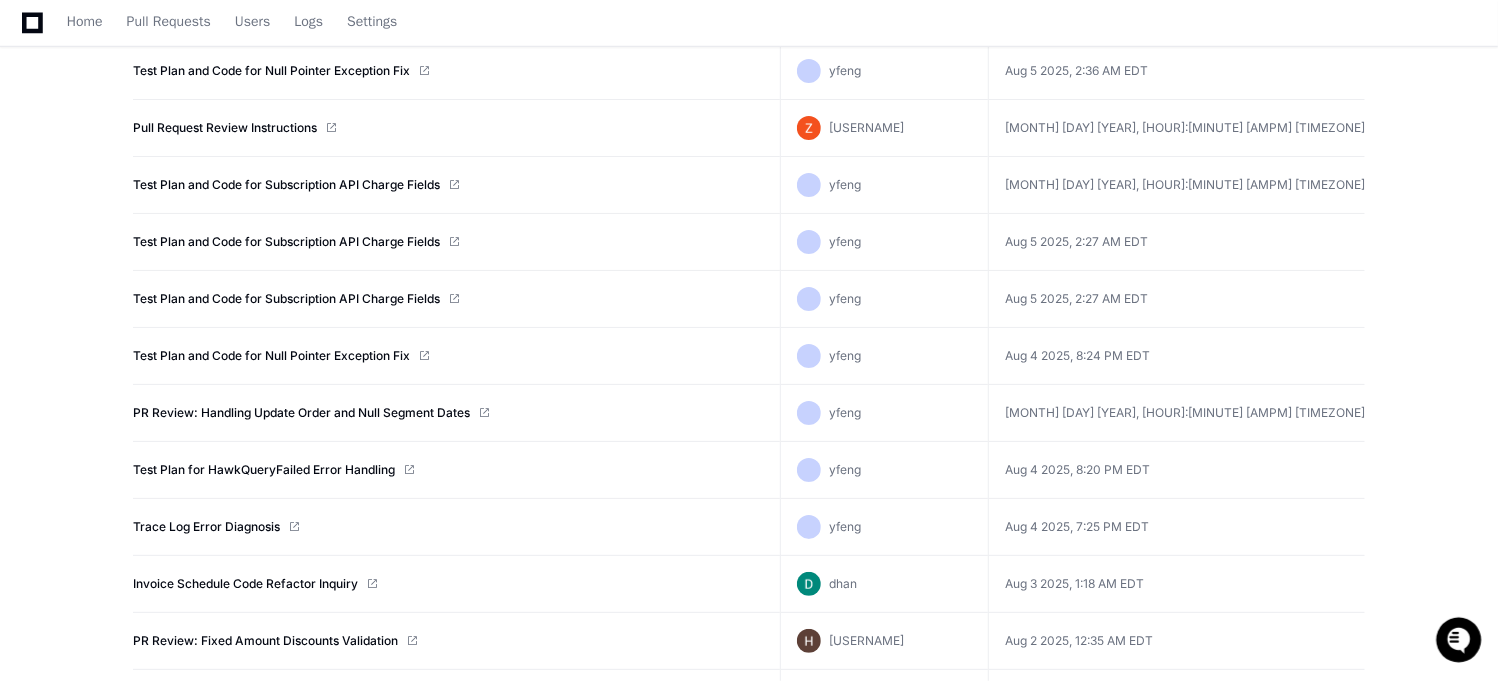 scroll, scrollTop: 875, scrollLeft: 0, axis: vertical 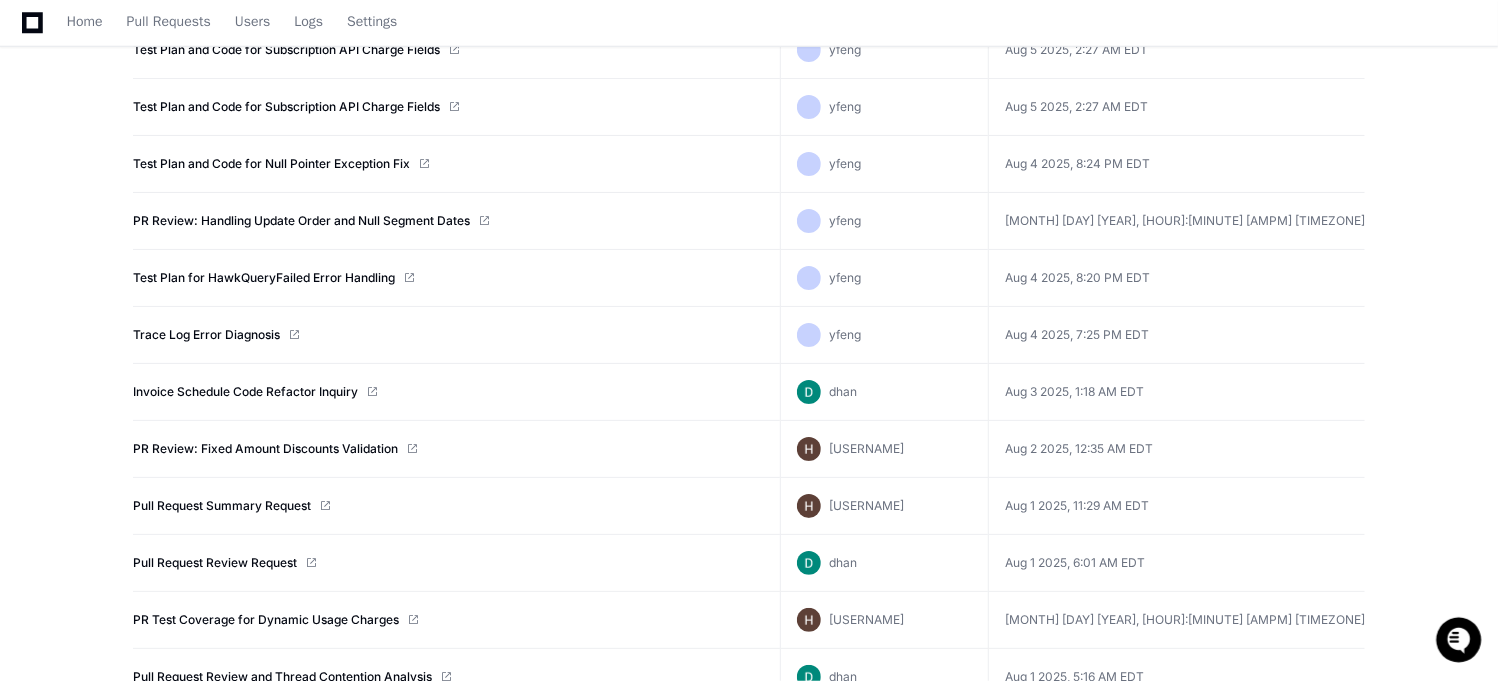 click on "Recent Players Recent players created in the system. search  Created By You   All  Title Creator Created  Billing System Test Coverage Review  huawei.li  Aug 7 2025, 5:05 AM EDT   Functional Test Coverage in PR 68932ad20aad03baaaca7bbf  sidi.zhu  Aug 7 2025, 4:29 AM EDT   PR Test Coverage Verification  sidi.zhu  Aug 7 2025, 2:47 AM EDT   Reviewing ENABLE_HAWK_RETRY Feature Flag Pull Request  yfeng  Aug 7 2025, 2:35 AM EDT   Latest Tax Changes  yfeng  Aug 7 2025, 2:34 AM EDT   Test Plan and Code for External Attribute Validation in Subscription Creation  yfeng  Aug 7 2025, 2:31 AM EDT   Regression Bug Fix Analysis  sidi.zhu  Aug 7 2025, 12:18 AM EDT   PR Serialization Test Explanation  yfeng  Aug 5 2025, 2:40 AM EDT   Pull Request Review and Analysis  zhuochang.zhang  Aug 5 2025, 2:39 AM EDT   Test Plan and Code for Null Pointer Exception Fix  yfeng  Aug 5 2025, 2:36 AM EDT   Pull Request Review Instructions  zhuochang.zhang  Aug 5 2025, 2:35 AM EDT   Test Plan and Code for Subscription API Charge Fields  dhan" 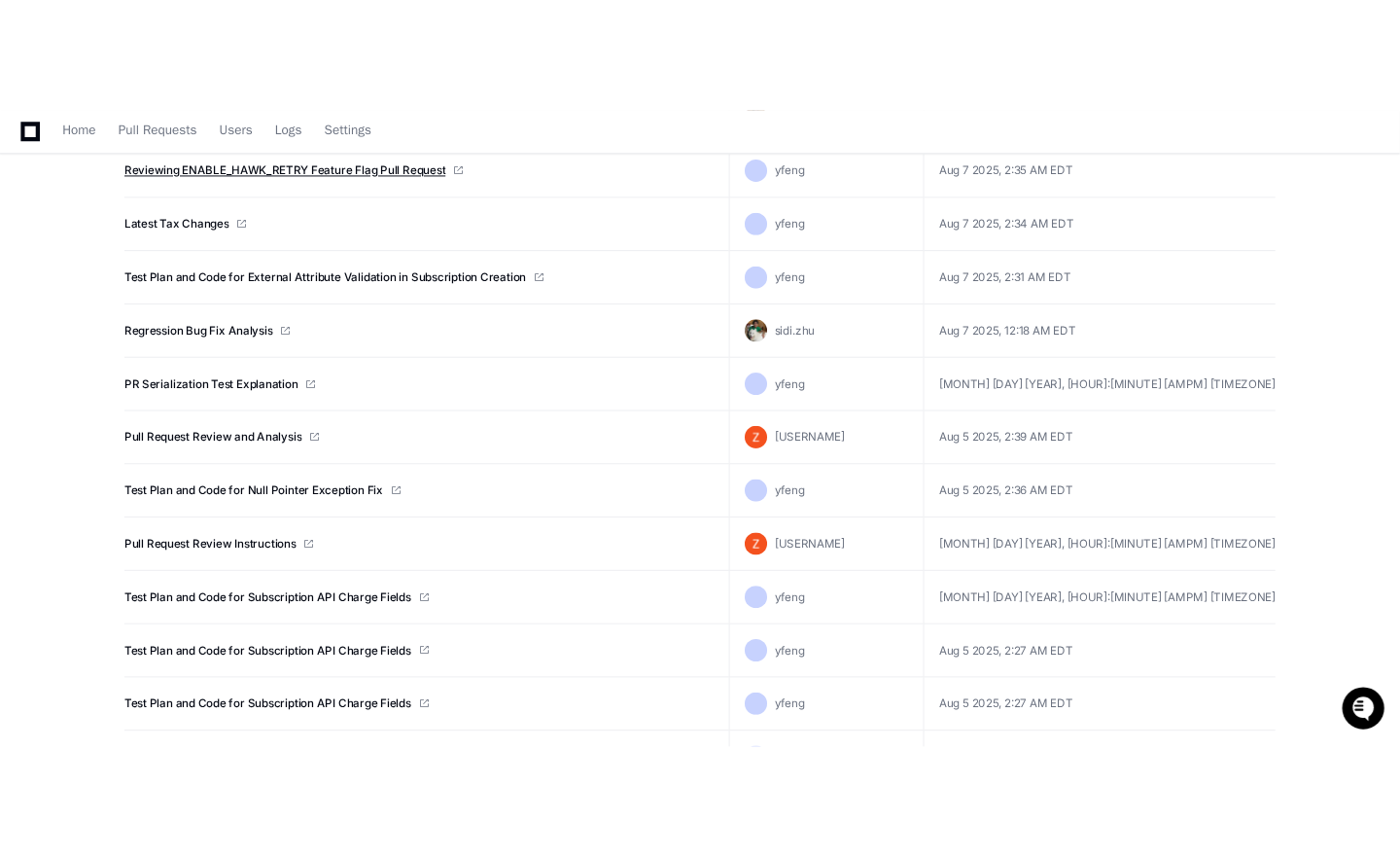 scroll, scrollTop: 0, scrollLeft: 0, axis: both 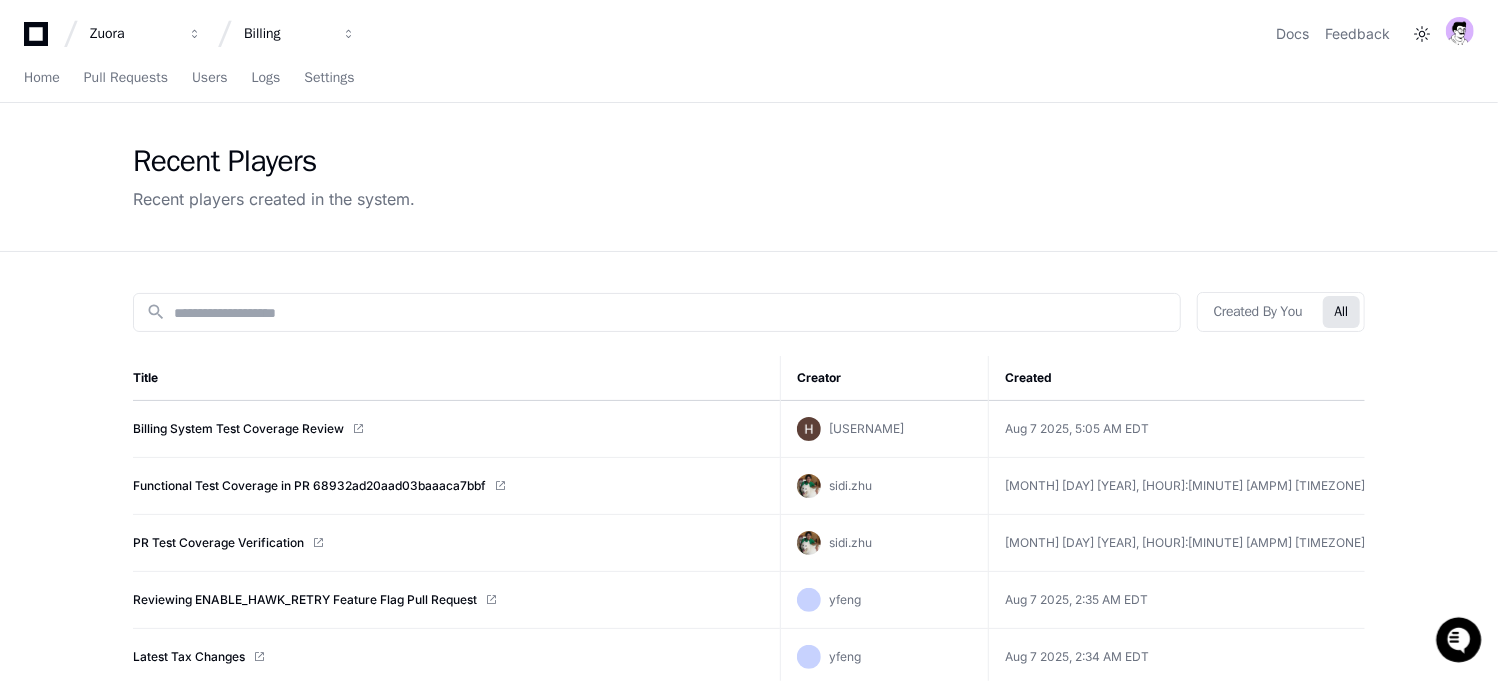 click on "search  Created By You   All  Title Creator Created  Billing System Test Coverage Review  huawei.li  Aug 7 2025, 5:05 AM EDT   Functional Test Coverage in PR 68932ad20aad03baaaca7bbf  sidi.zhu  Aug 7 2025, 4:29 AM EDT   PR Test Coverage Verification  sidi.zhu  Aug 7 2025, 2:47 AM EDT   Reviewing ENABLE_HAWK_RETRY Feature Flag Pull Request  yfeng  Aug 7 2025, 2:35 AM EDT   Latest Tax Changes  yfeng  Aug 7 2025, 2:34 AM EDT   Test Plan and Code for External Attribute Validation in Subscription Creation  yfeng  Aug 7 2025, 2:31 AM EDT   Regression Bug Fix Analysis  sidi.zhu  Aug 7 2025, 12:18 AM EDT   PR Serialization Test Explanation  yfeng  Aug 5 2025, 2:40 AM EDT   Pull Request Review and Analysis  zhuochang.zhang  Aug 5 2025, 2:39 AM EDT   Test Plan and Code for Null Pointer Exception Fix  yfeng  Aug 5 2025, 2:36 AM EDT   Pull Request Review Instructions  zhuochang.zhang  Aug 5 2025, 2:35 AM EDT   Test Plan and Code for Subscription API Charge Fields  yfeng  Aug 5 2025, 2:35 AM EDT  yfeng yfeng yfeng yfeng" 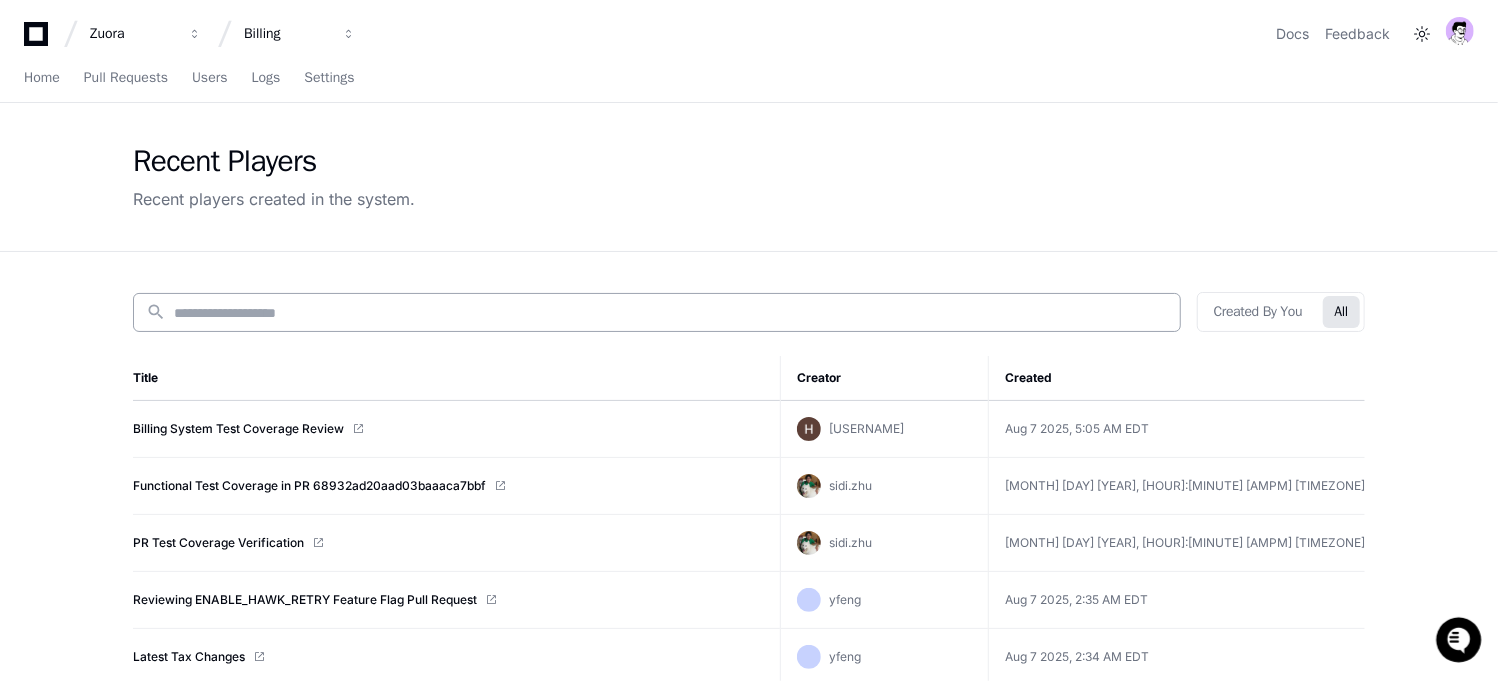 click at bounding box center (671, 313) 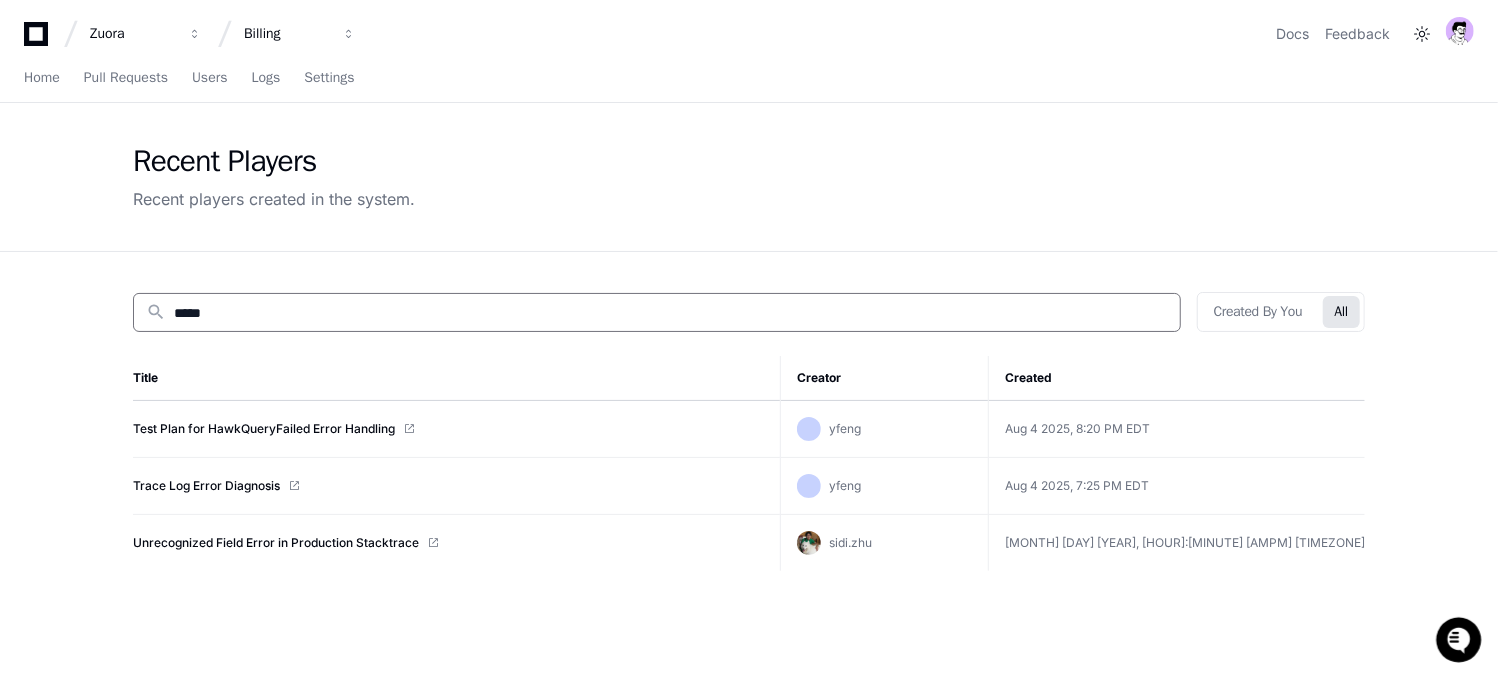type on "*****" 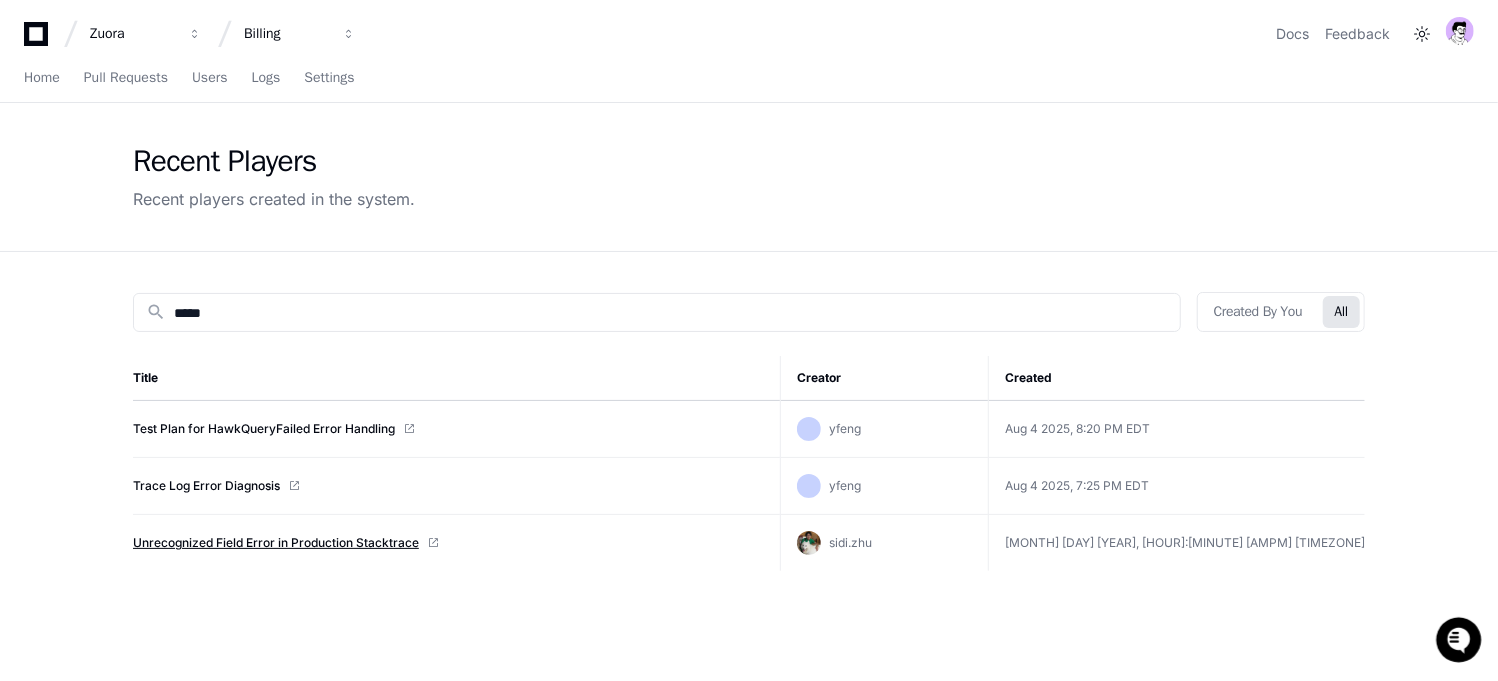 click on "Unrecognized Field Error in Production Stacktrace" 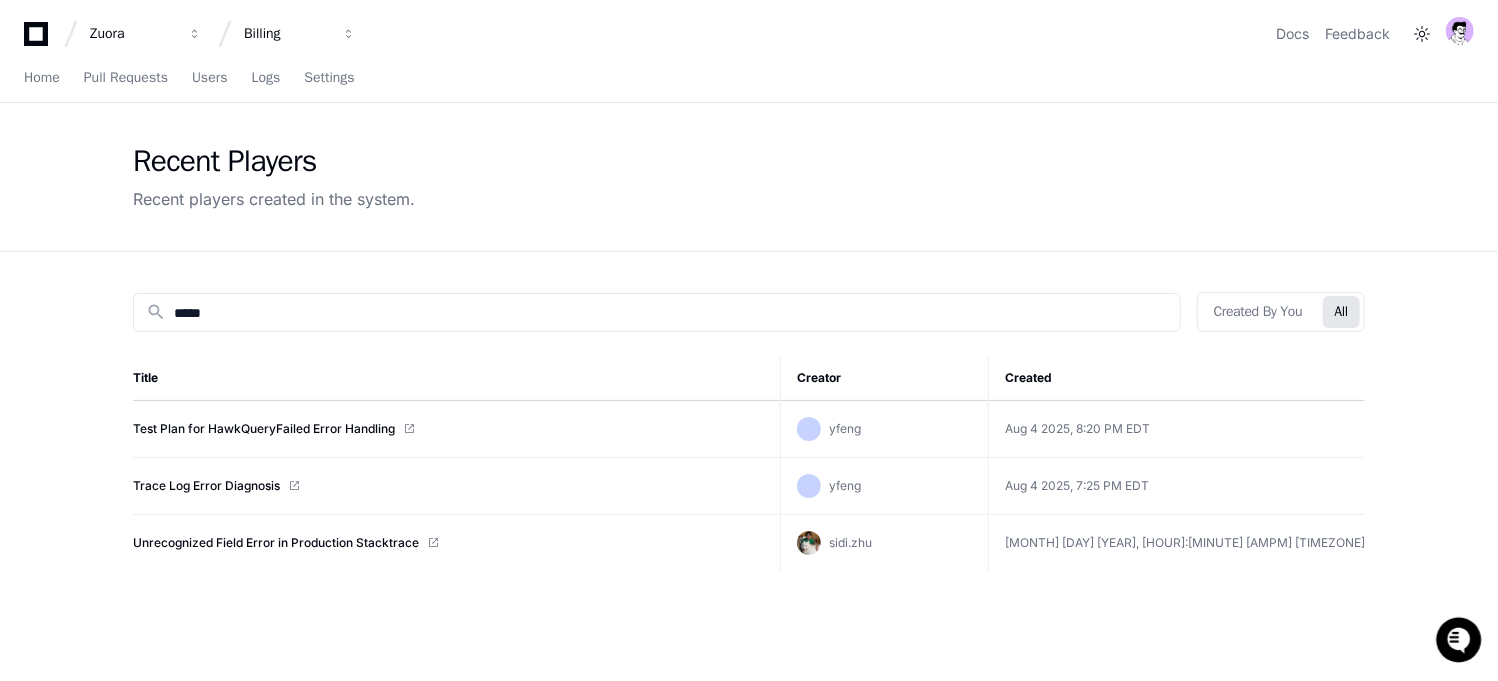 drag, startPoint x: 620, startPoint y: 192, endPoint x: 449, endPoint y: 402, distance: 270.81543 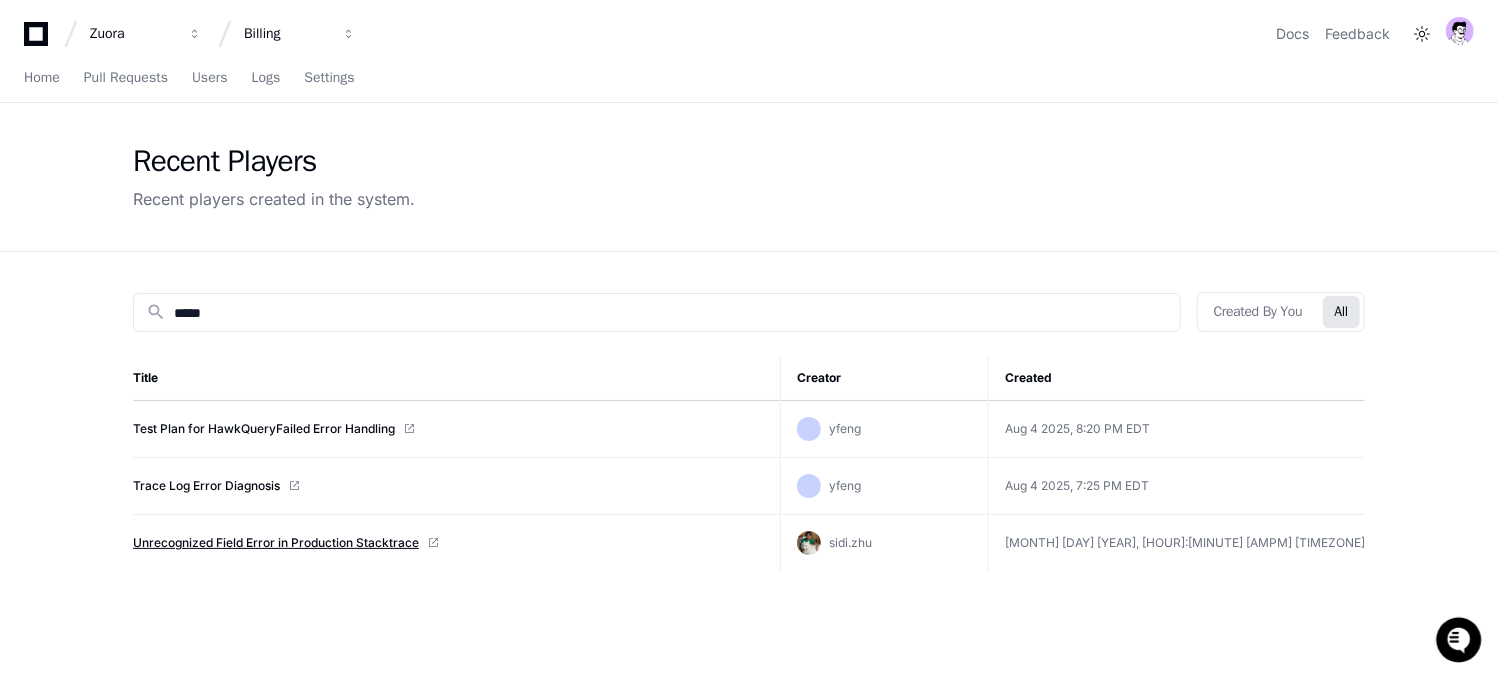 click on "Unrecognized Field Error in Production Stacktrace" 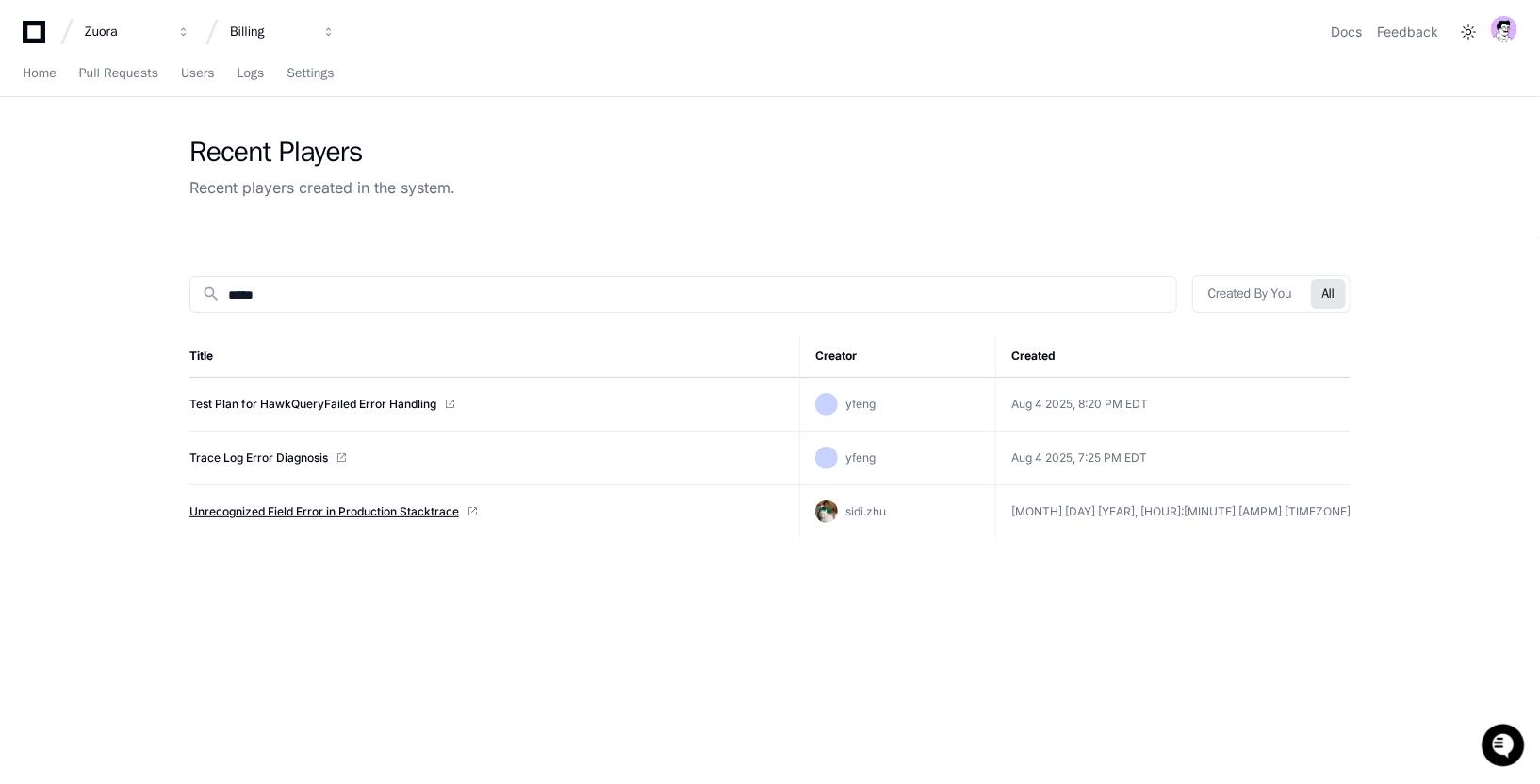 click on "Unrecognized Field Error in Production Stacktrace" 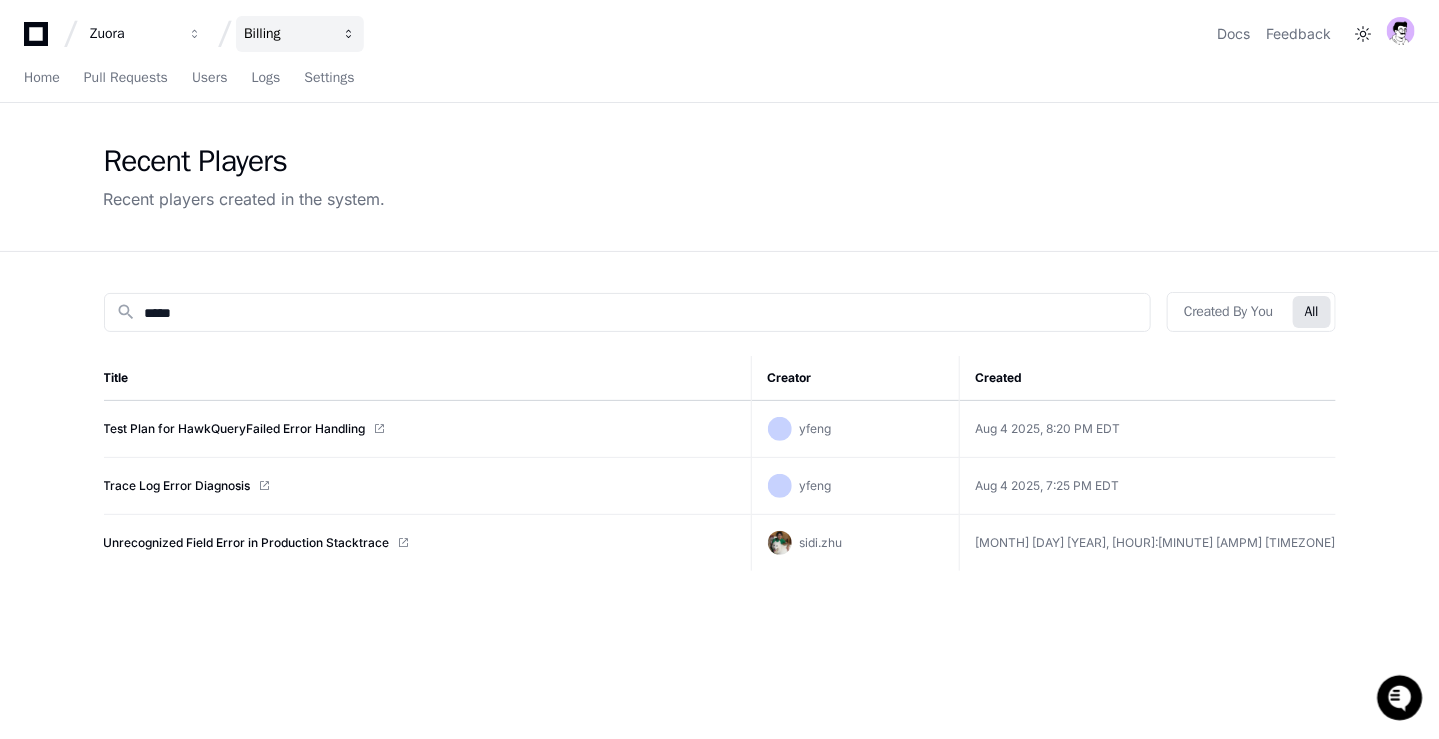 click on "Billing" at bounding box center [133, 34] 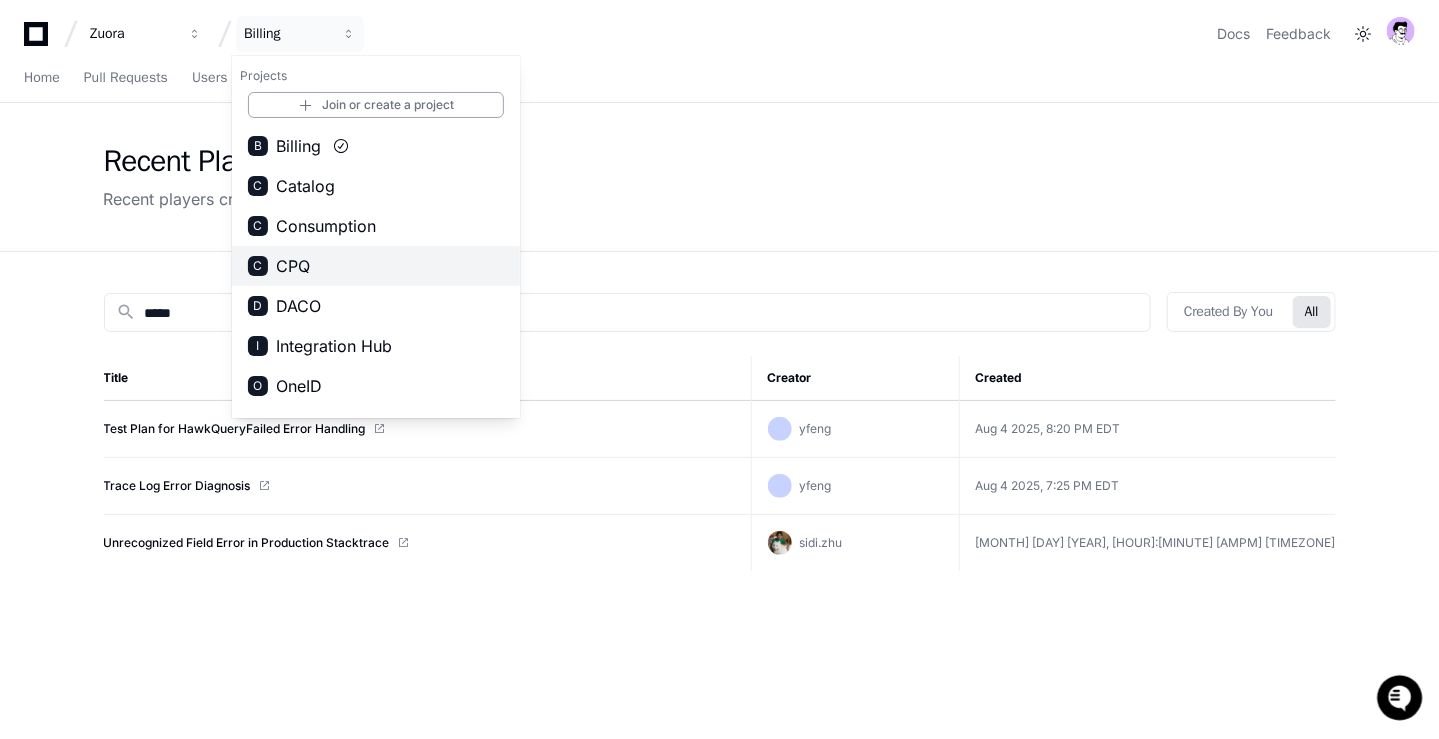 click on "C  CPQ" at bounding box center (376, 266) 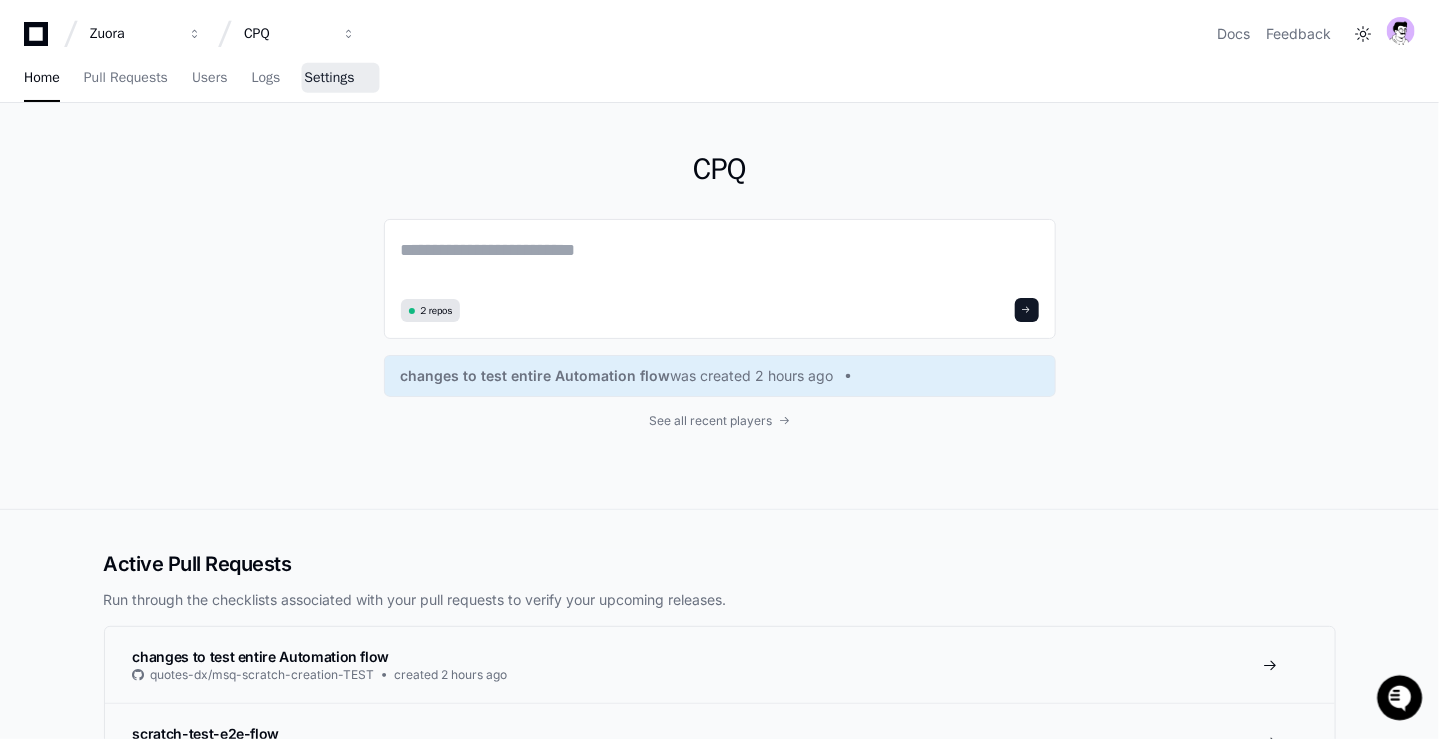 click on "Settings" at bounding box center [329, 79] 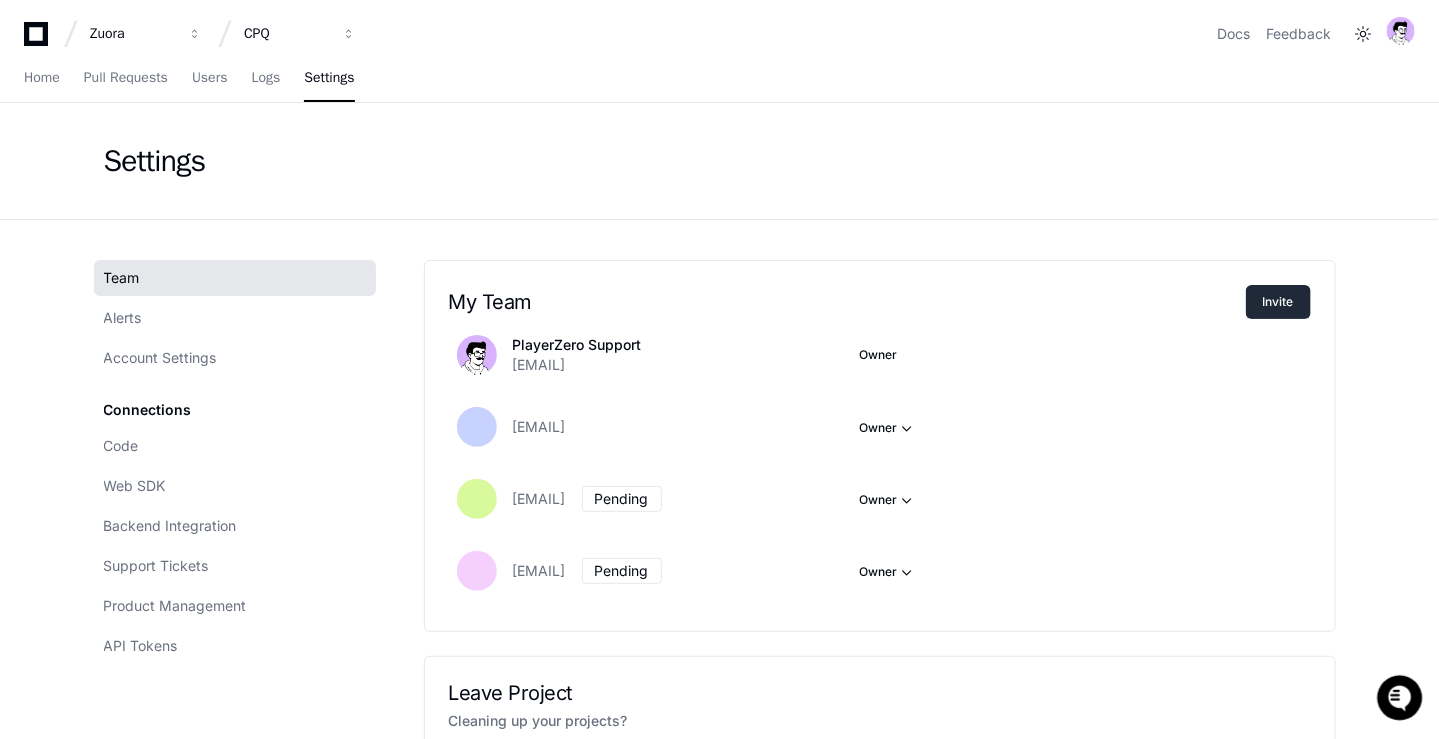 click on "Invite" 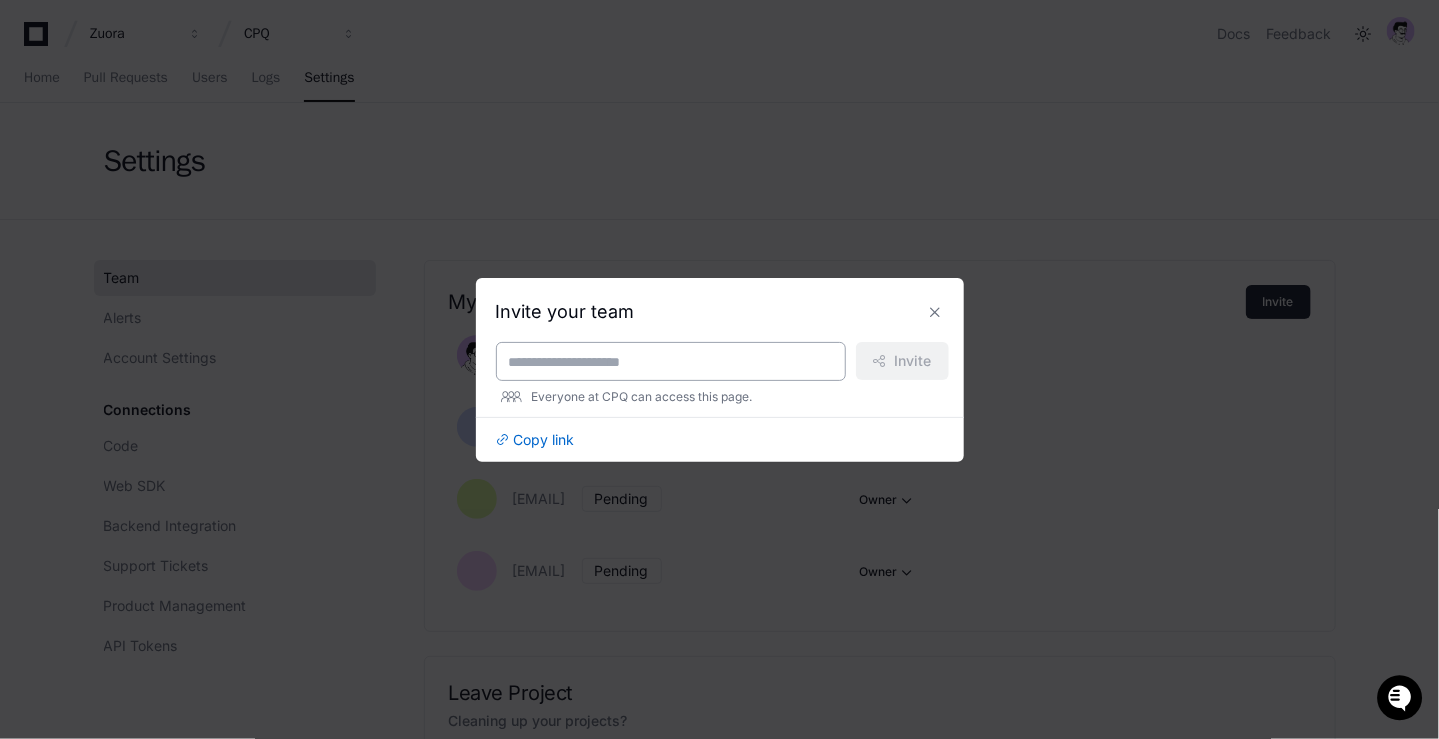 click at bounding box center (671, 361) 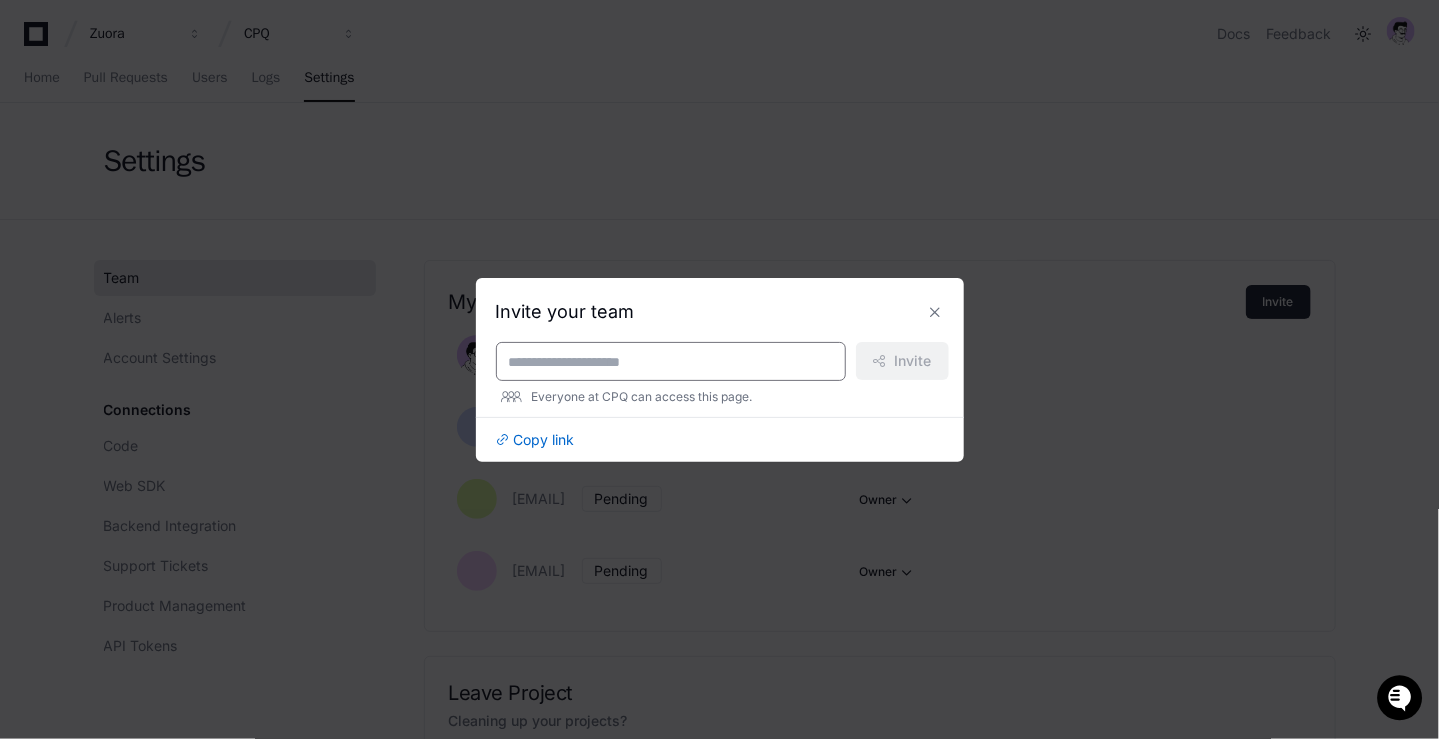 click at bounding box center [671, 361] 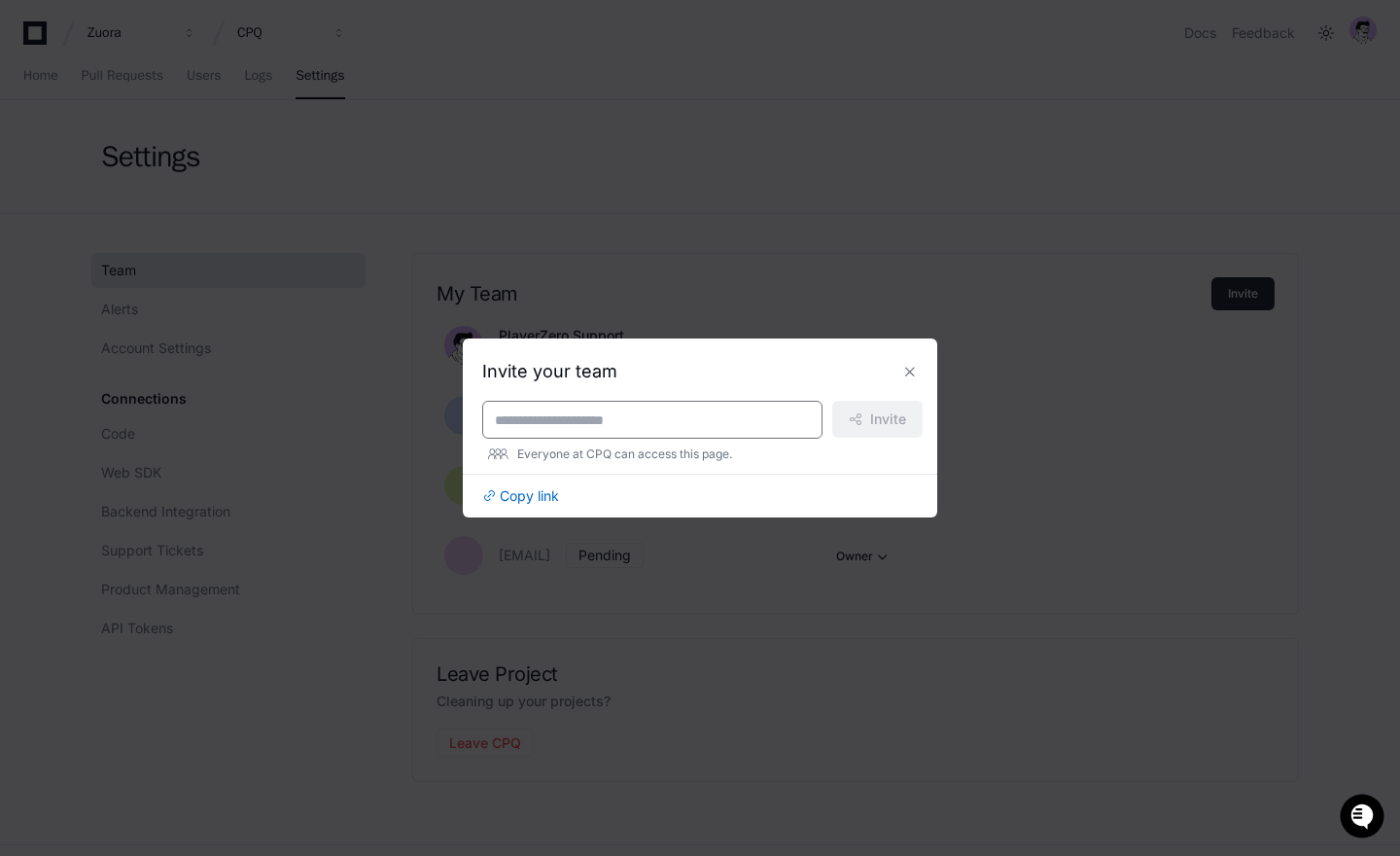 paste on "**********" 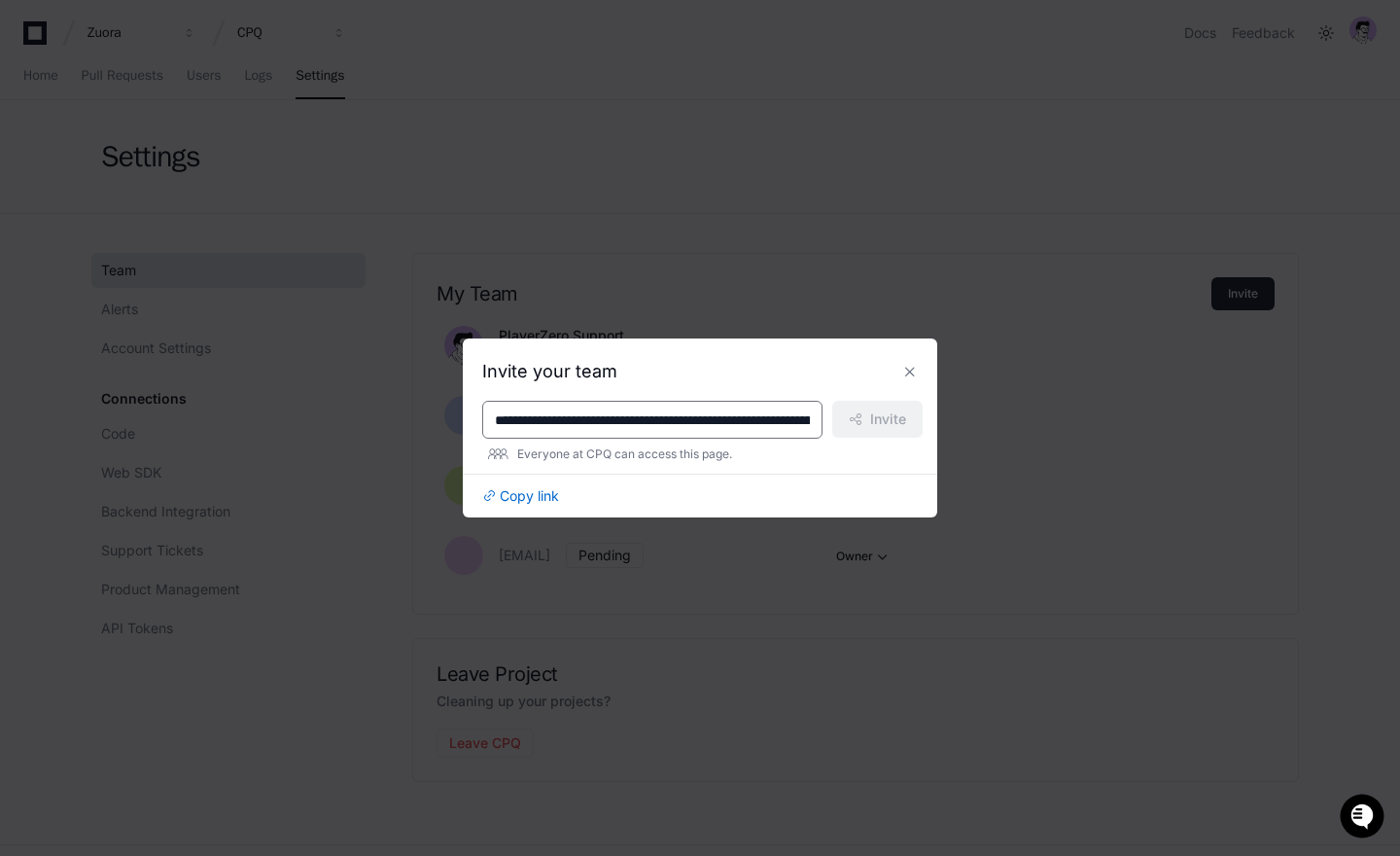 scroll, scrollTop: 0, scrollLeft: 2888, axis: horizontal 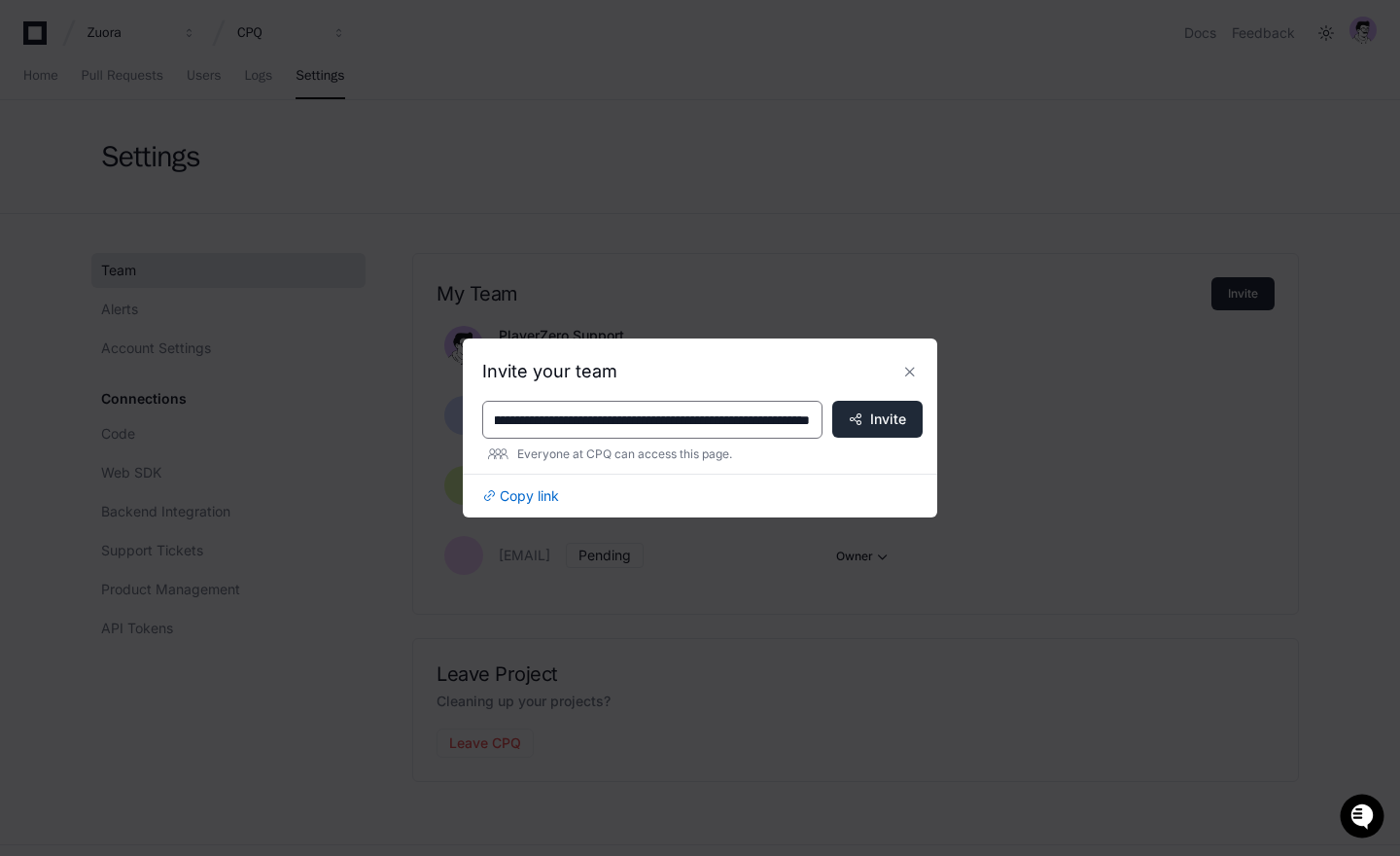 type on "**********" 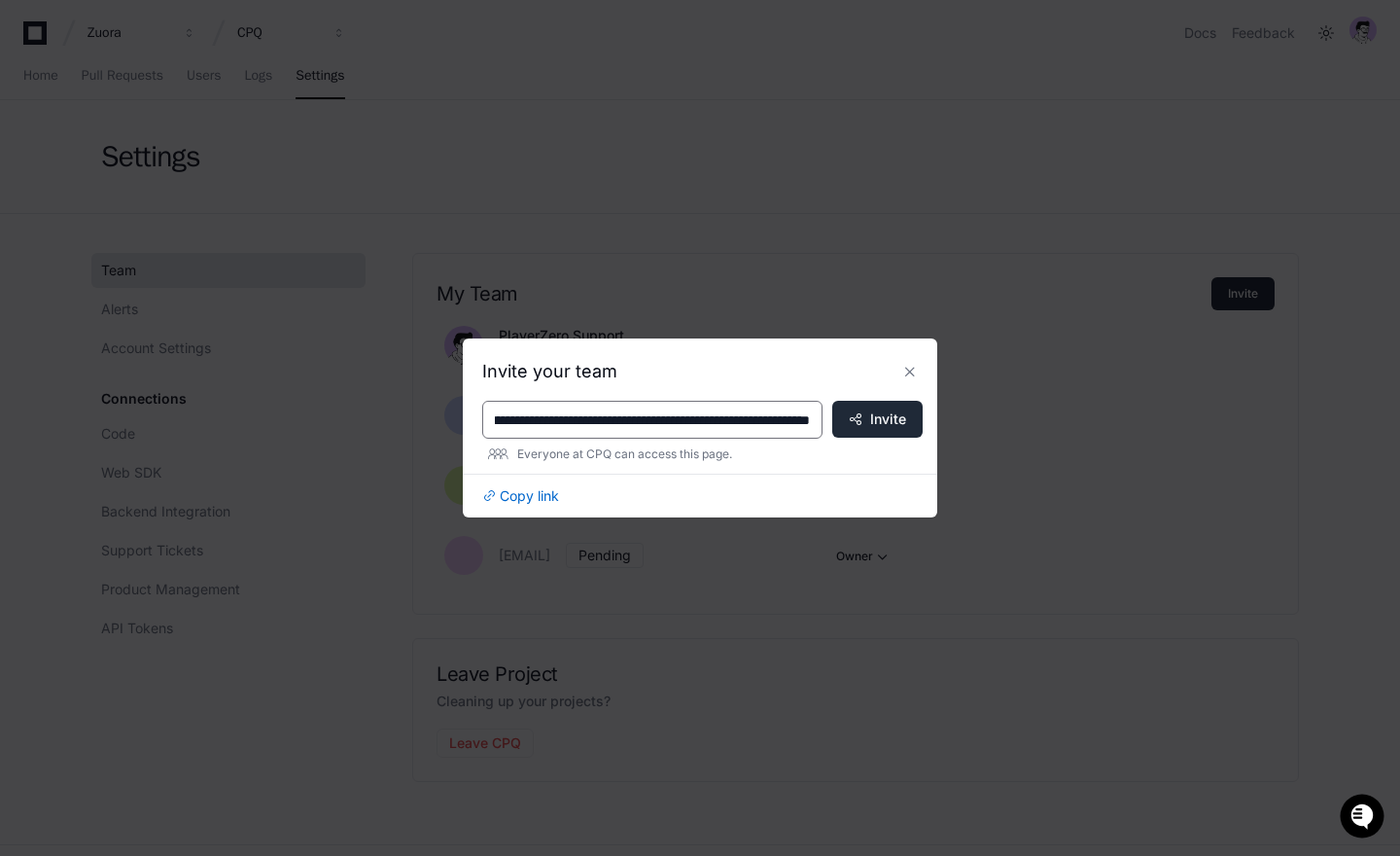 click on "Invite" at bounding box center [888, 419] 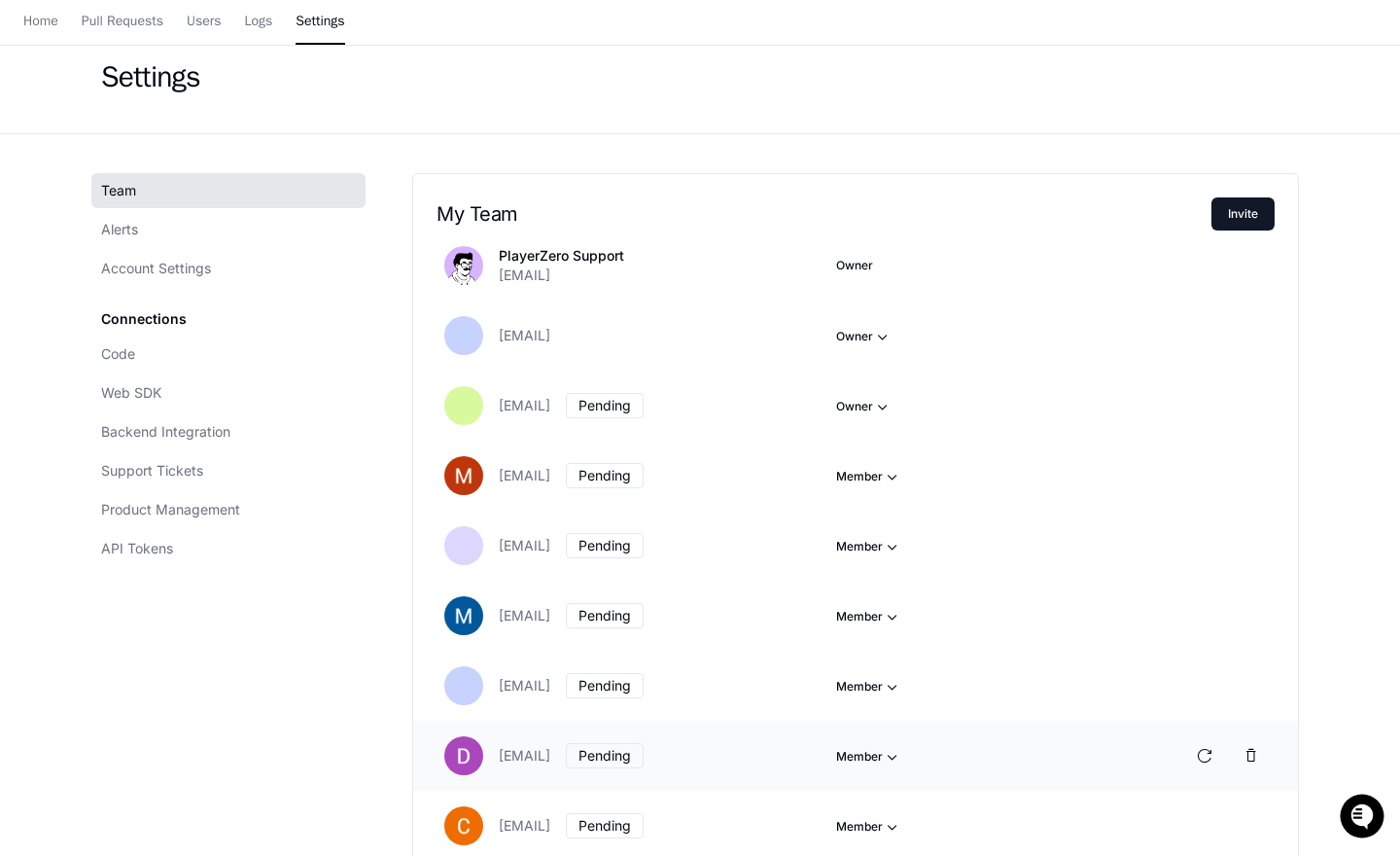 scroll, scrollTop: 0, scrollLeft: 0, axis: both 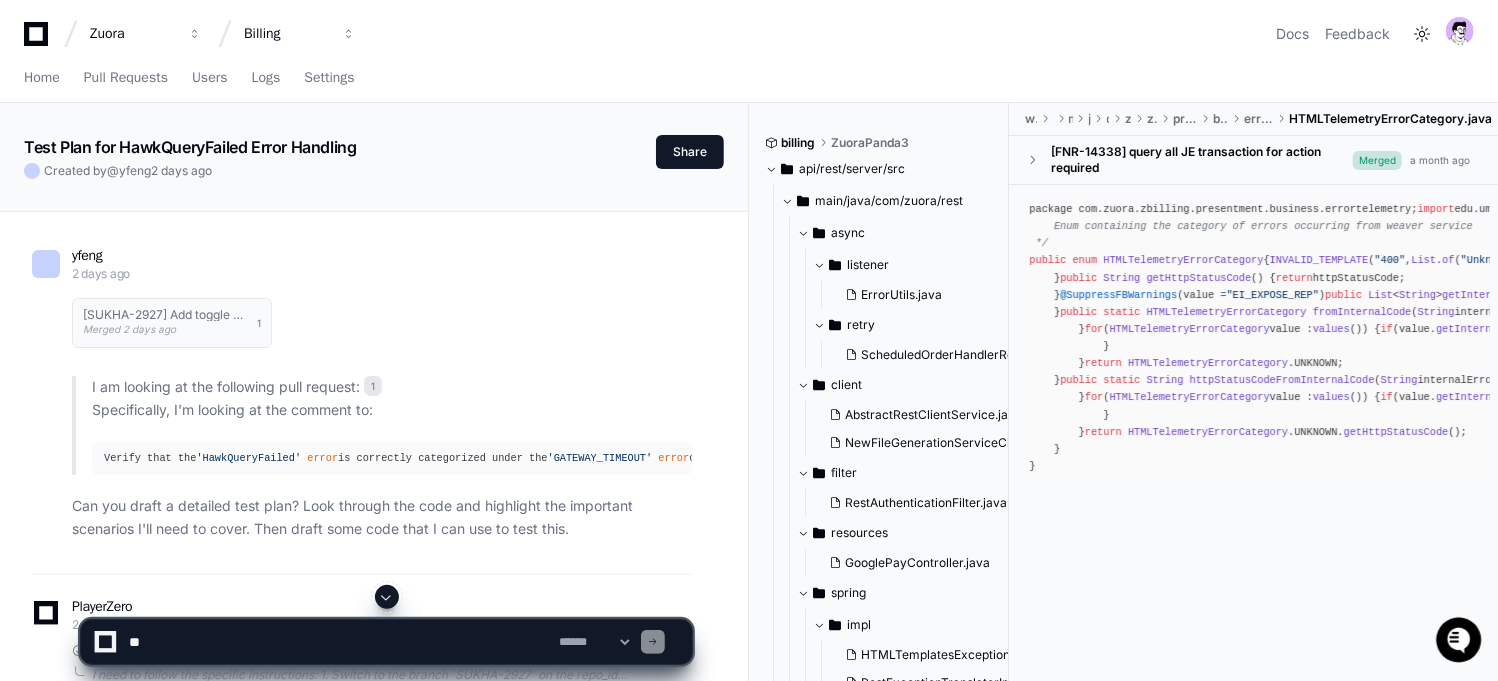 click on "Verify that the  'HawkQueryFailed'   error  is correctly categorized under the  'GATEWAY_TIMEOUT'   error  category  and  that it triggers appropriate  error  handling mechanisms." 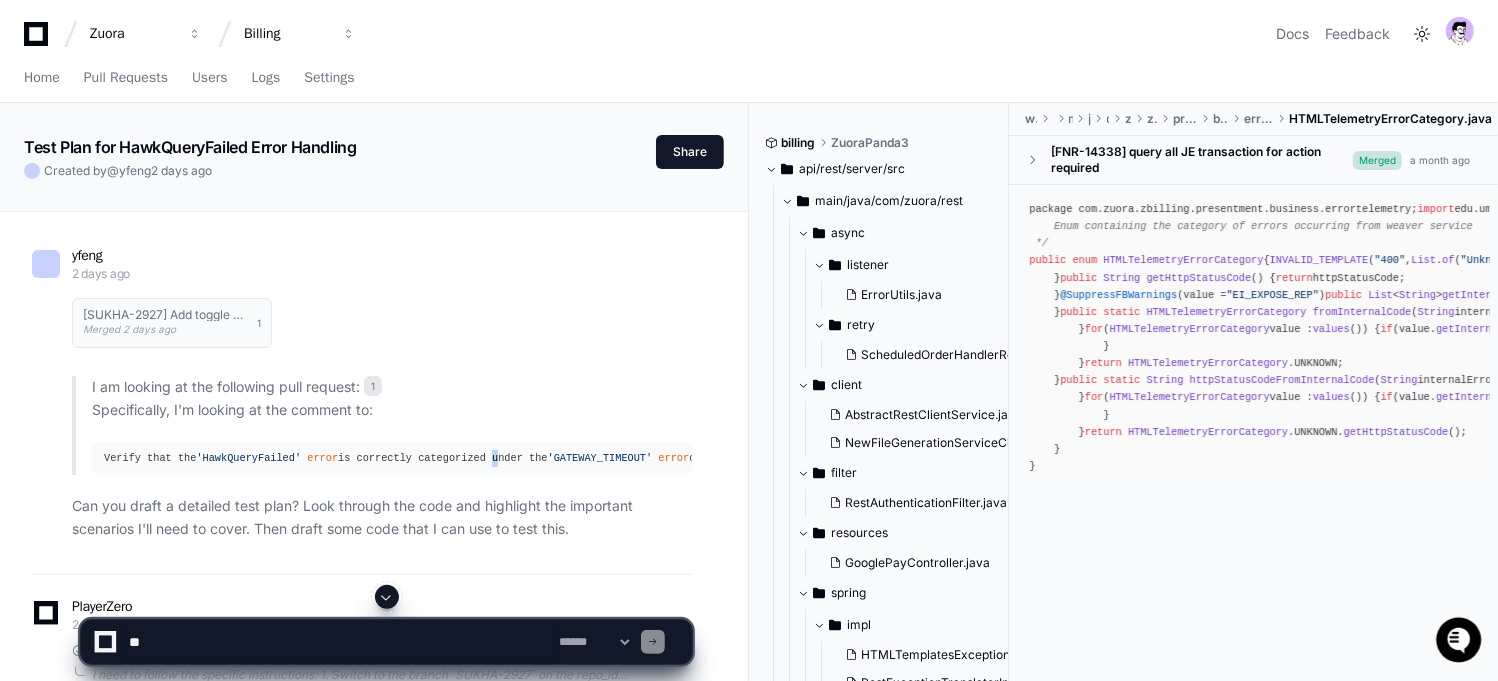 click on "Verify that the  'HawkQueryFailed'   error  is correctly categorized under the  'GATEWAY_TIMEOUT'   error  category  and  that it triggers appropriate  error  handling mechanisms." 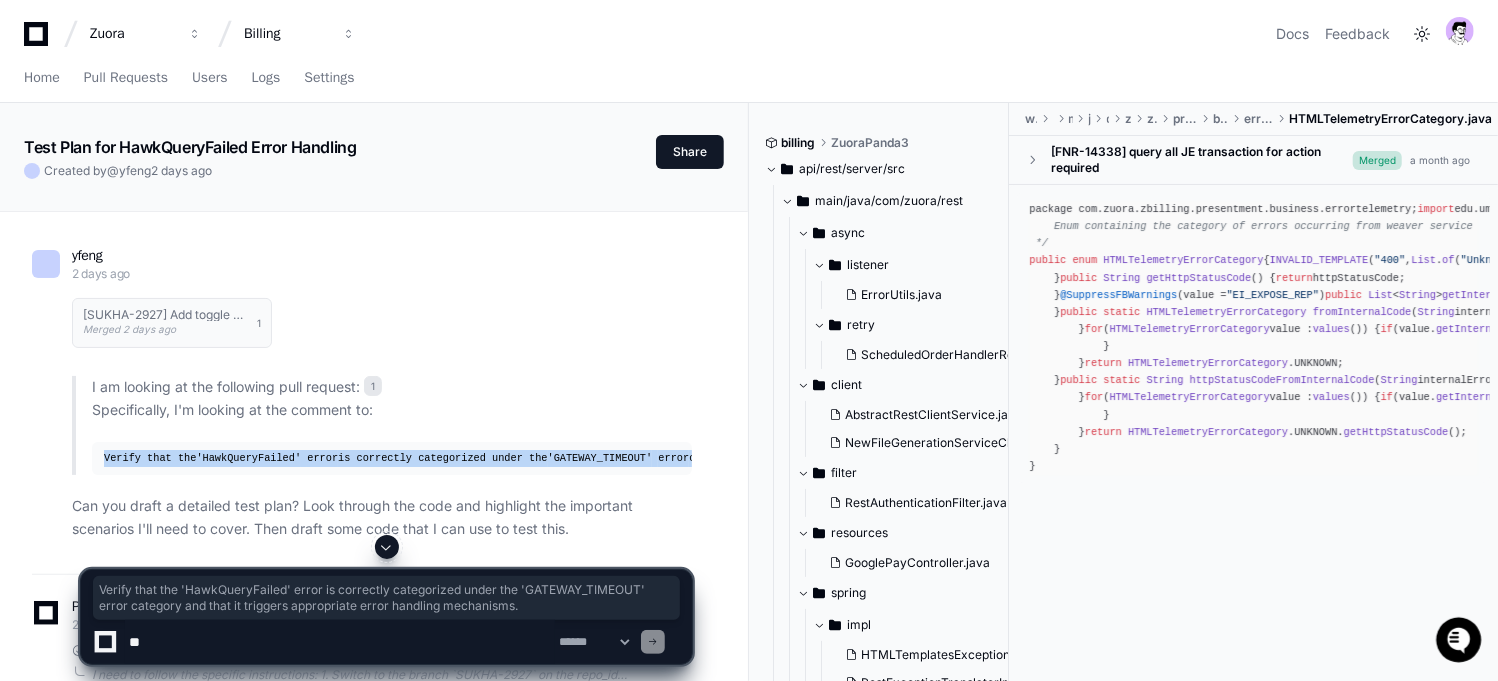 click on "Verify that the  'HawkQueryFailed'   error  is correctly categorized under the  'GATEWAY_TIMEOUT'   error  category  and  that it triggers appropriate  error  handling mechanisms." 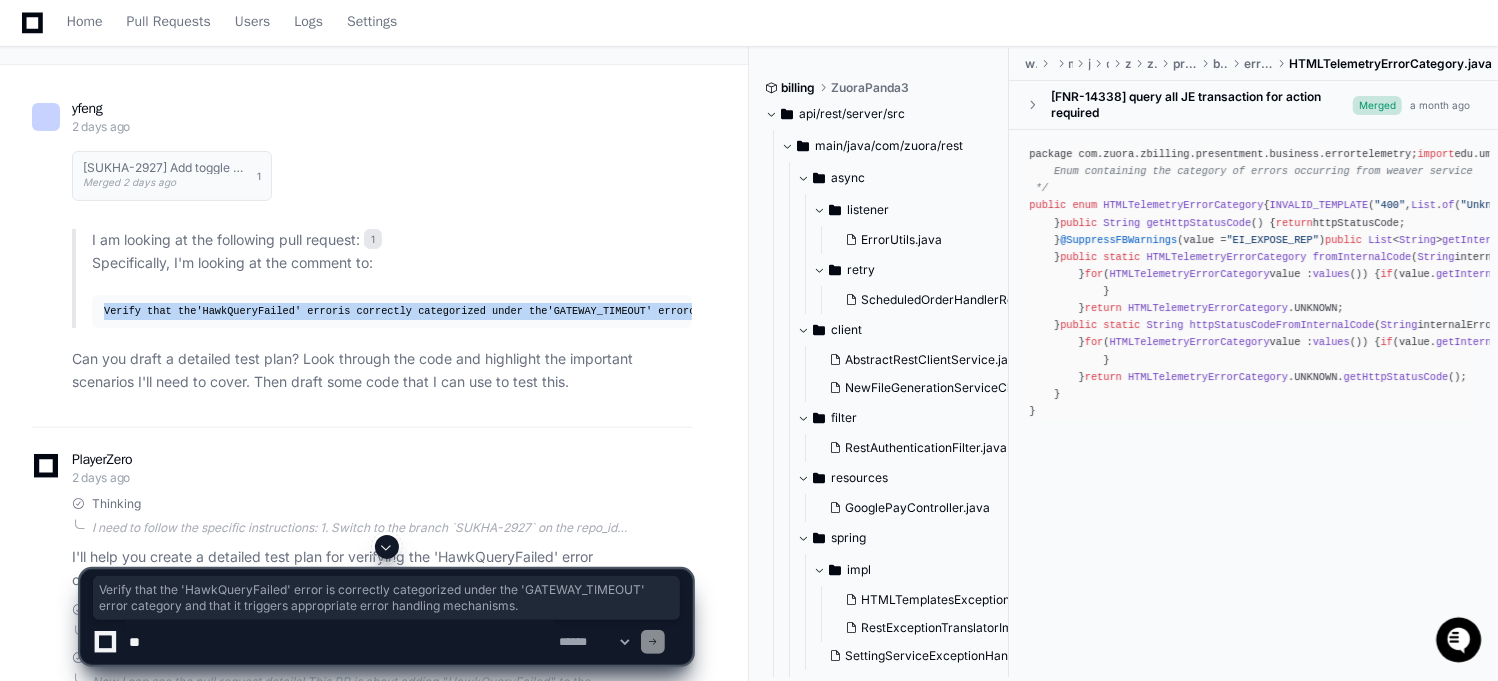 scroll, scrollTop: 230, scrollLeft: 0, axis: vertical 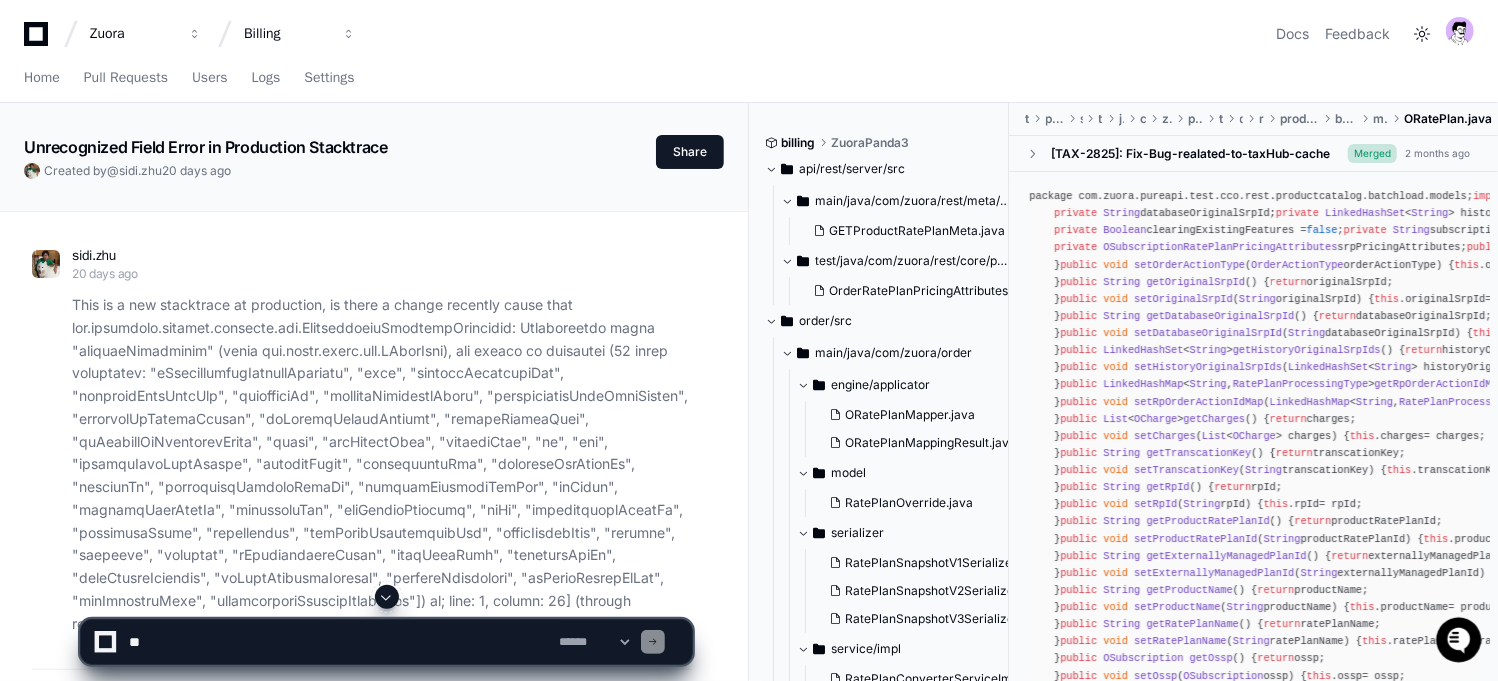 click on "This is a new stacktrace at production, is there a change recently cause that ; line: 1, column: 26] (through reference chain: com.zuora.order.imp.ORatePlan )" 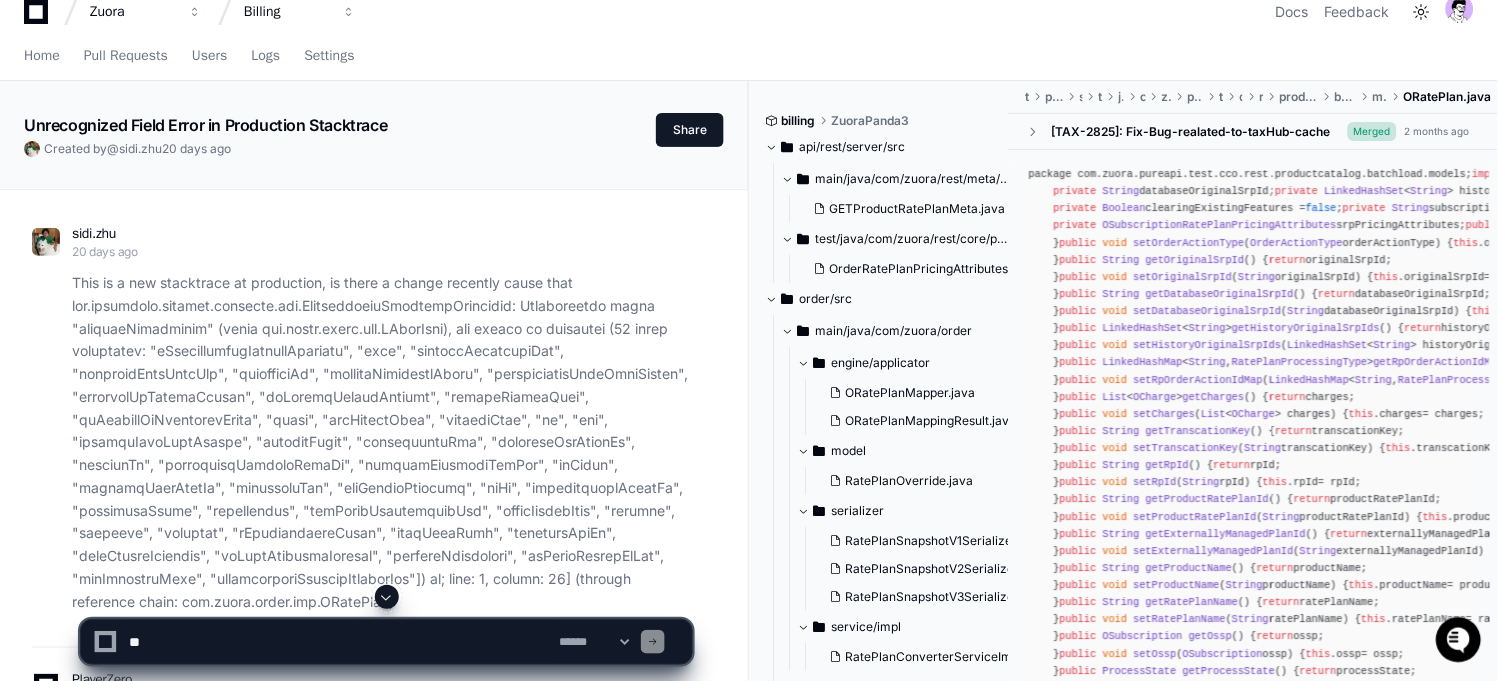 scroll, scrollTop: 0, scrollLeft: 0, axis: both 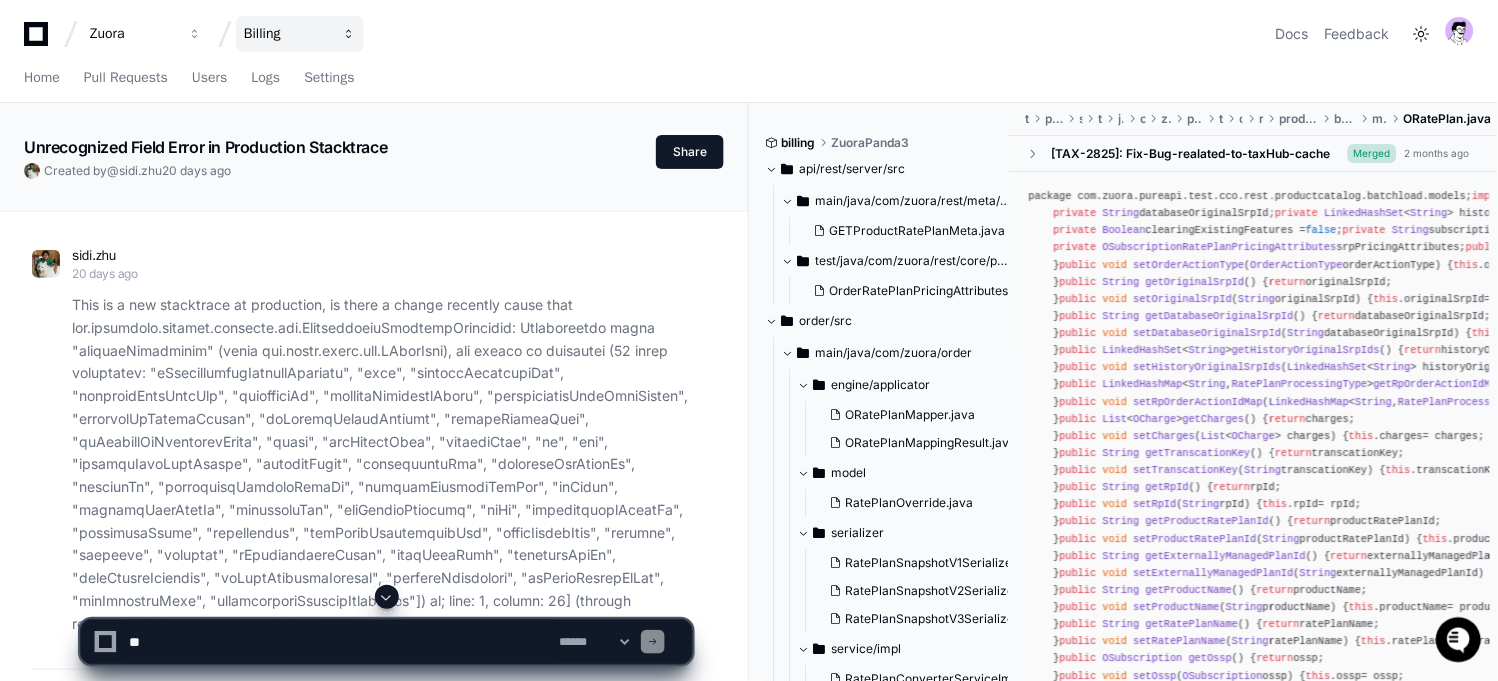 click on "Billing" at bounding box center [133, 34] 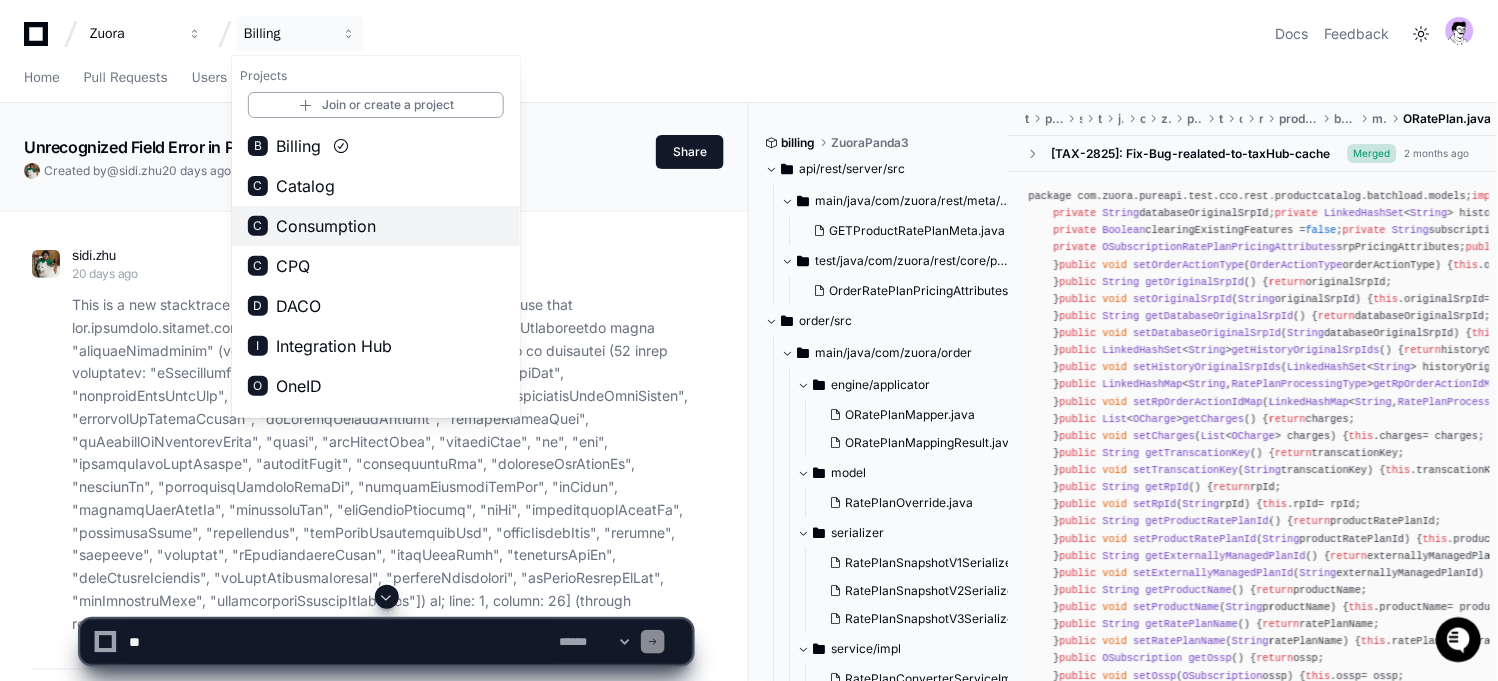 scroll, scrollTop: 71, scrollLeft: 0, axis: vertical 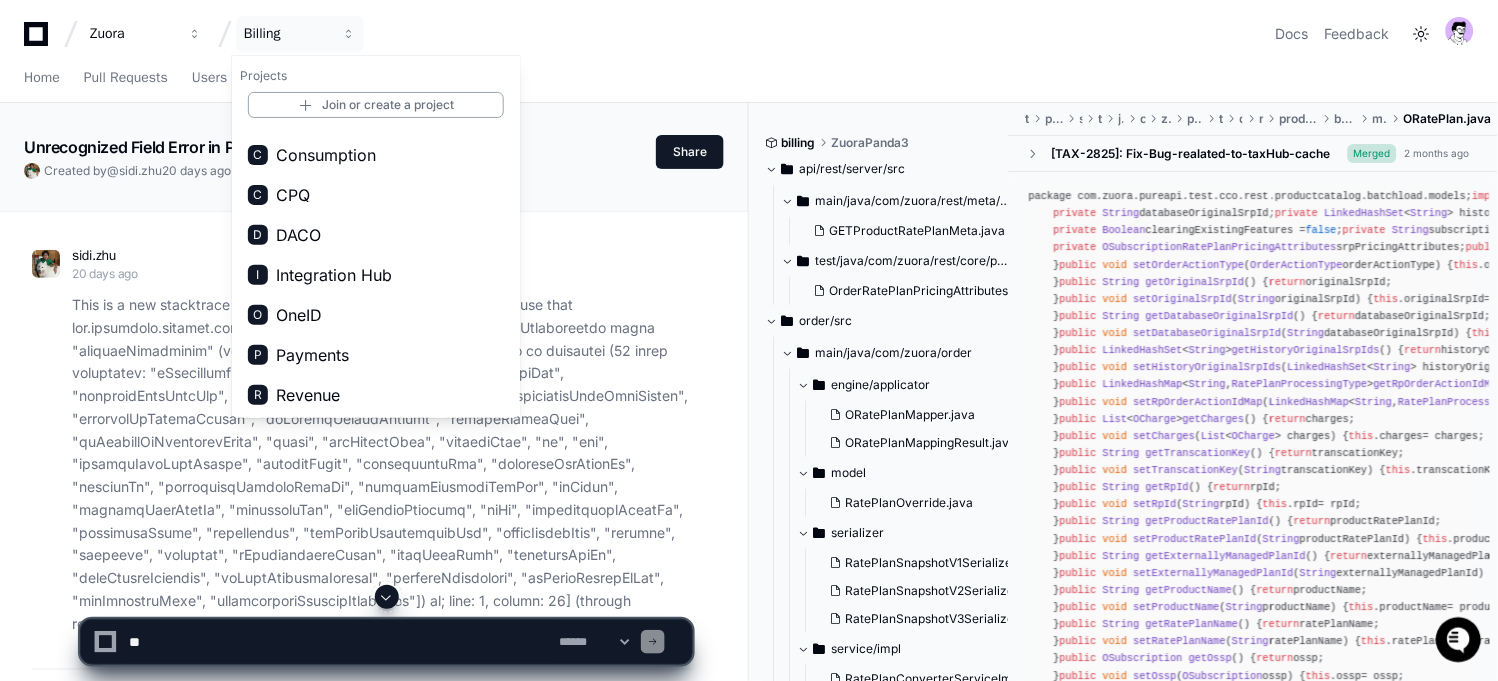 click on "P  Payments" at bounding box center (376, 355) 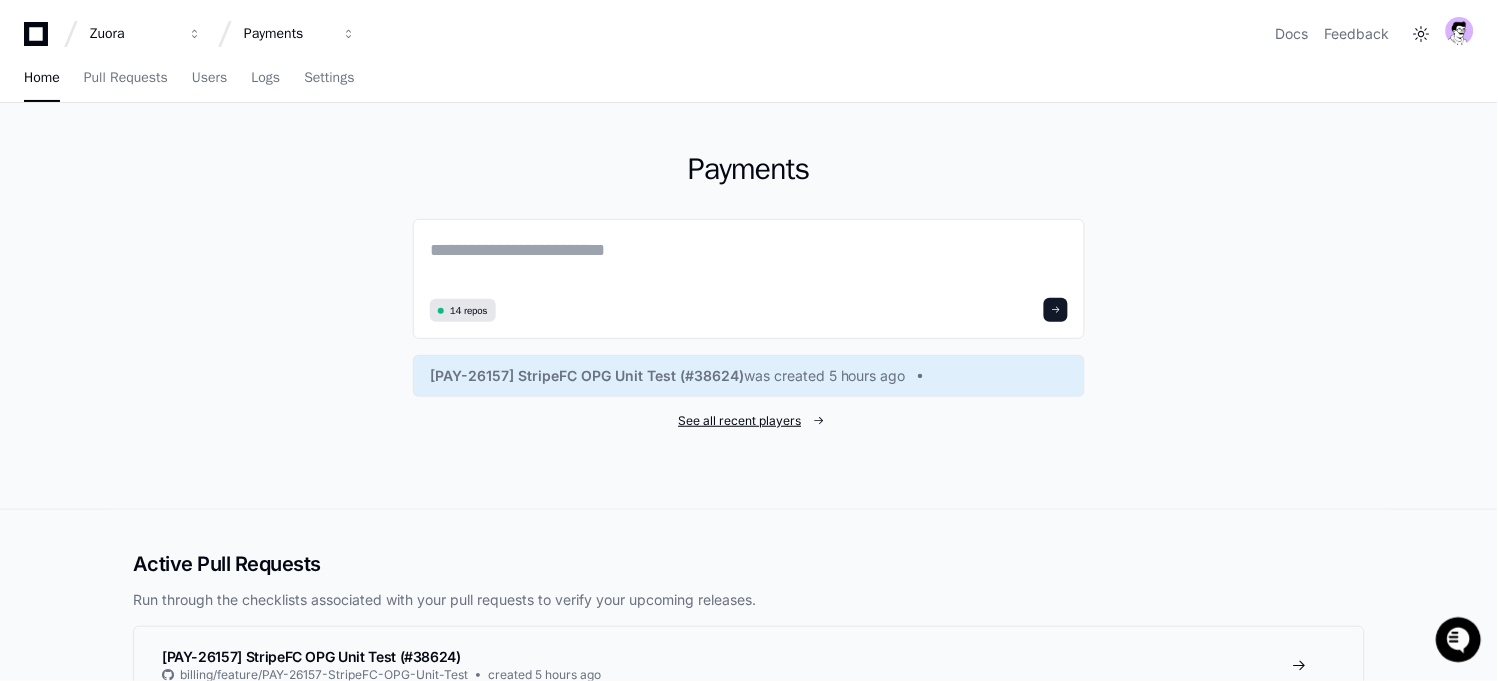 click on "See all recent players" 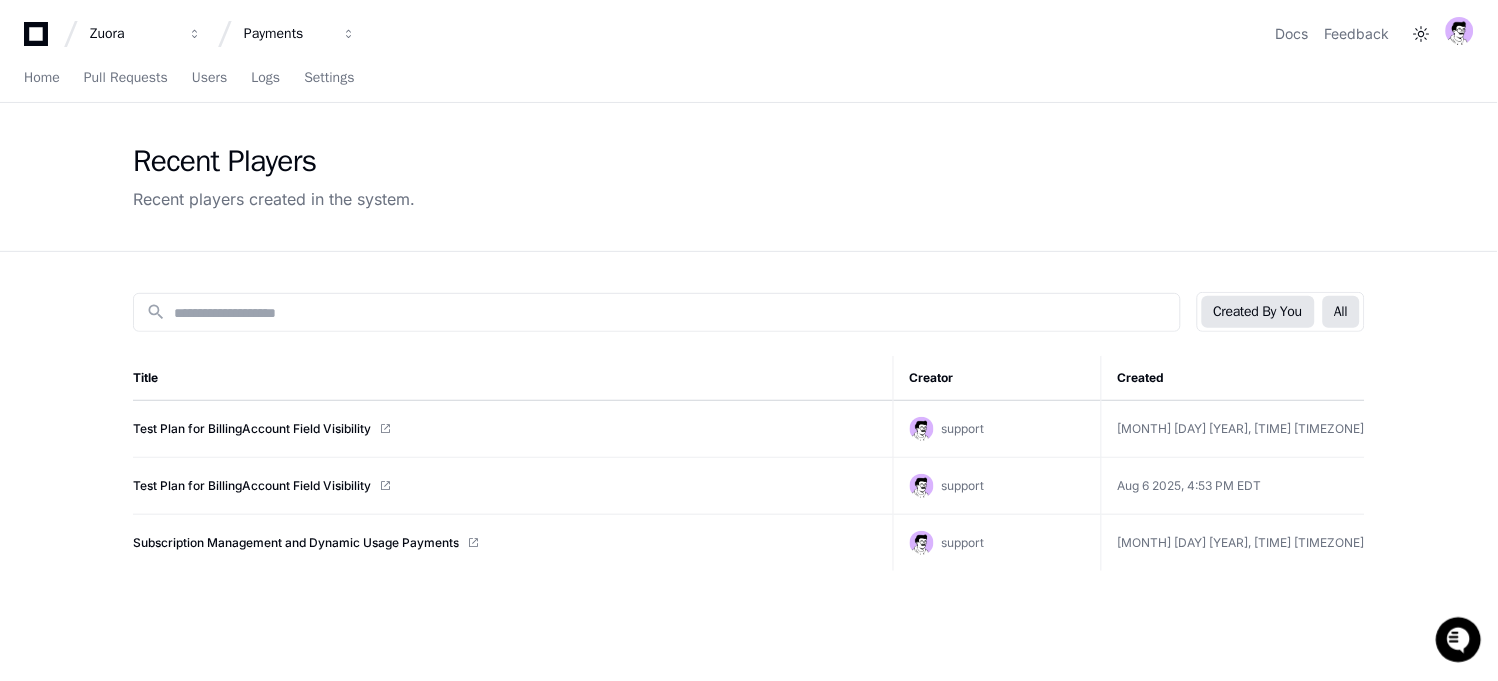 click on "All" 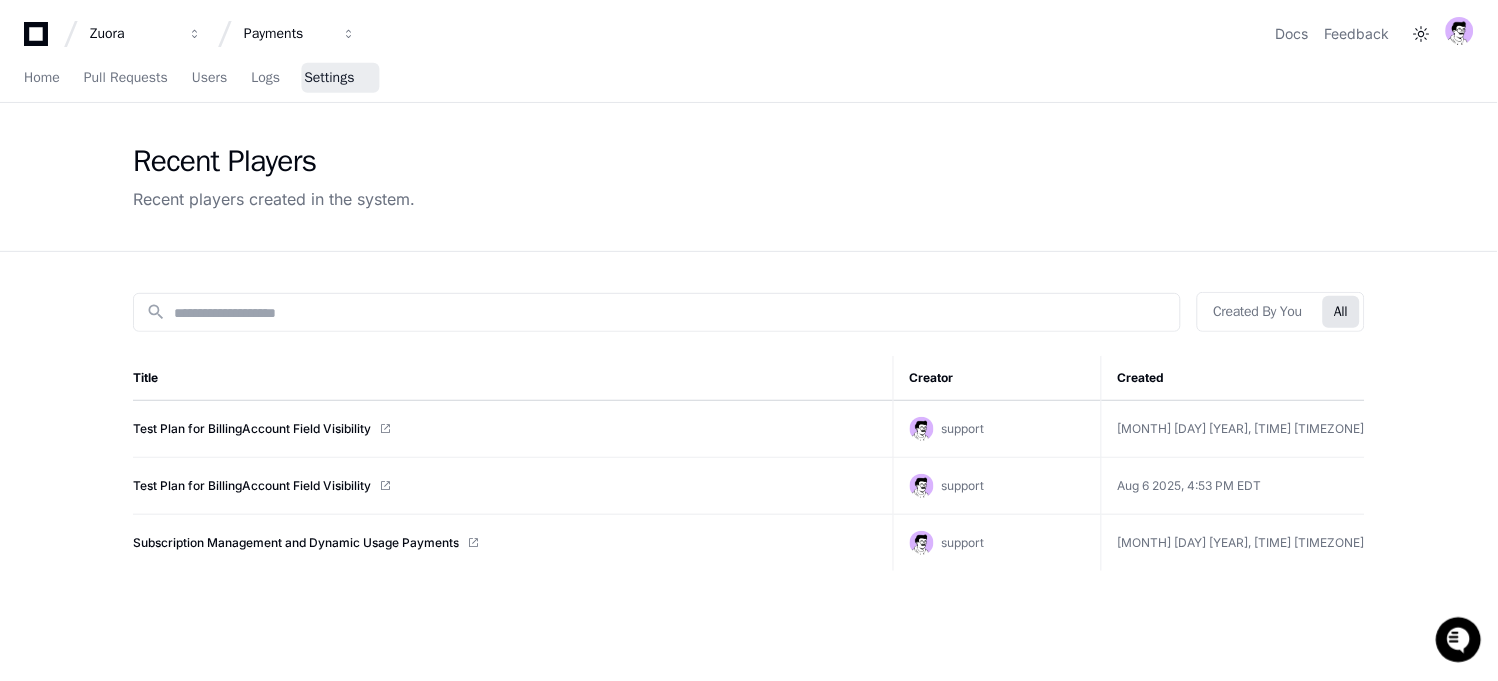 click on "Settings" at bounding box center [329, 79] 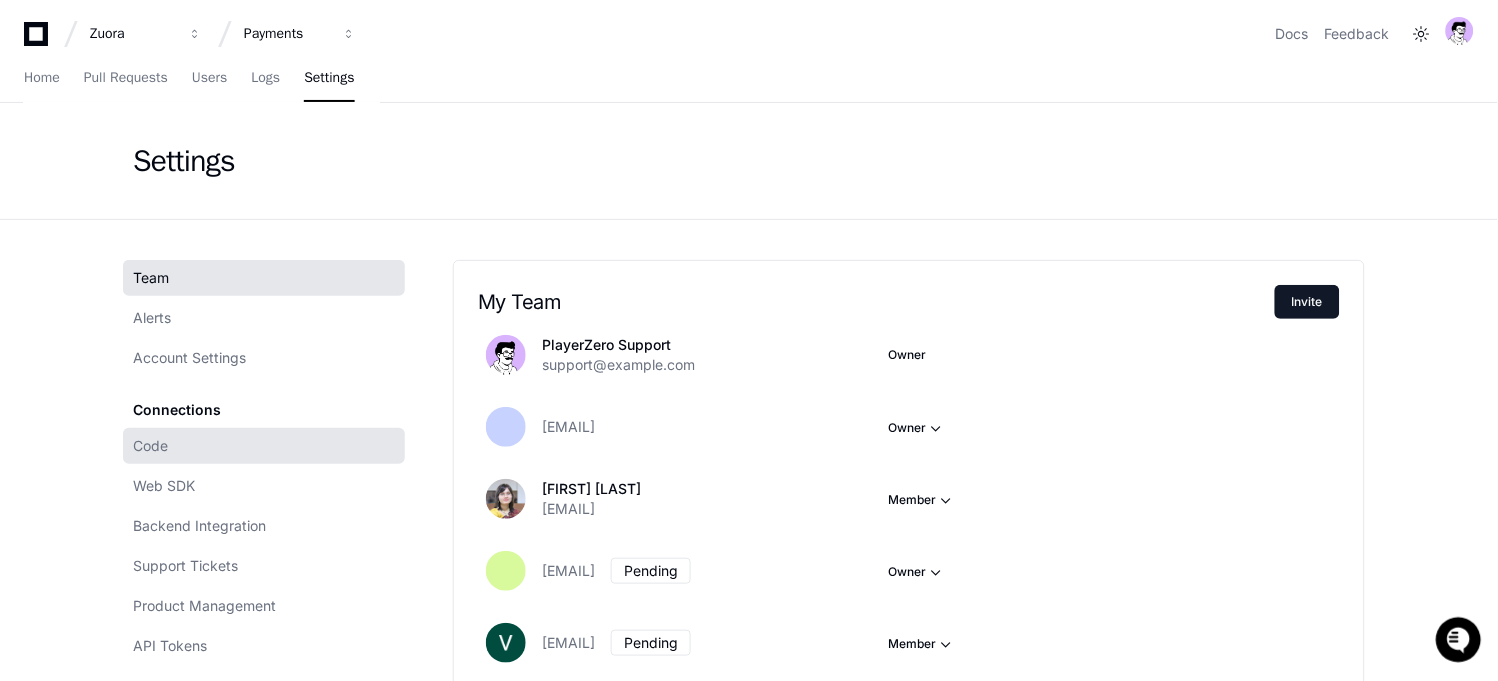 click on "Code" 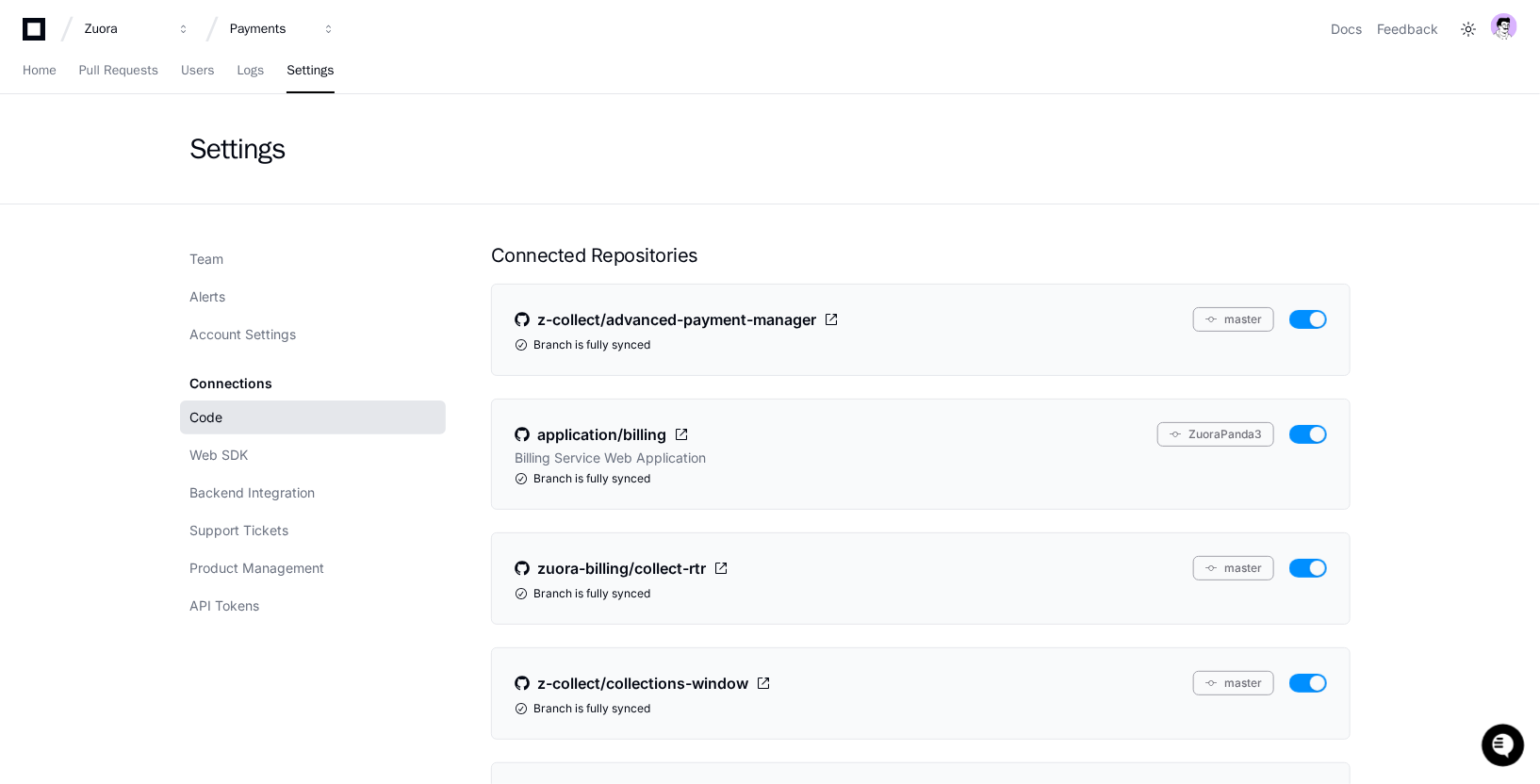 scroll, scrollTop: 0, scrollLeft: 0, axis: both 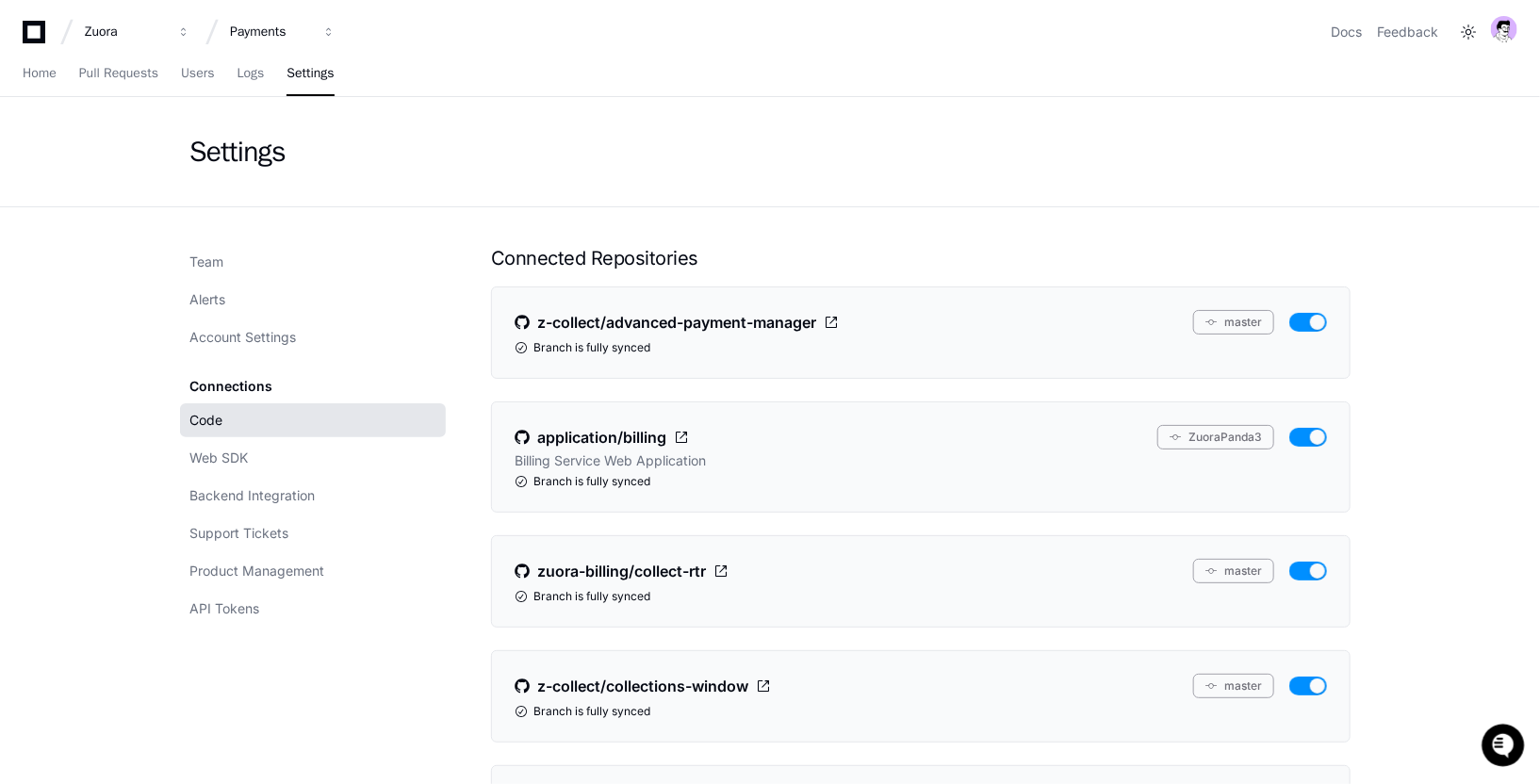 click on "Settings" 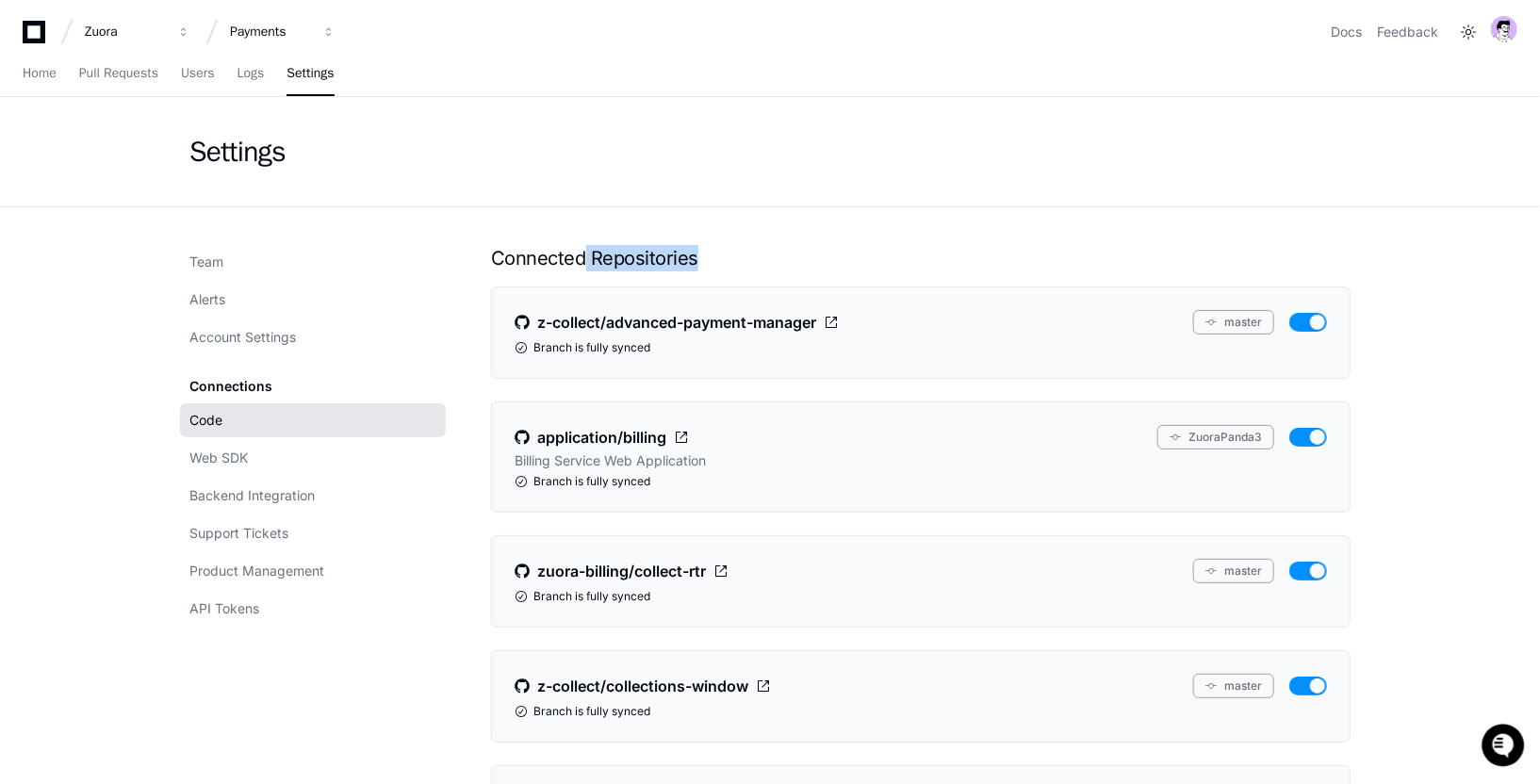 drag, startPoint x: 728, startPoint y: 260, endPoint x: 588, endPoint y: 255, distance: 140.08926 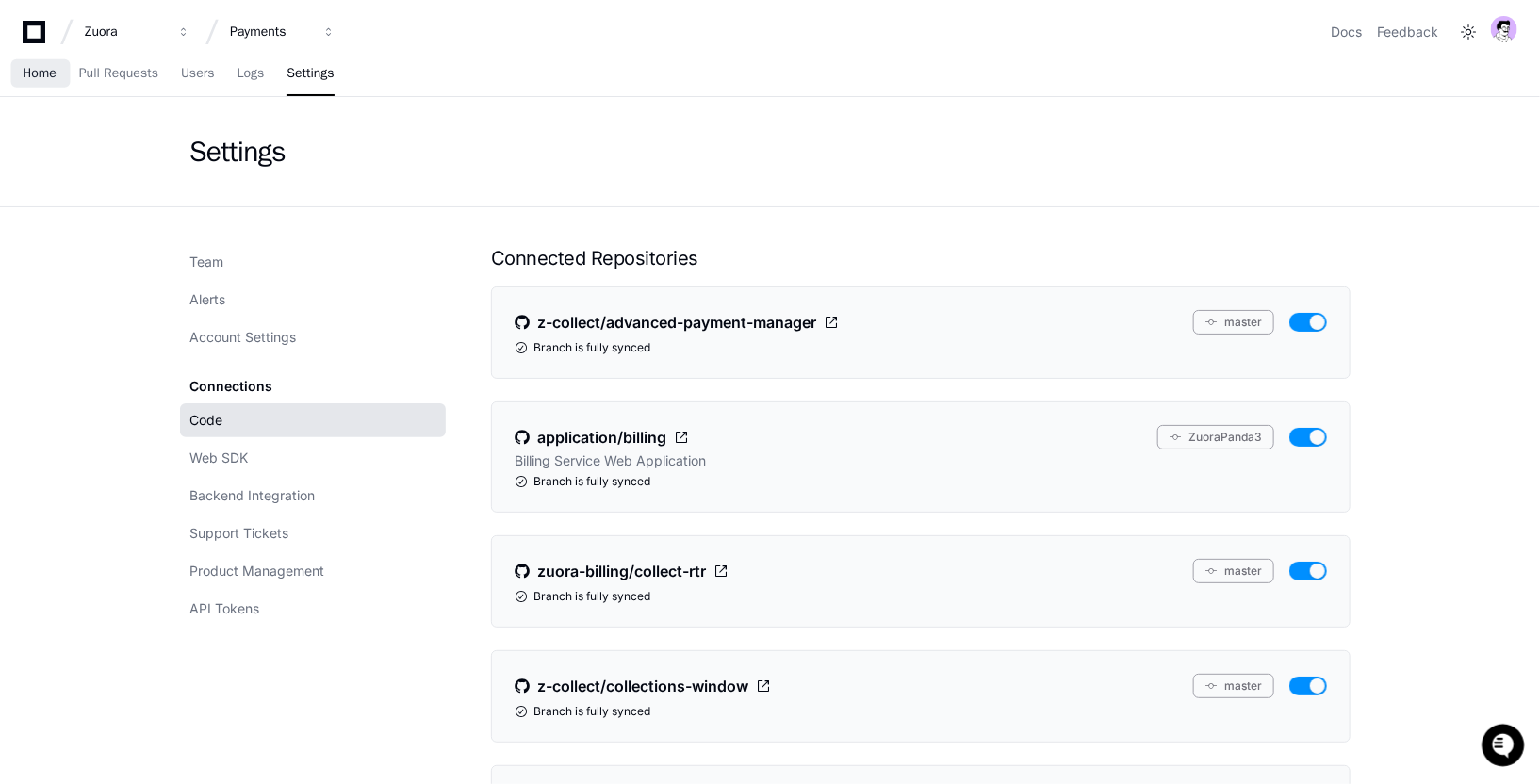 click on "Home" at bounding box center [40, 74] 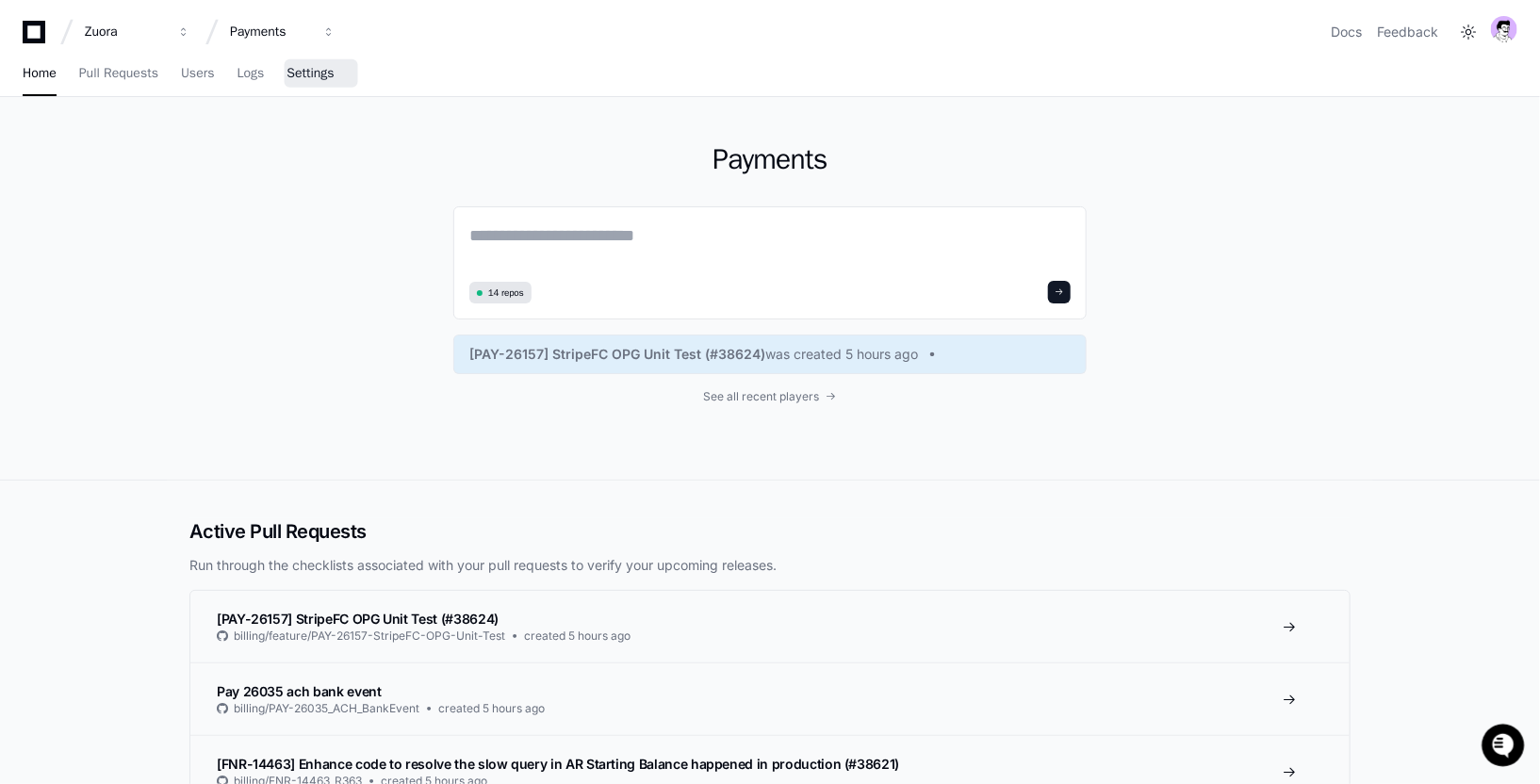 click on "Settings" at bounding box center (310, 74) 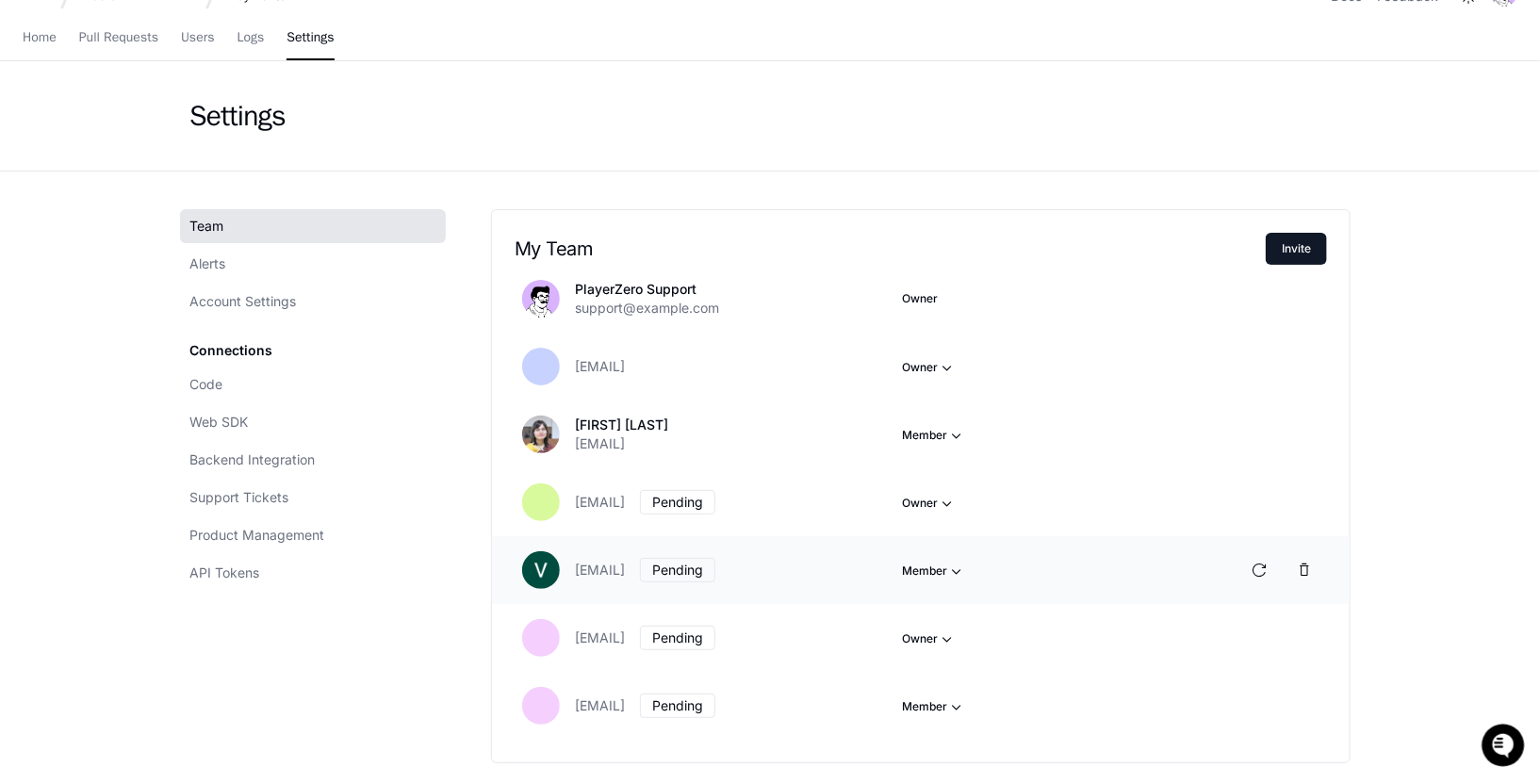 scroll, scrollTop: 38, scrollLeft: 0, axis: vertical 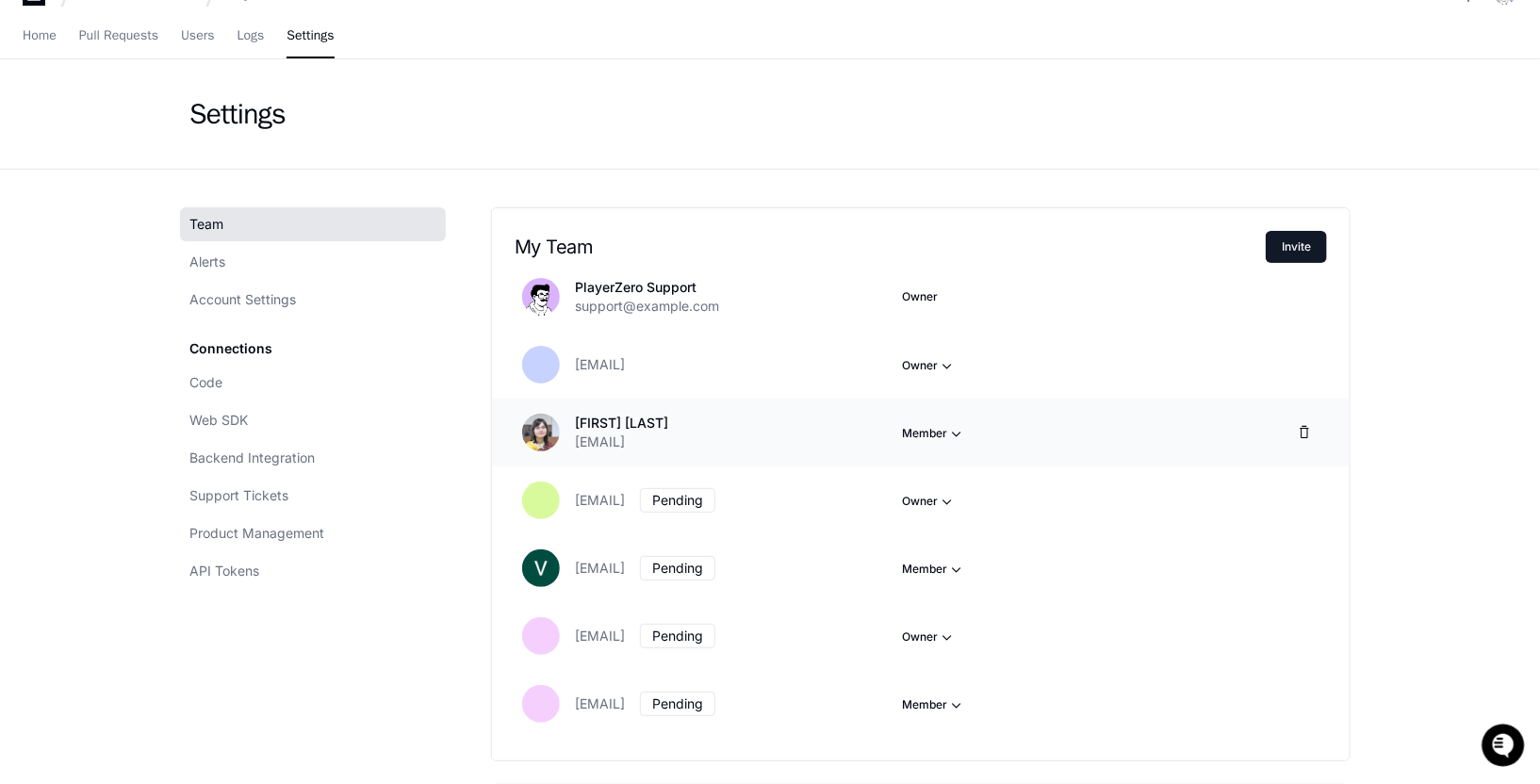 click on "Member" at bounding box center [929, 366] 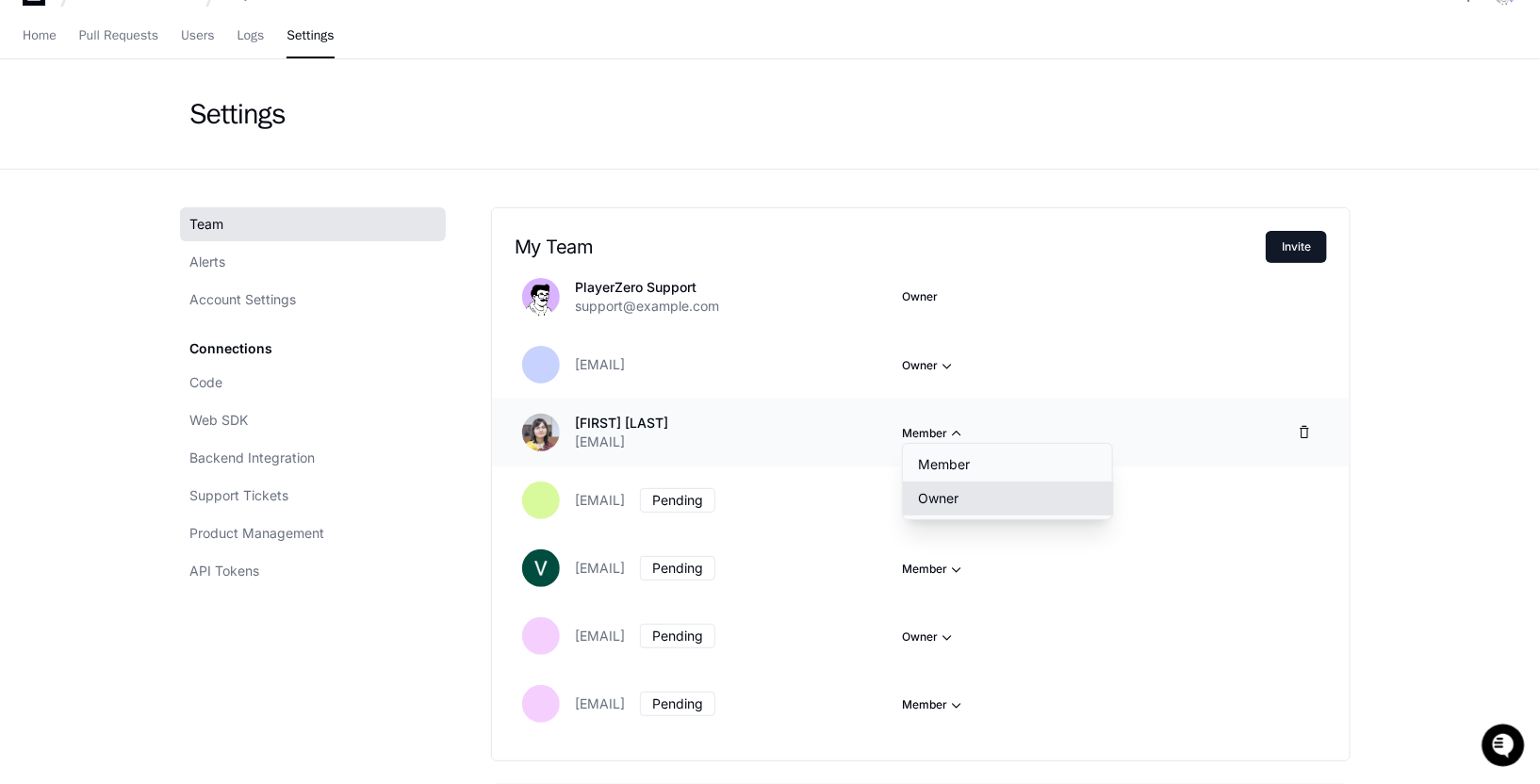 click on "Owner" 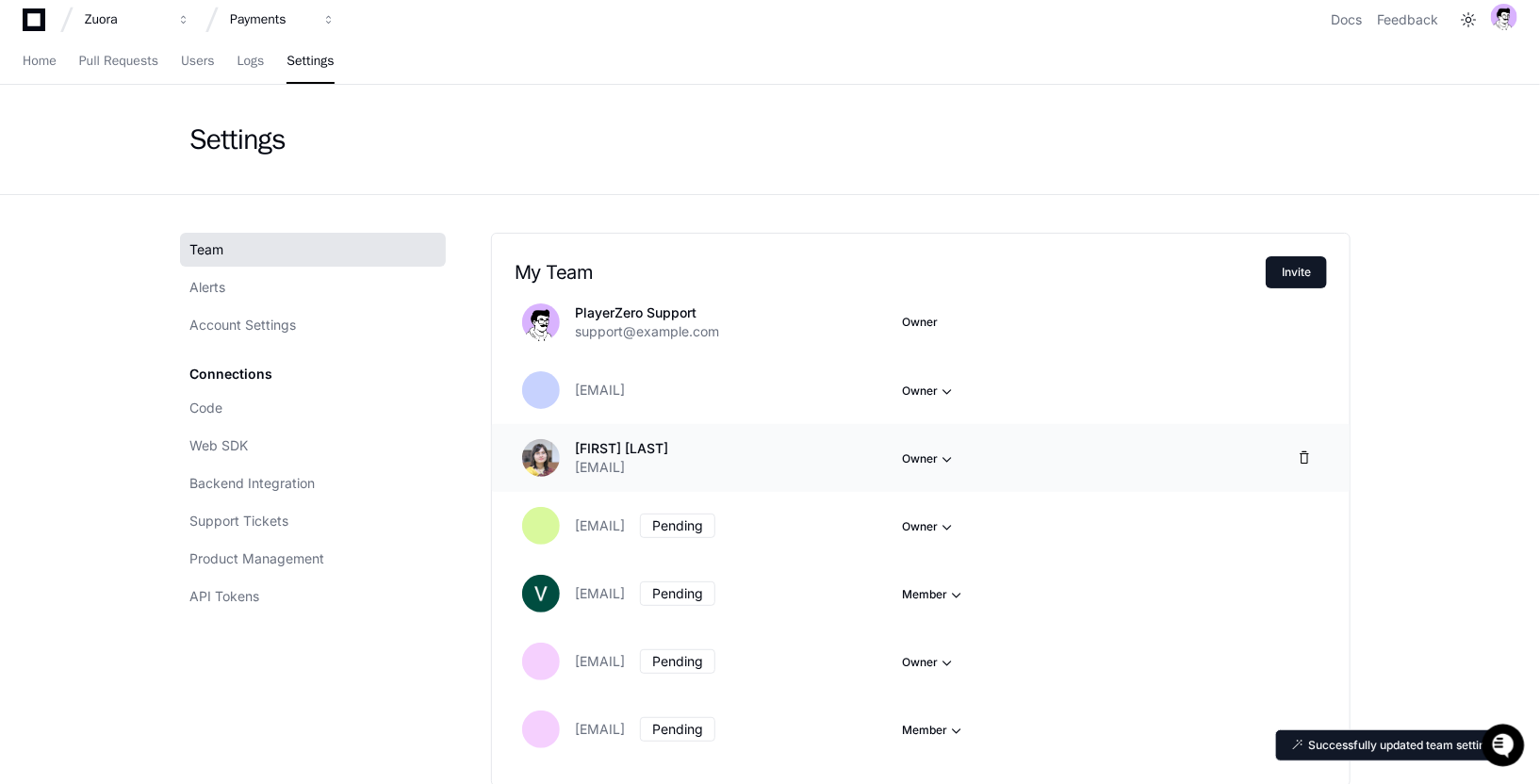 scroll, scrollTop: 0, scrollLeft: 0, axis: both 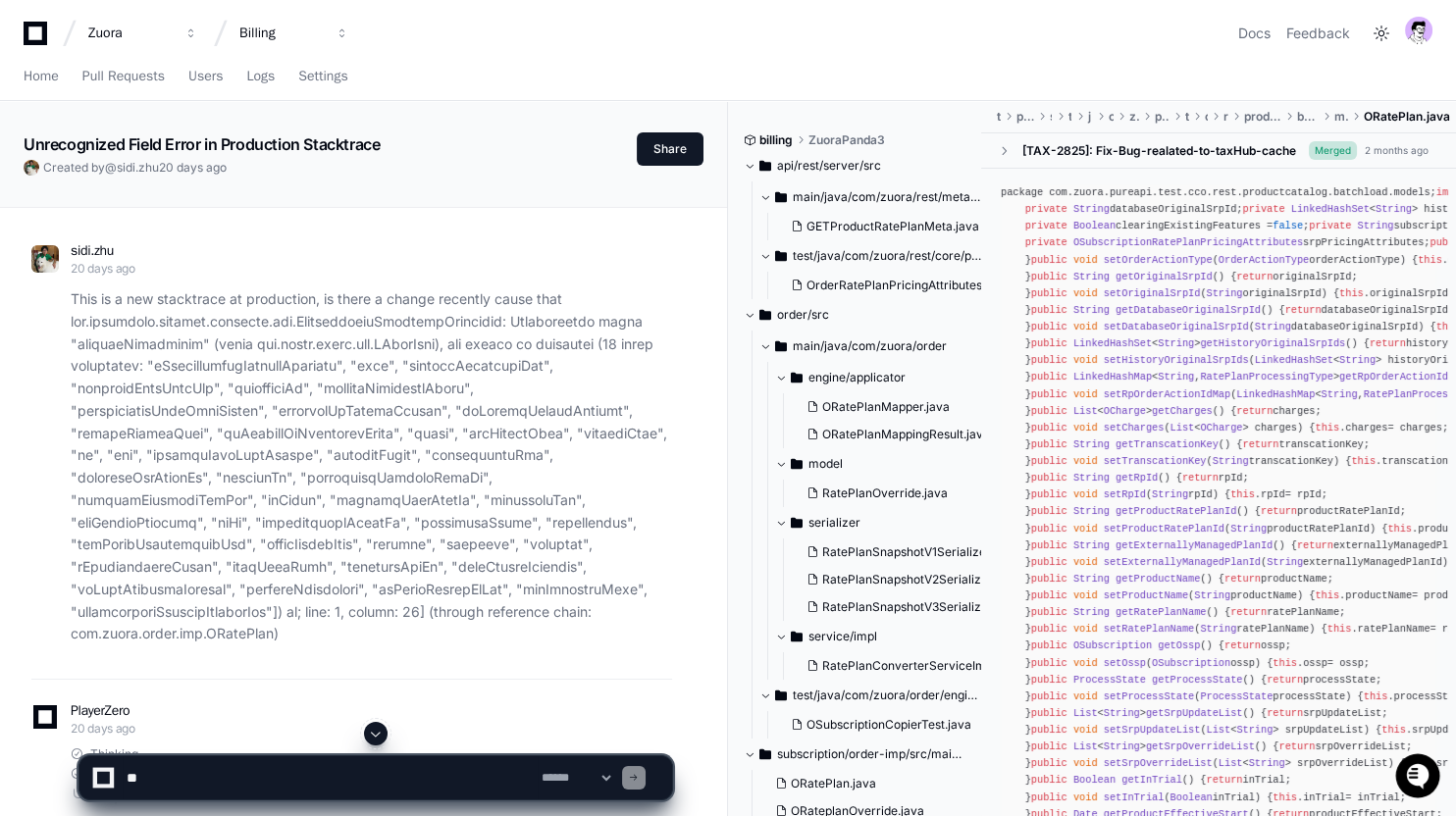click on "This is a new stacktrace at production, is there a change recently cause that ; line: 1, column: 26] (through reference chain: com.zuora.order.imp.ORatePlan )" 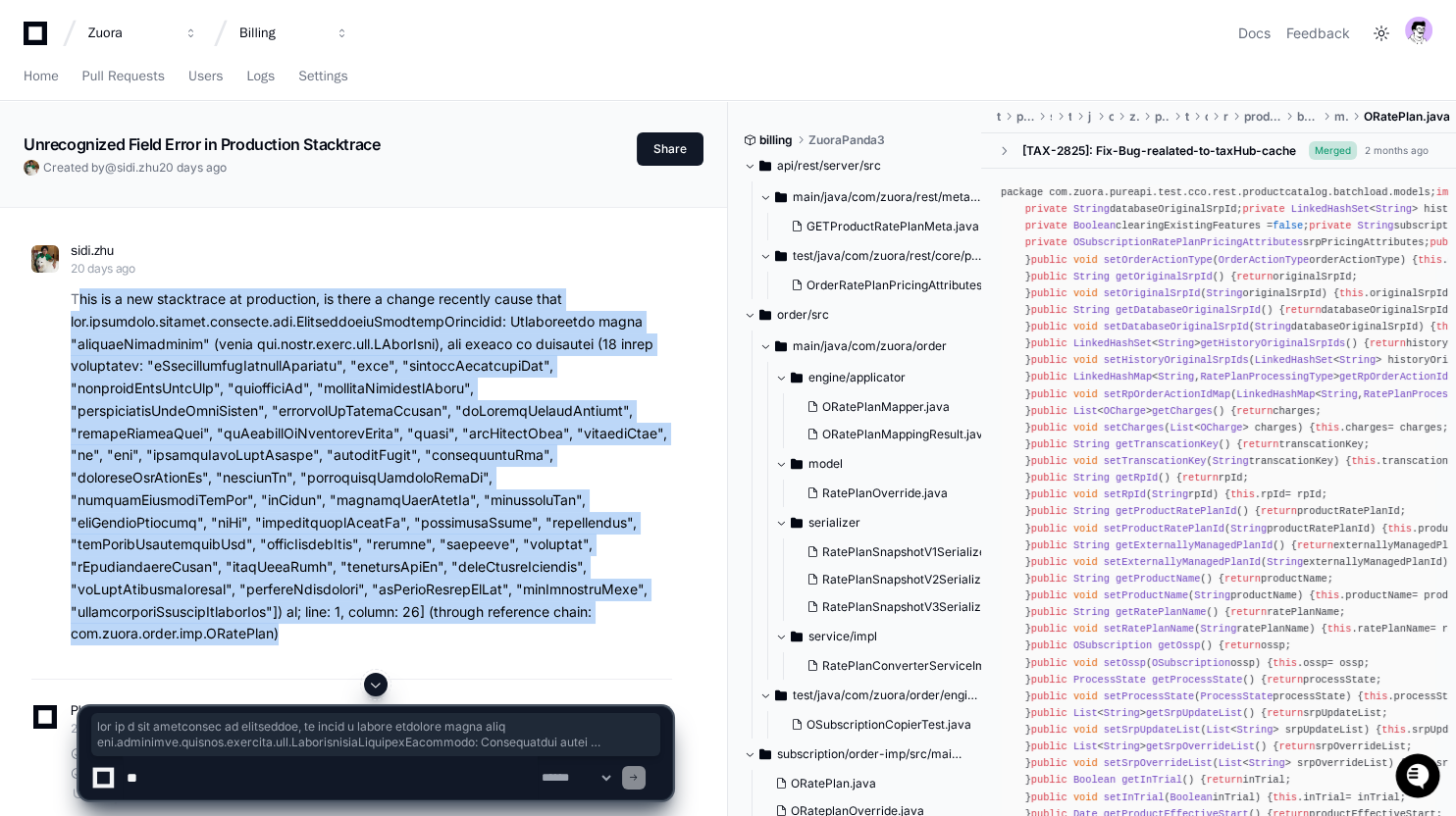 drag, startPoint x: 535, startPoint y: 617, endPoint x: 78, endPoint y: 301, distance: 555.612 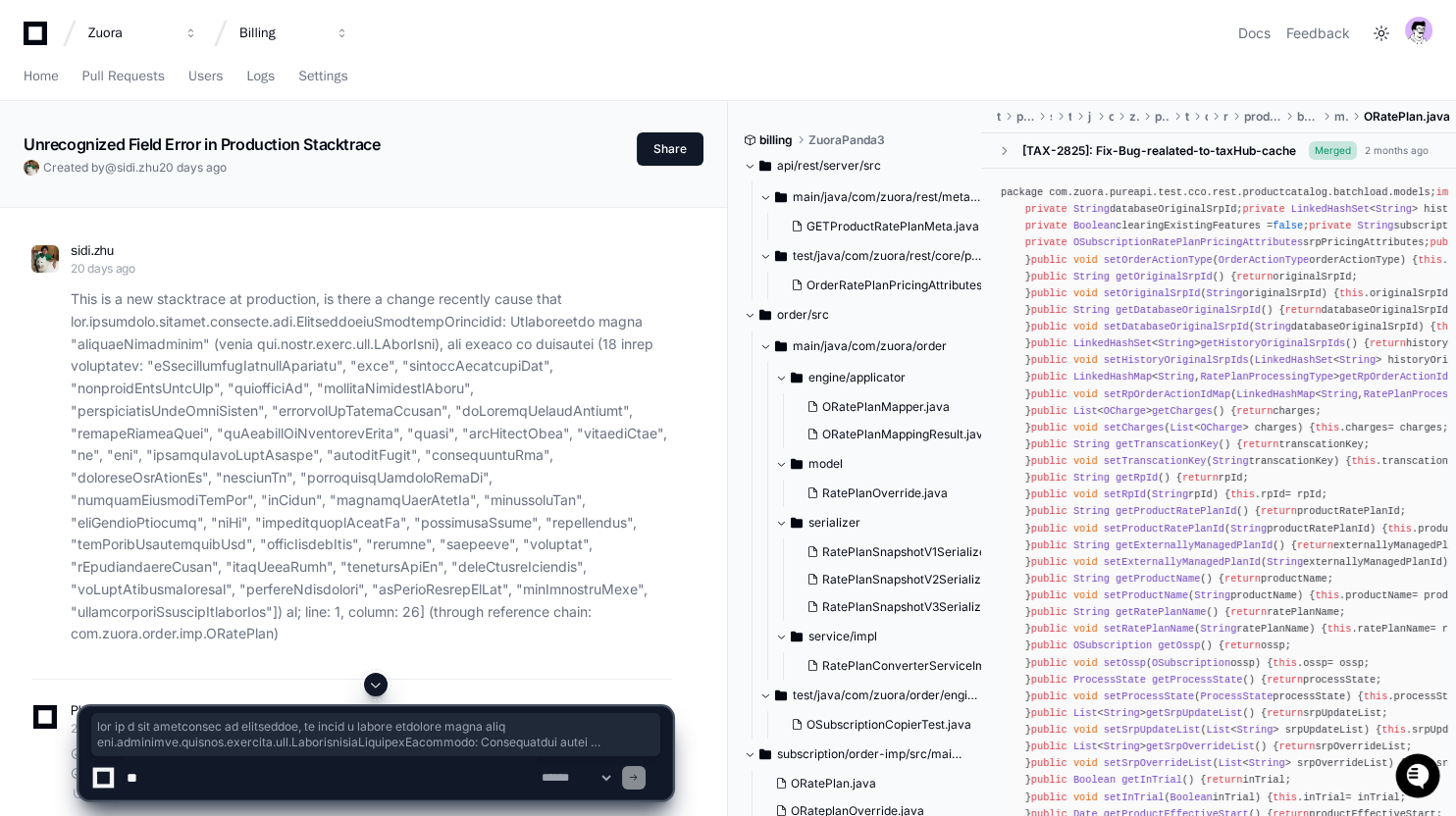 drag, startPoint x: 117, startPoint y: 307, endPoint x: 125, endPoint y: 314, distance: 10.630146 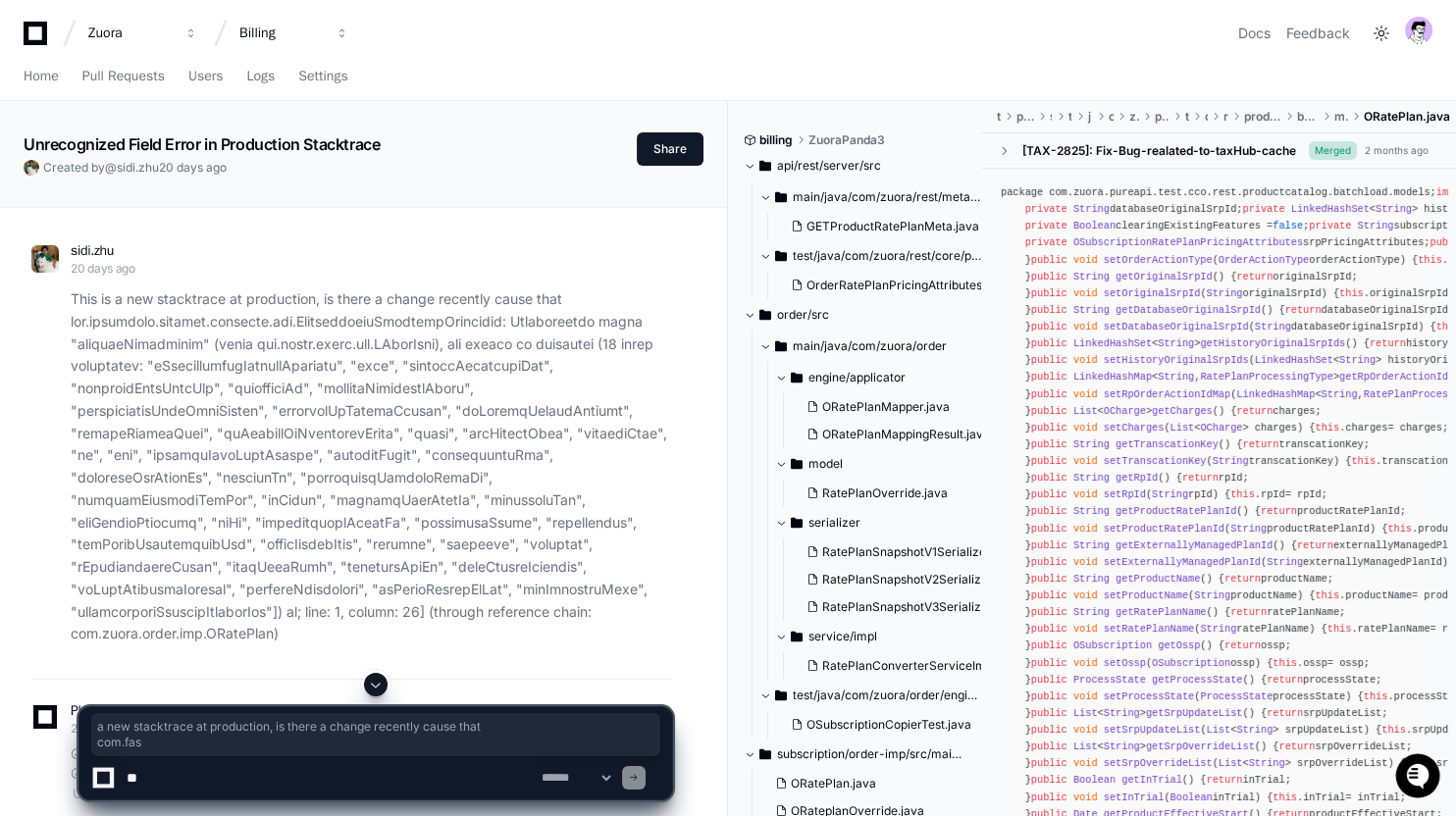 click on "This is a new stacktrace at production, is there a change recently cause that ; line: 1, column: 26] (through reference chain: com.zuora.order.imp.ORatePlan )" 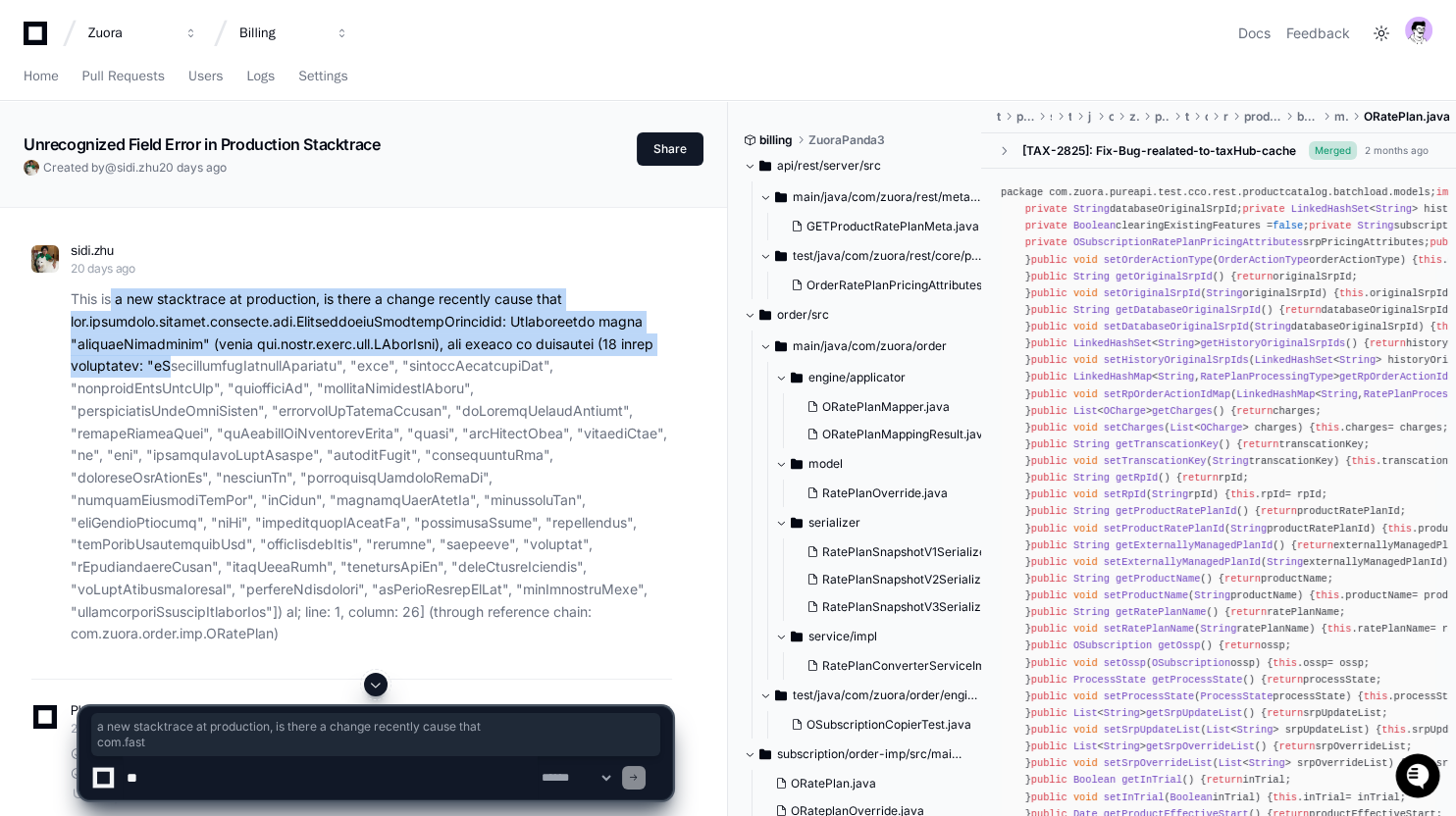 drag, startPoint x: 121, startPoint y: 304, endPoint x: 208, endPoint y: 356, distance: 101.35581 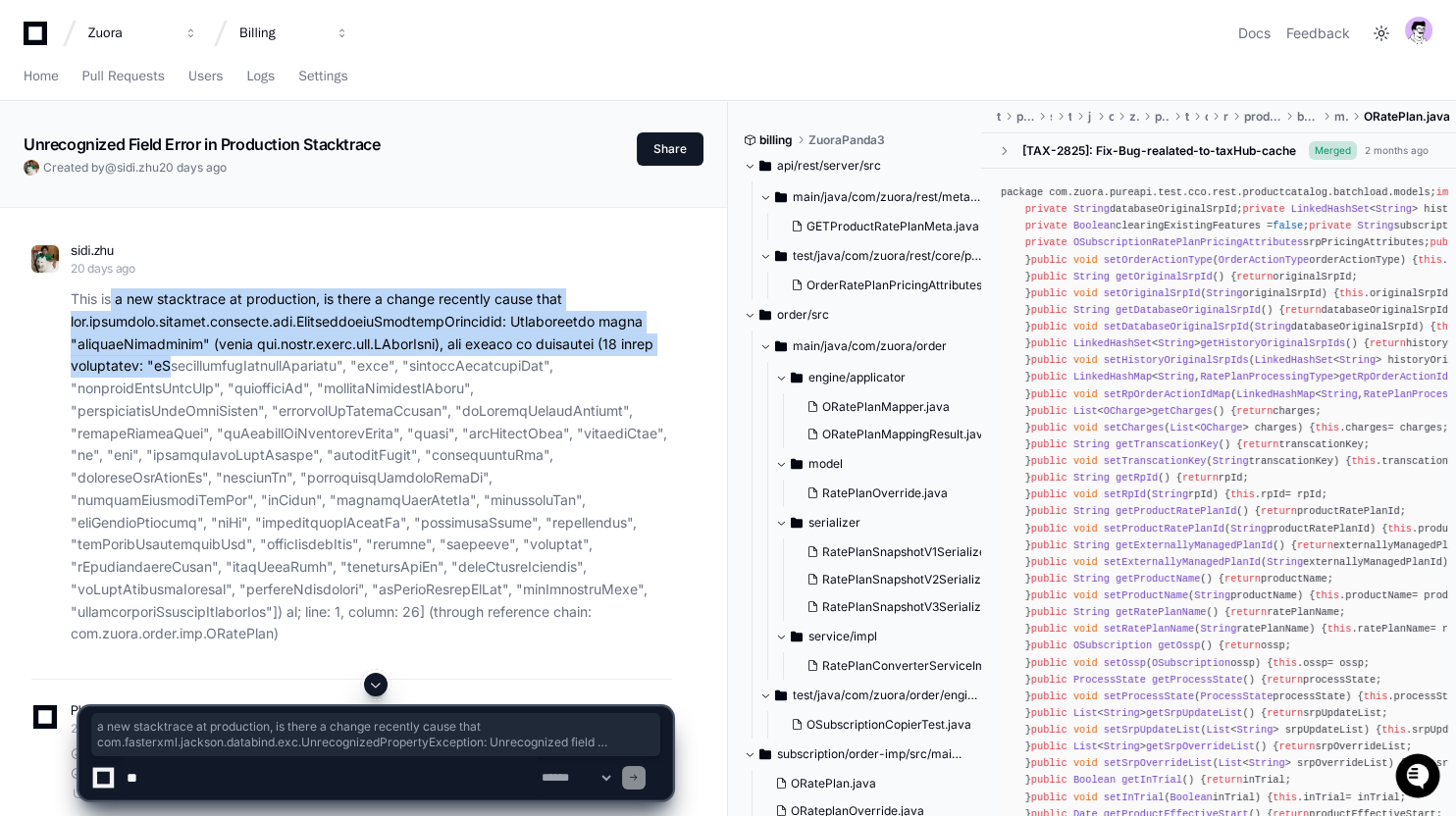 click on "This is a new stacktrace at production, is there a change recently cause that ; line: 1, column: 26] (through reference chain: com.zuora.order.imp.ORatePlan )" 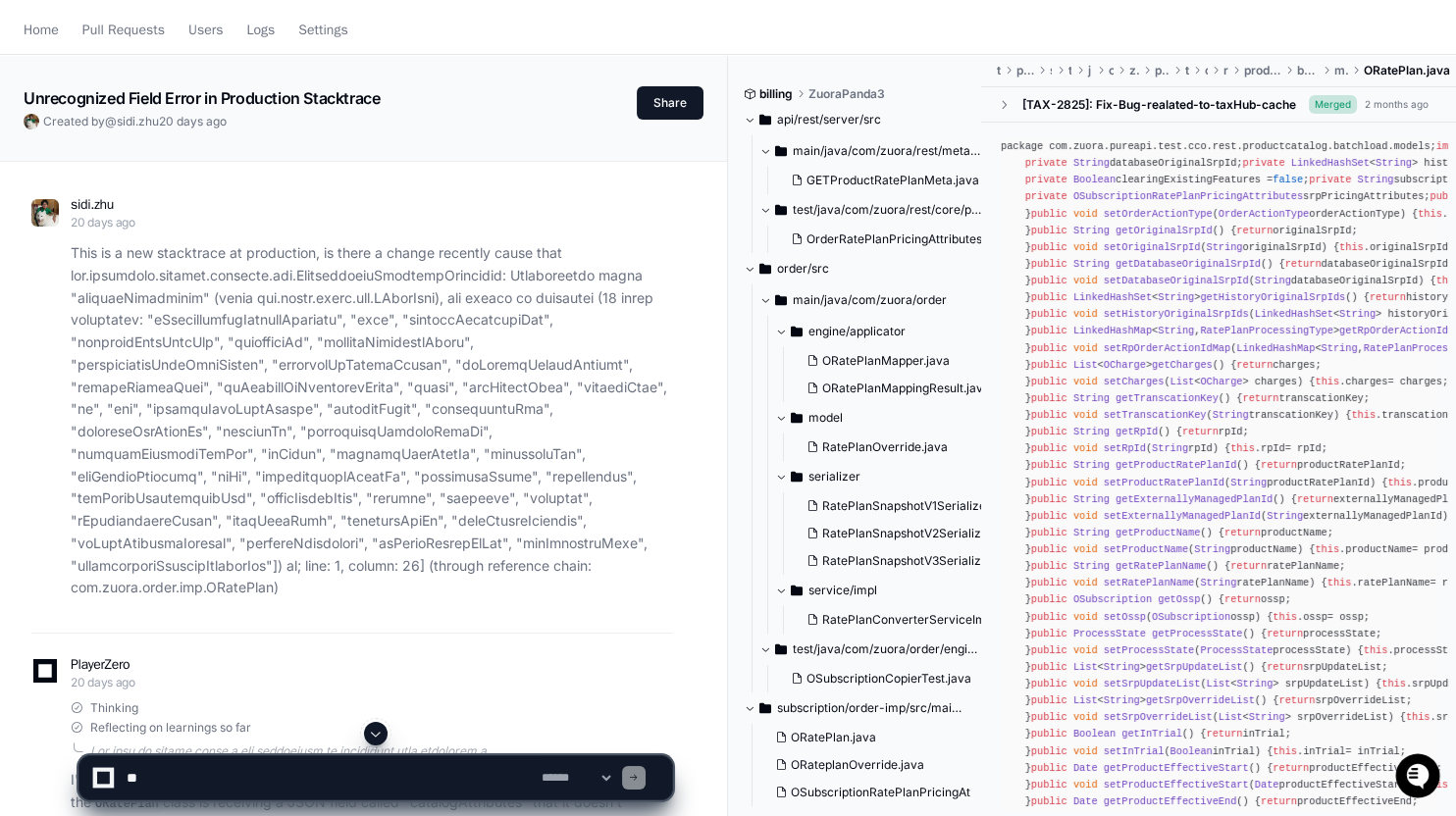 scroll, scrollTop: 48, scrollLeft: 0, axis: vertical 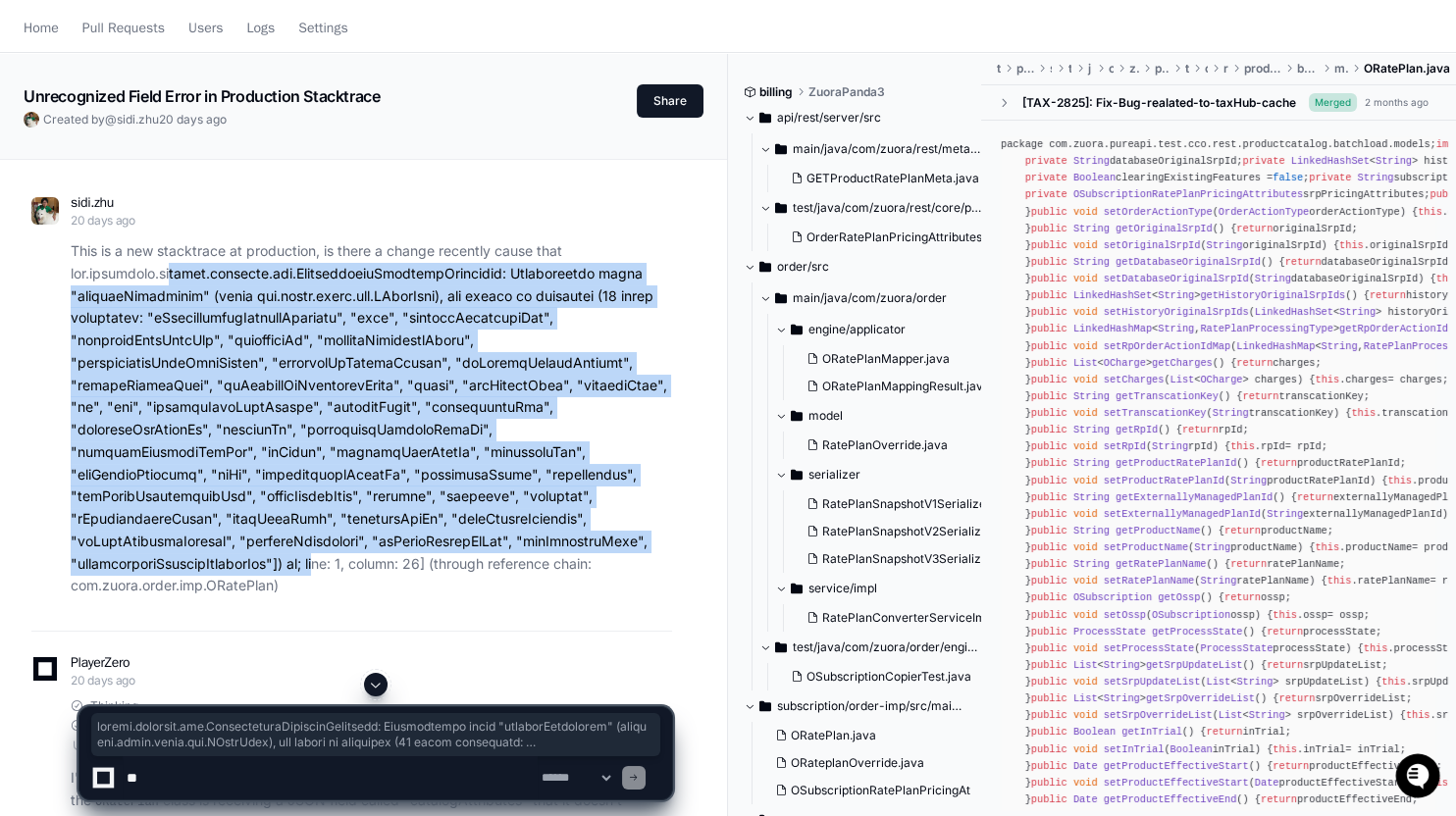drag, startPoint x: 600, startPoint y: 550, endPoint x: 165, endPoint y: 265, distance: 520.0481 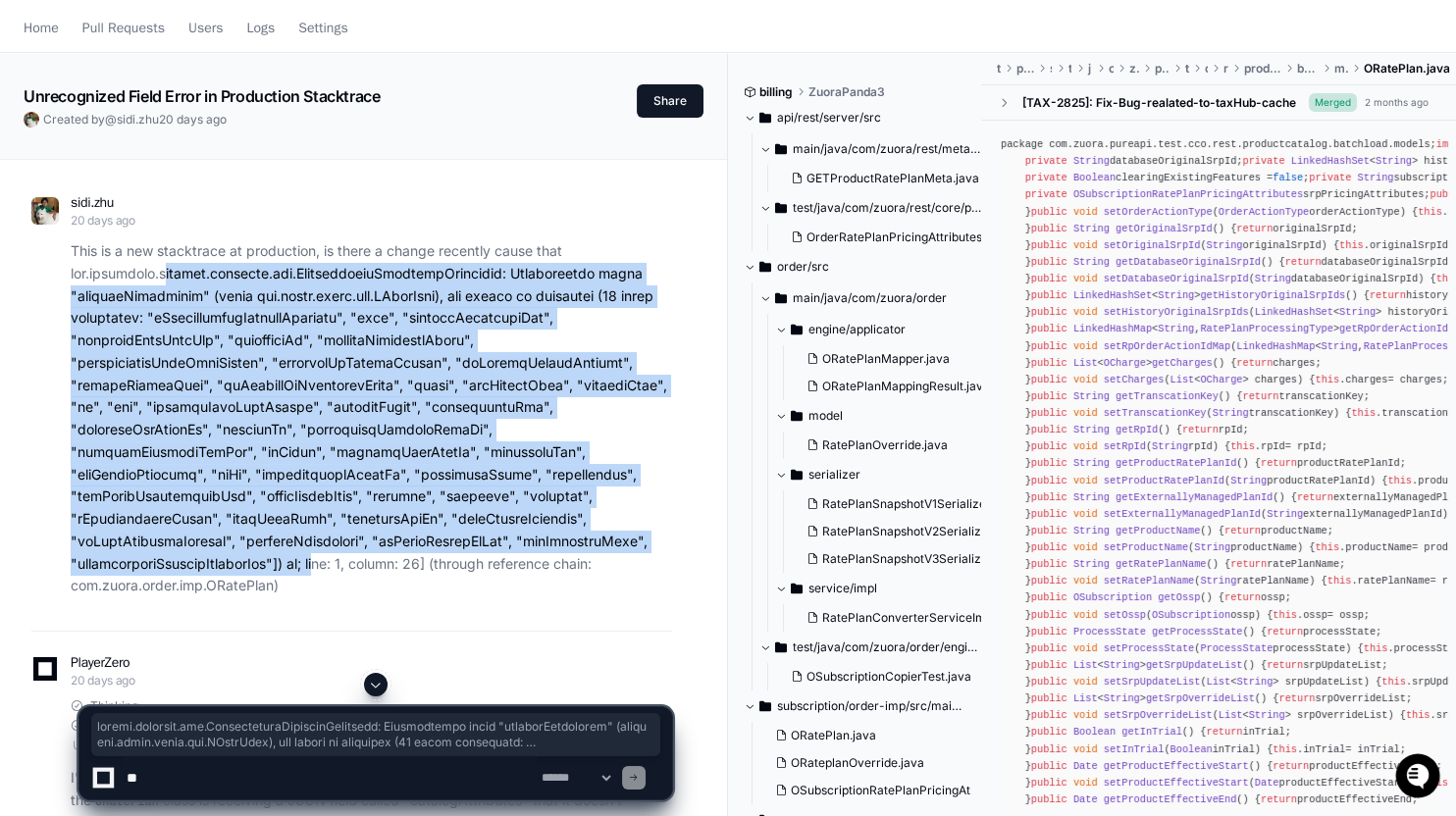 click on "This is a new stacktrace at production, is there a change recently cause that ; line: 1, column: 26] (through reference chain: com.zuora.order.imp.ORatePlan )" 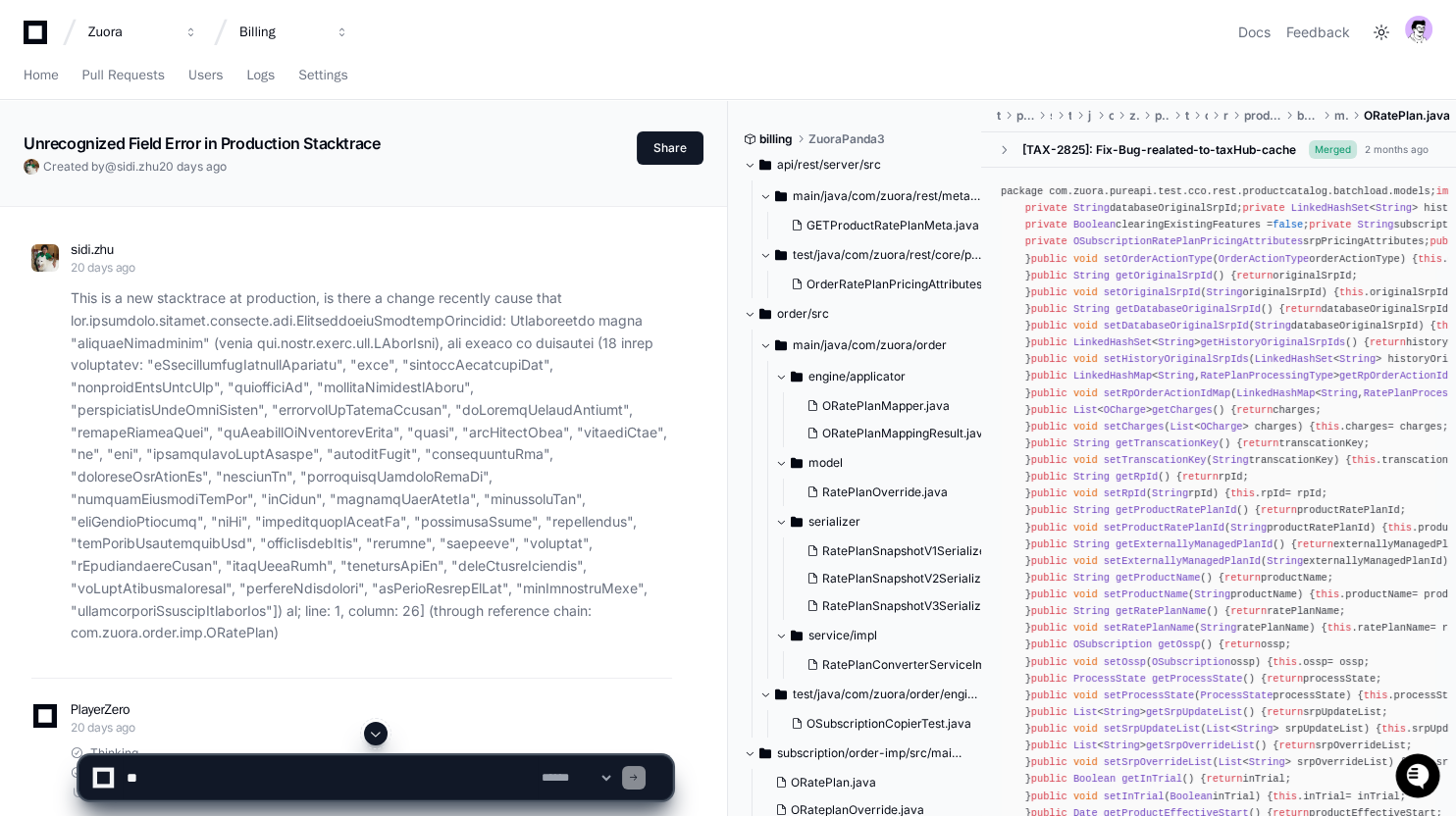 scroll, scrollTop: 0, scrollLeft: 0, axis: both 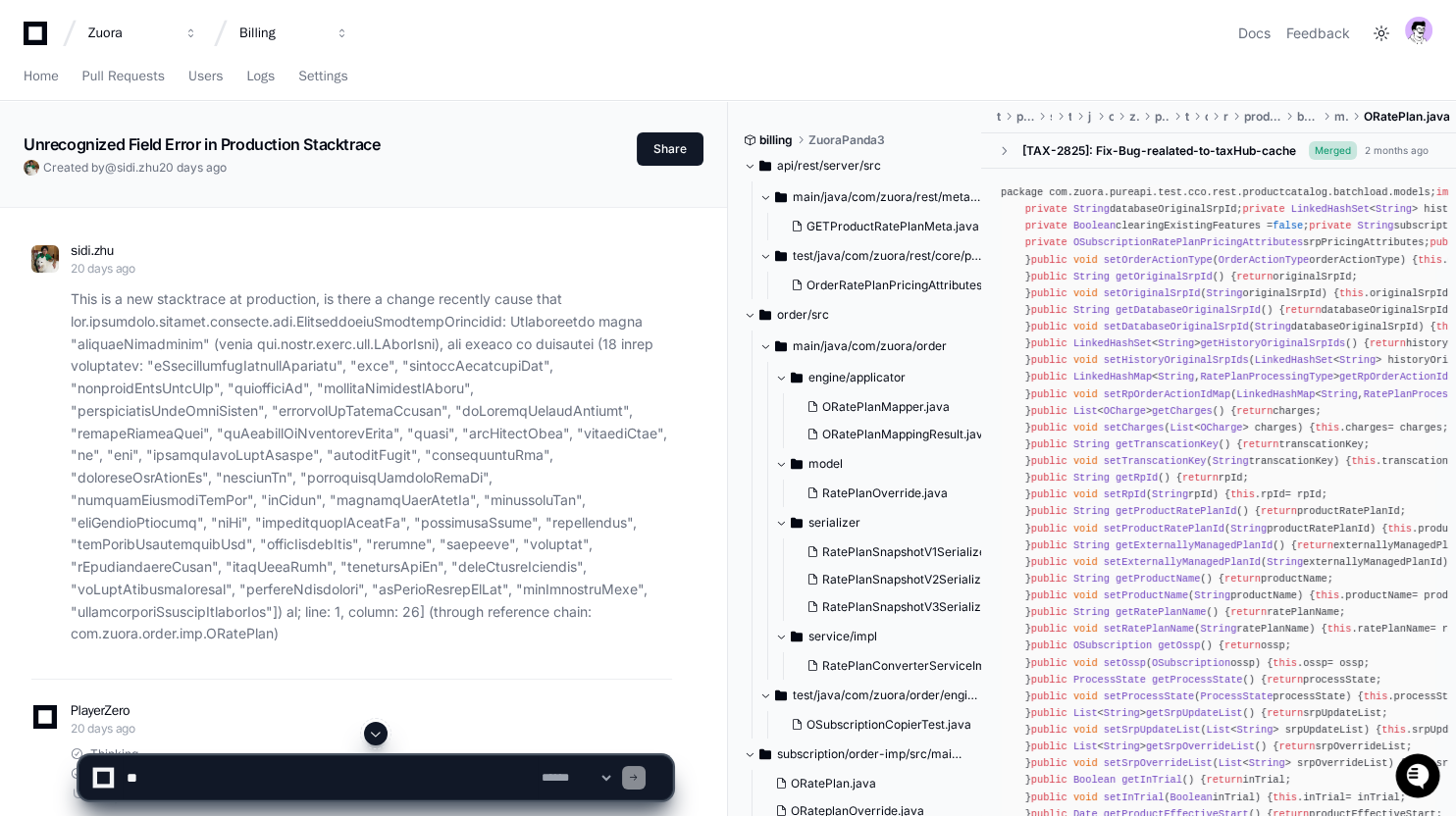 click on "This is a new stacktrace at production, is there a change recently cause that ; line: 1, column: 26] (through reference chain: com.zuora.order.imp.ORatePlan )" 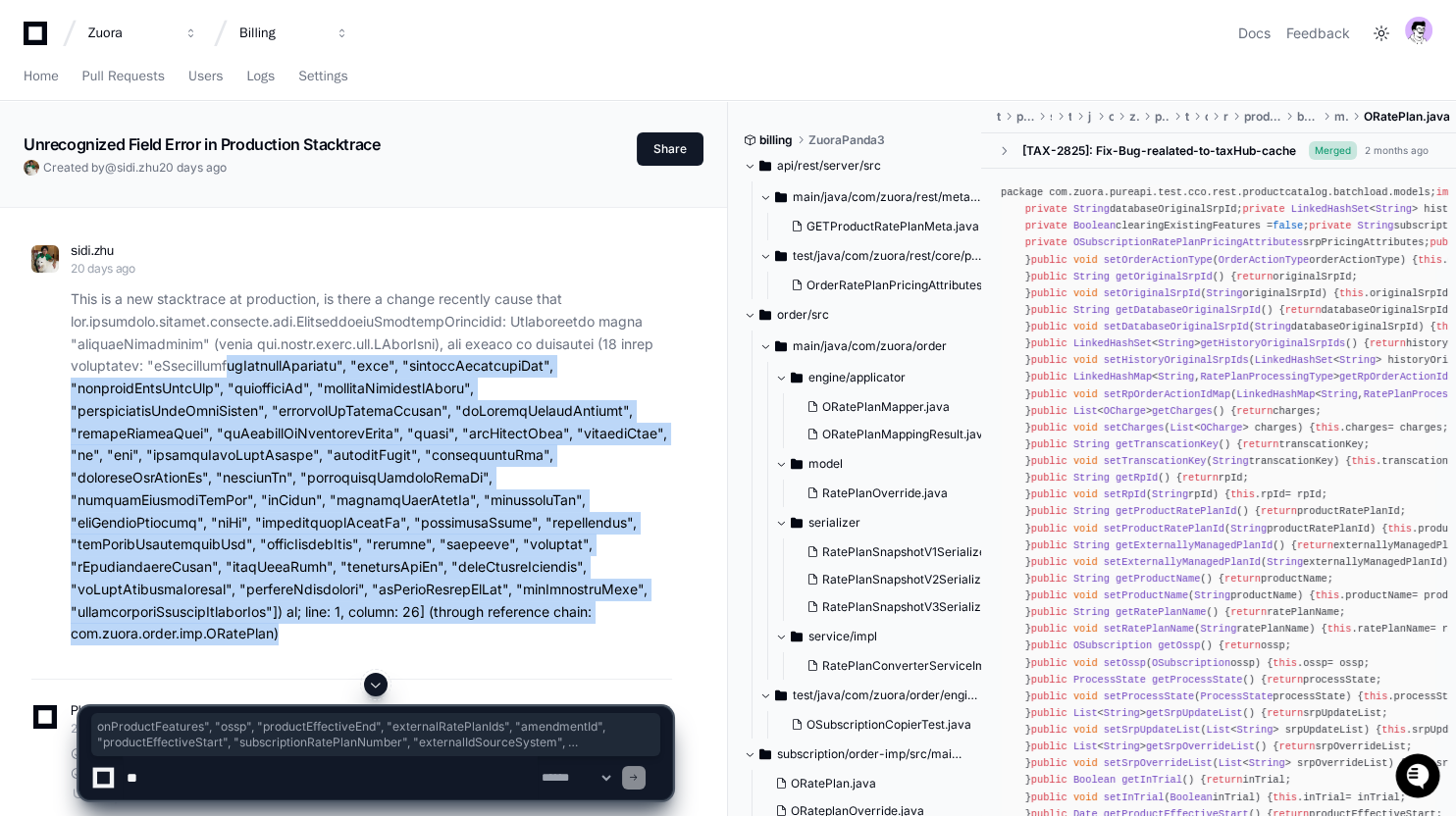drag, startPoint x: 414, startPoint y: 490, endPoint x: 267, endPoint y: 365, distance: 192.96114 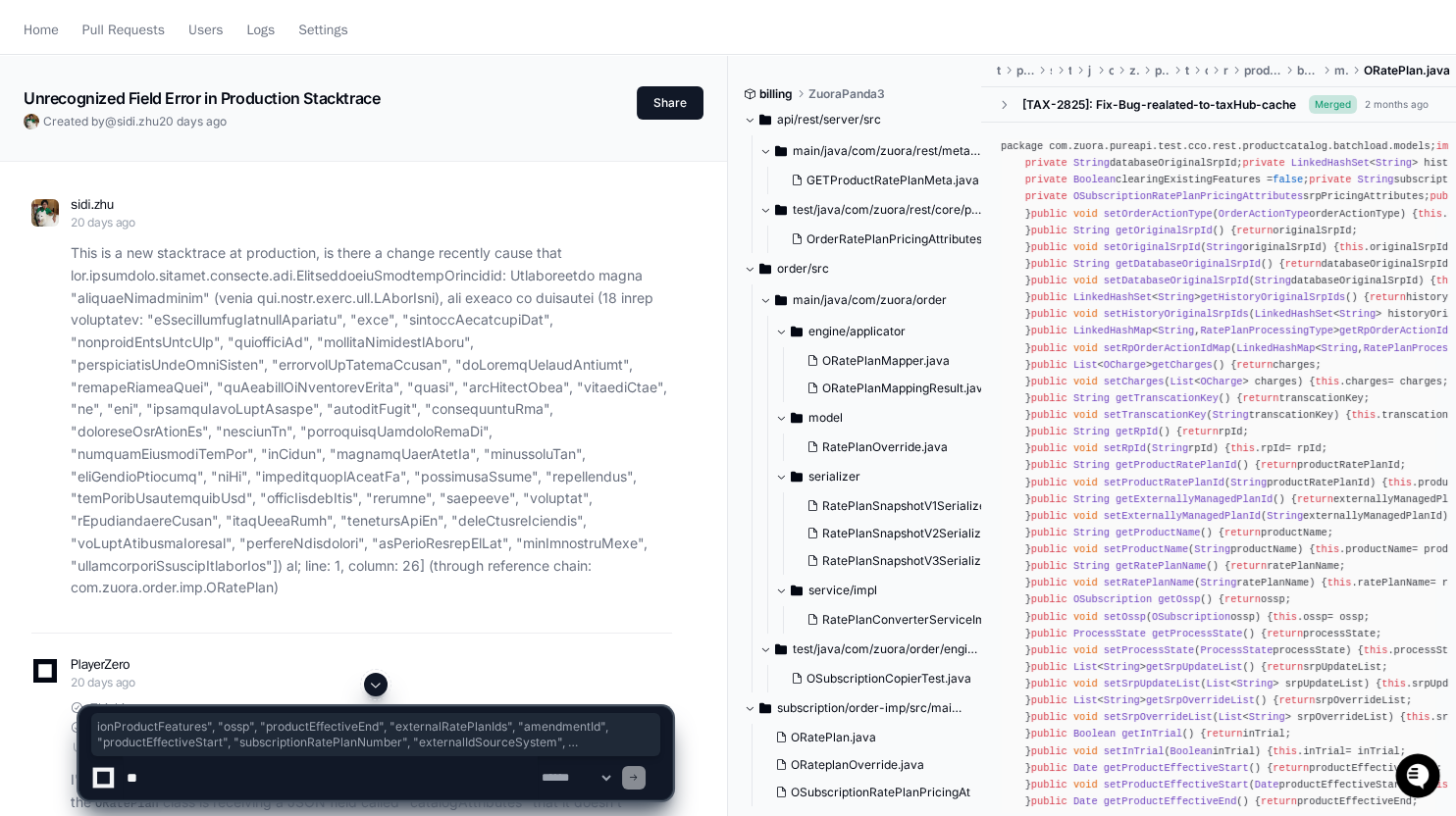 click on "This is a new stacktrace at production, is there a change recently cause that ; line: 1, column: 26] (through reference chain: com.zuora.order.imp.ORatePlan )" 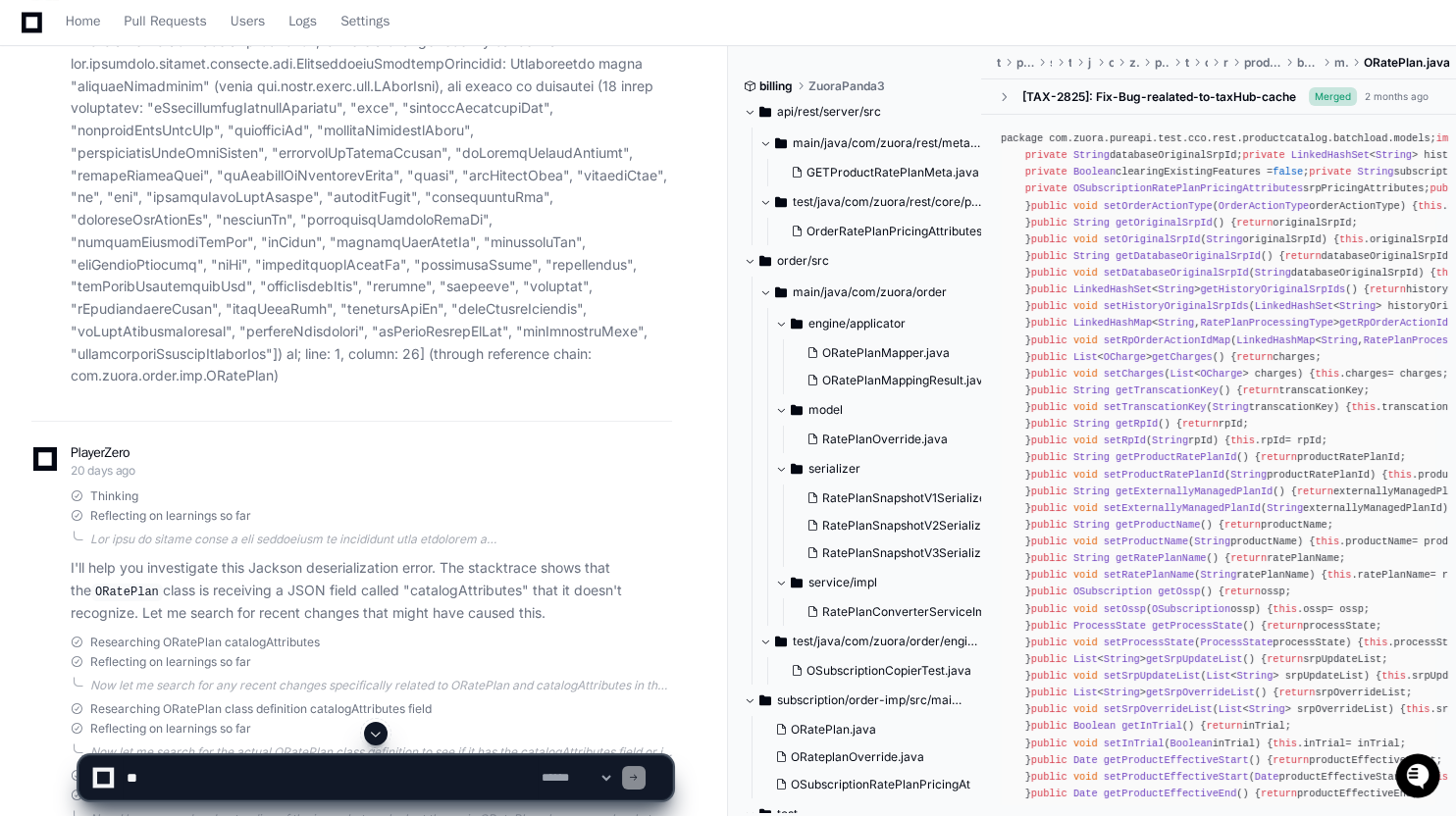 scroll, scrollTop: 34, scrollLeft: 0, axis: vertical 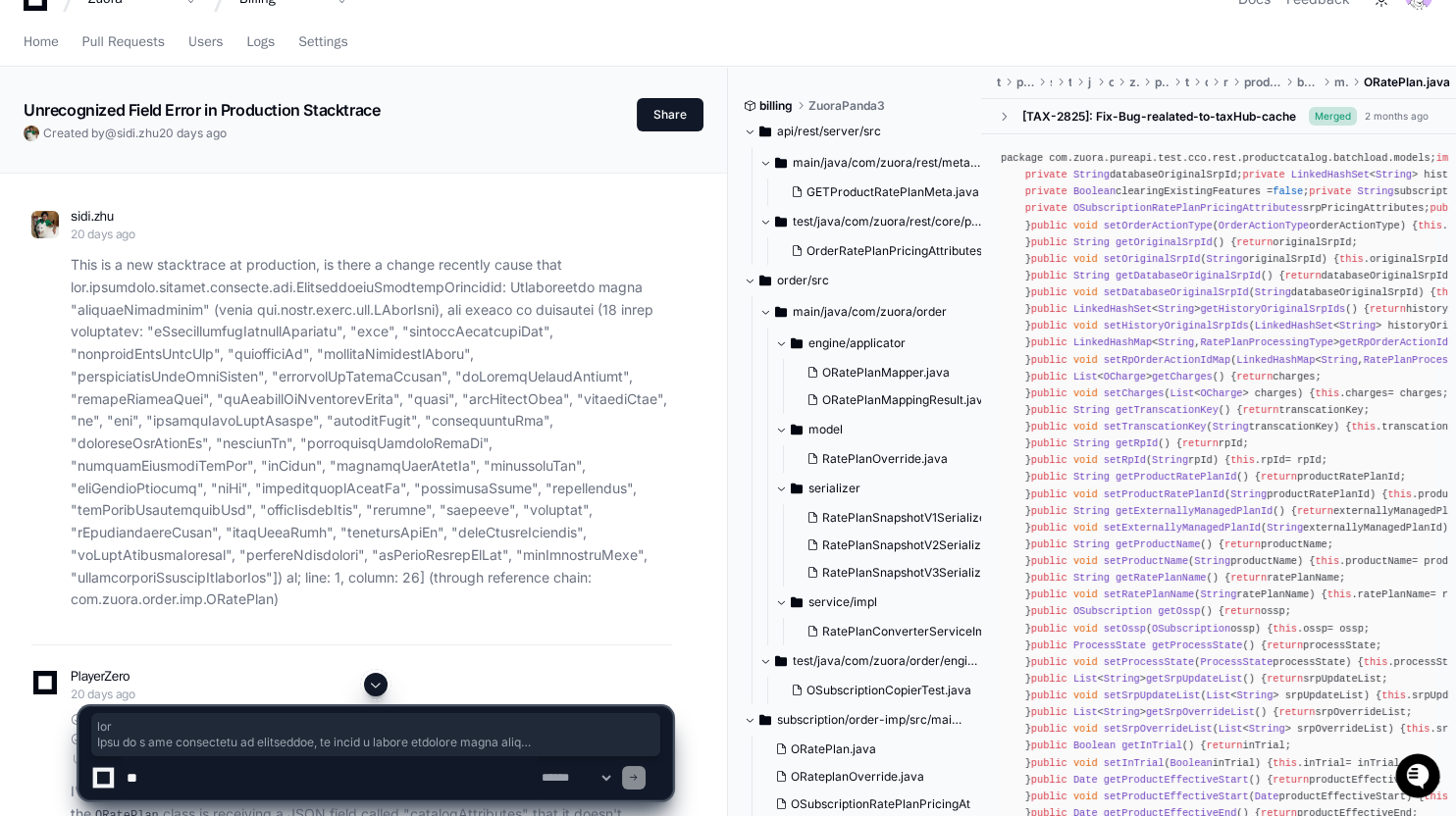 drag, startPoint x: 530, startPoint y: 527, endPoint x: 114, endPoint y: 239, distance: 505.9644 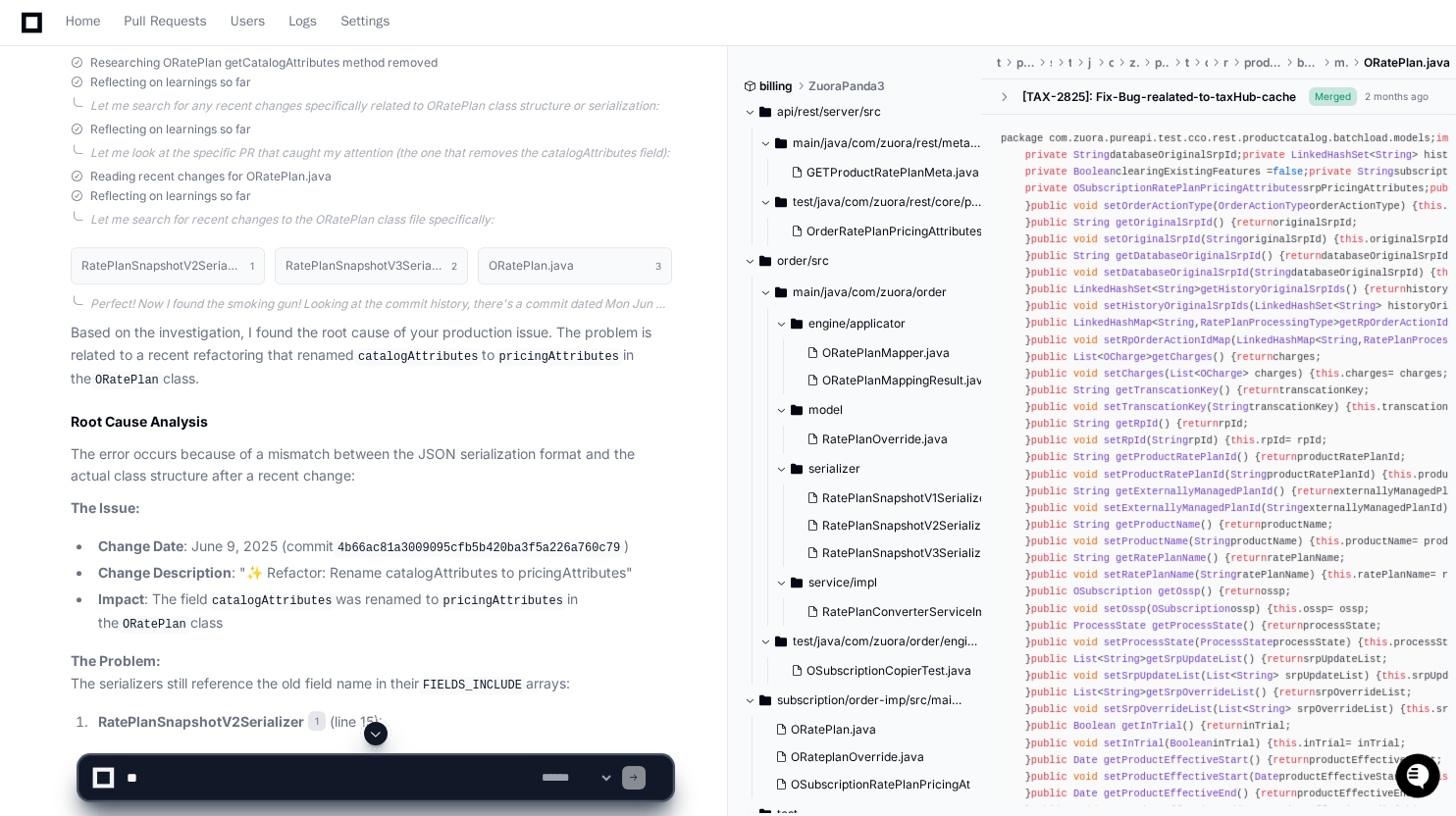 scroll, scrollTop: 1628, scrollLeft: 0, axis: vertical 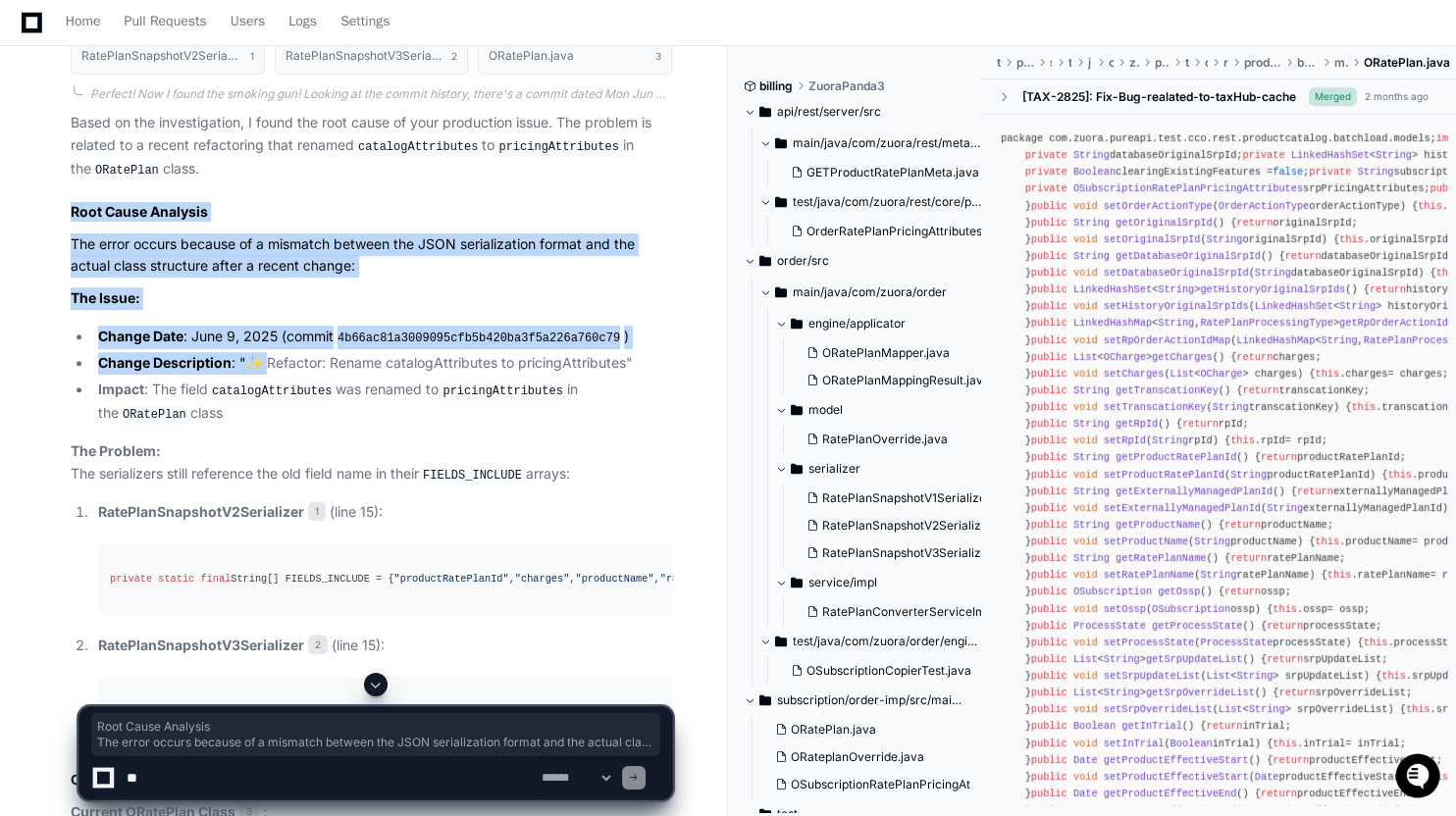 drag, startPoint x: 75, startPoint y: 184, endPoint x: 257, endPoint y: 328, distance: 232.07757 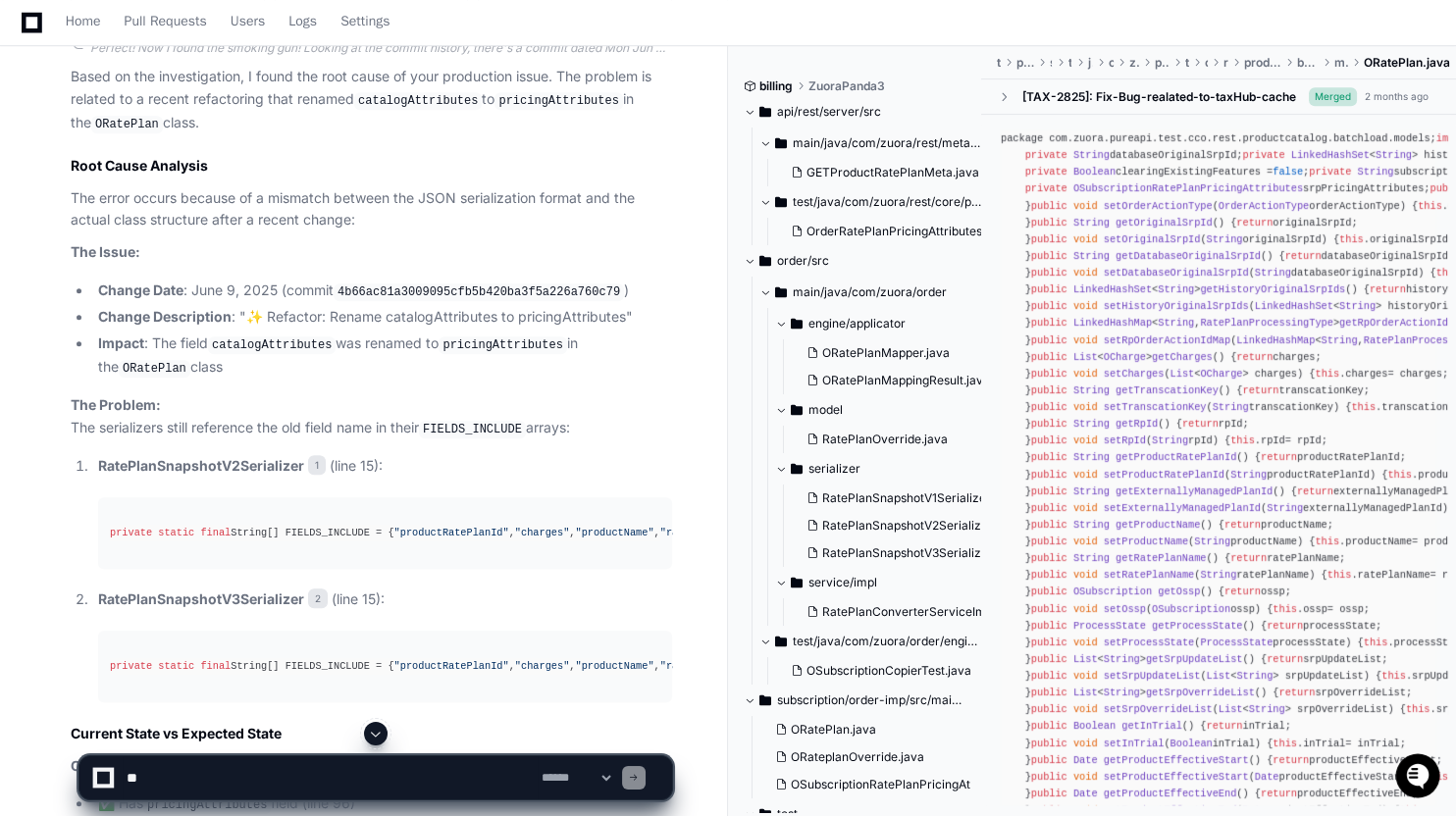scroll, scrollTop: 1676, scrollLeft: 0, axis: vertical 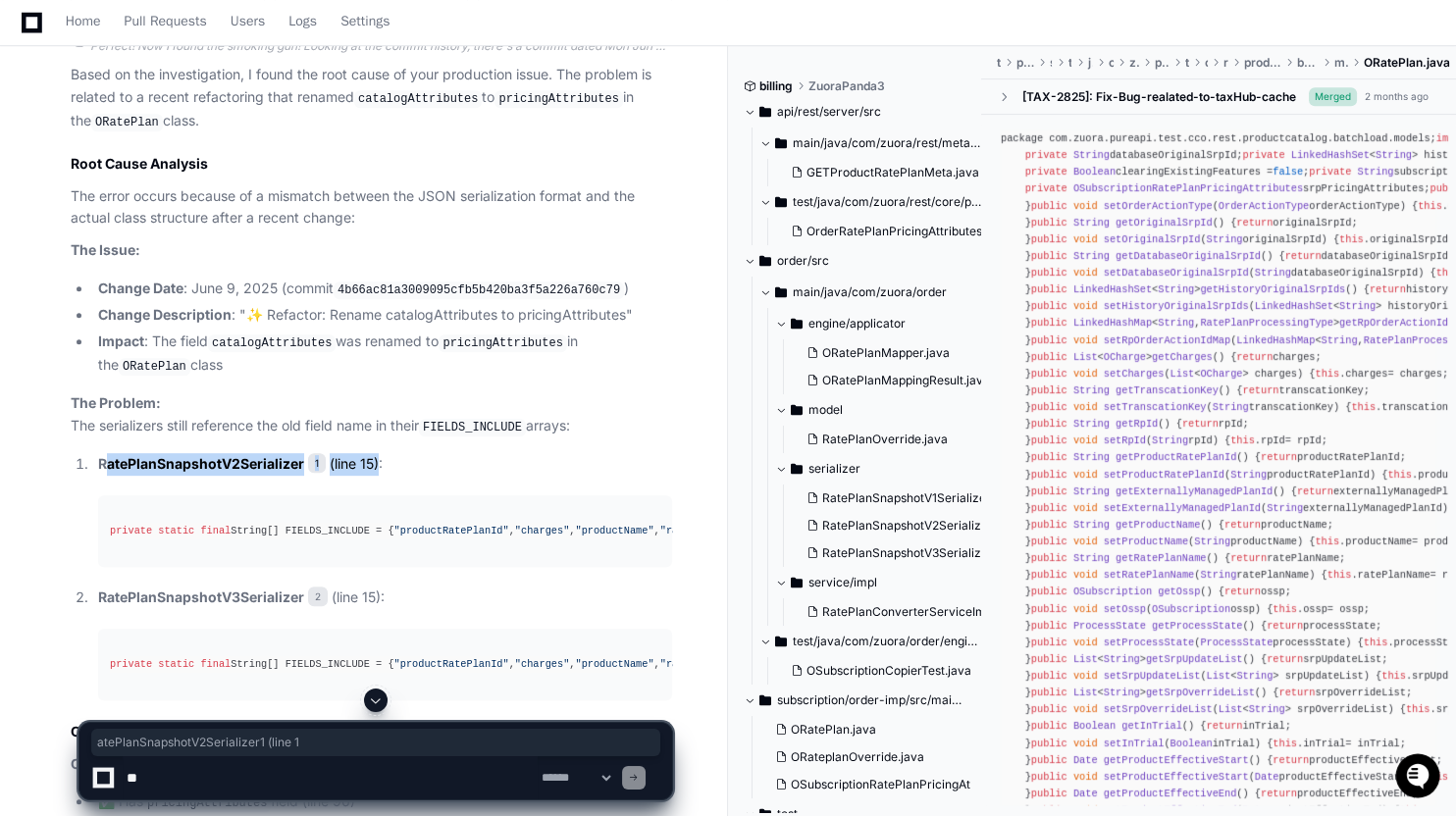 drag, startPoint x: 105, startPoint y: 429, endPoint x: 373, endPoint y: 436, distance: 268.0914 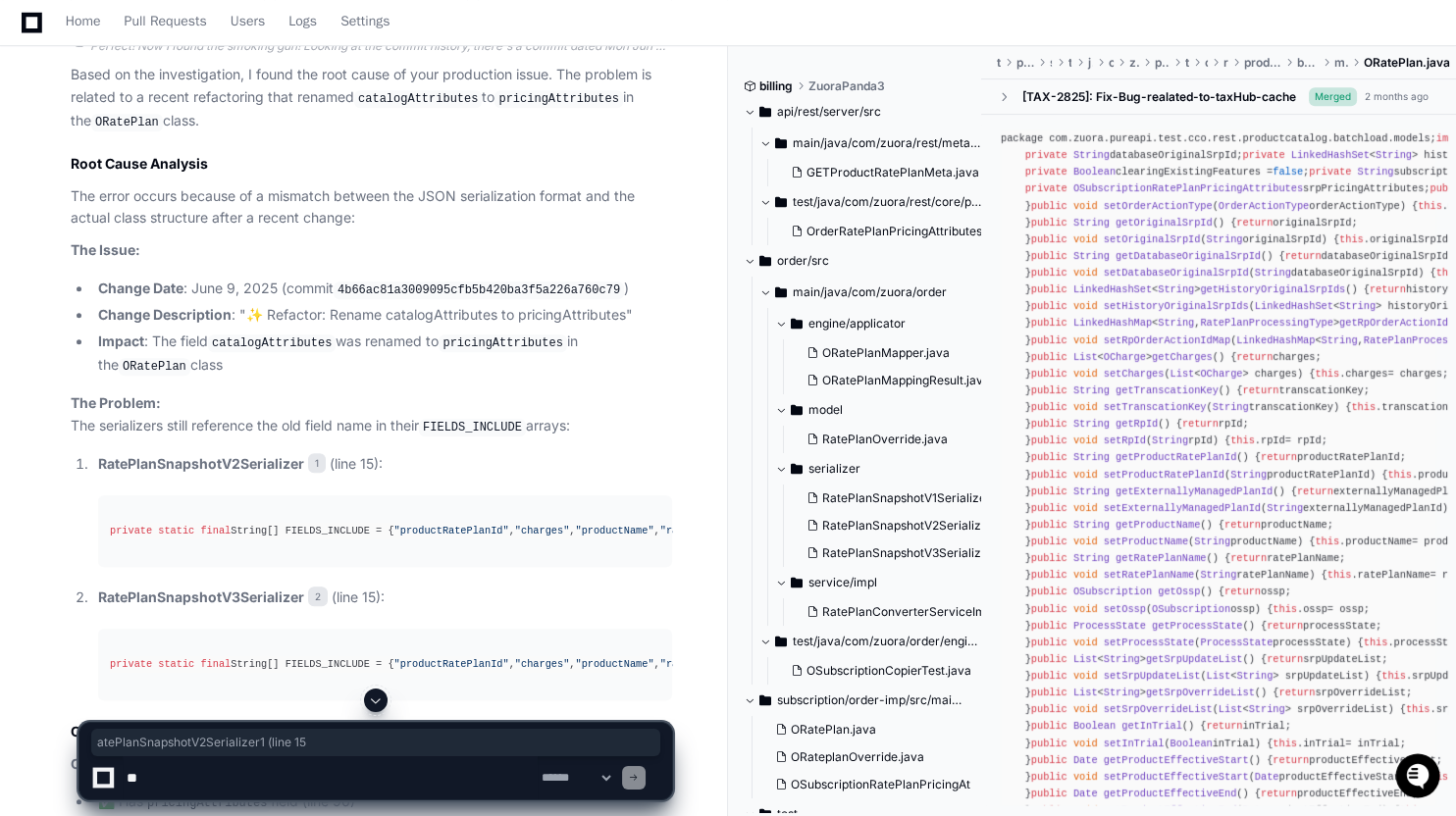 click on "RatePlanSnapshotV2Serializer 1  (line 15):" 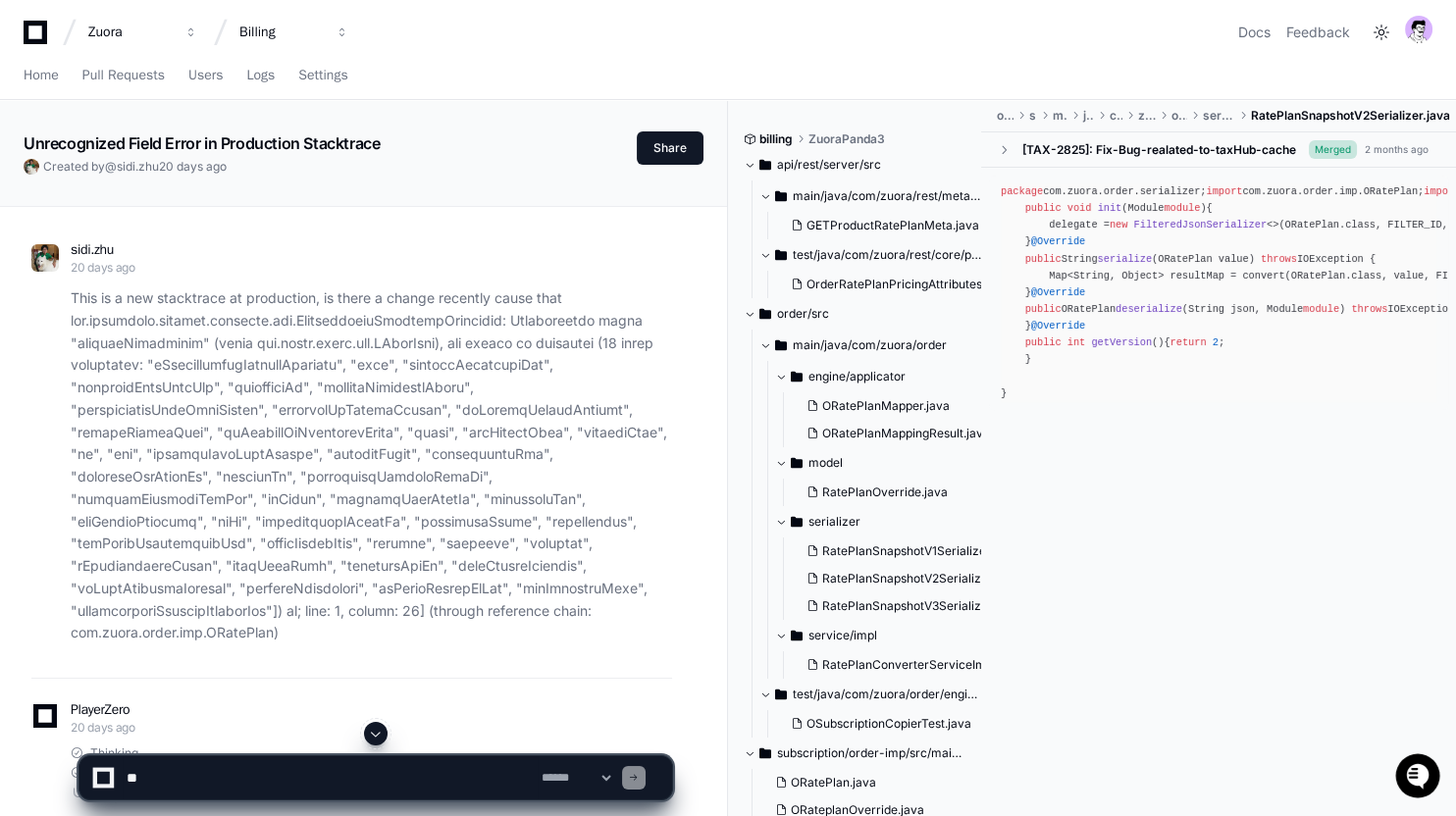 scroll, scrollTop: 0, scrollLeft: 0, axis: both 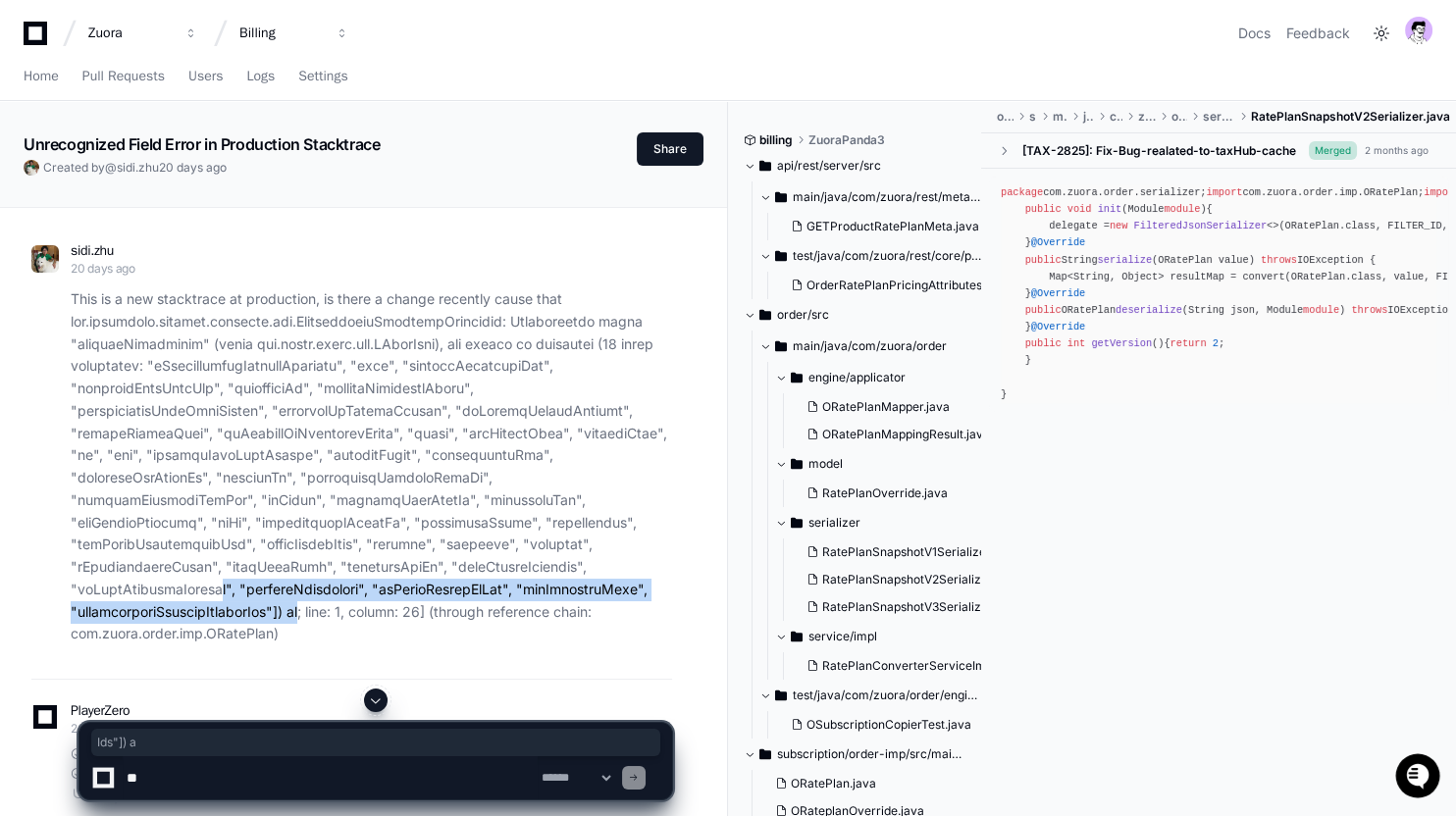 drag, startPoint x: 572, startPoint y: 589, endPoint x: 532, endPoint y: 613, distance: 46.647615 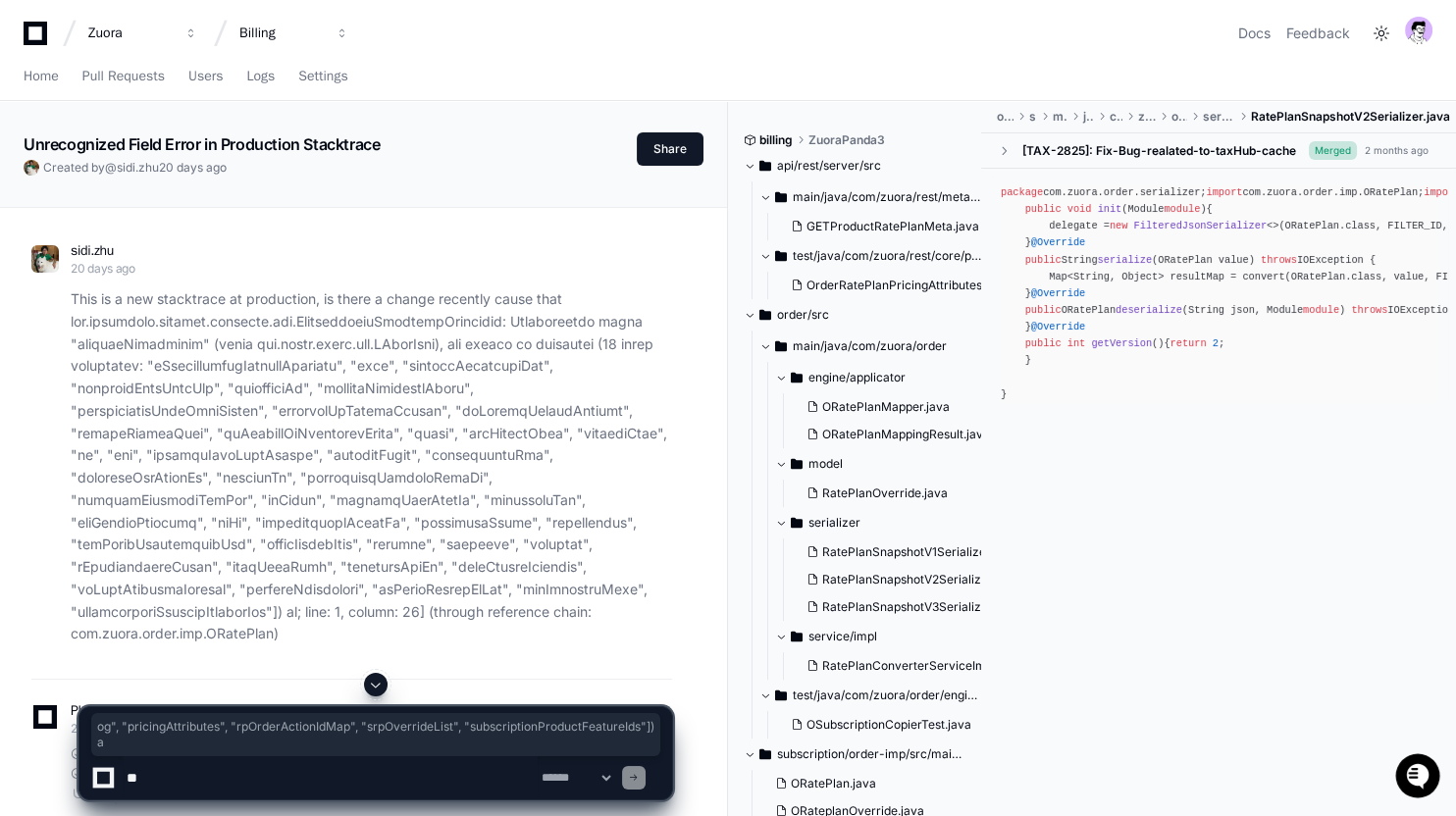 click on "This is a new stacktrace at production, is there a change recently cause that ; line: 1, column: 26] (through reference chain: com.zuora.order.imp.ORatePlan )" 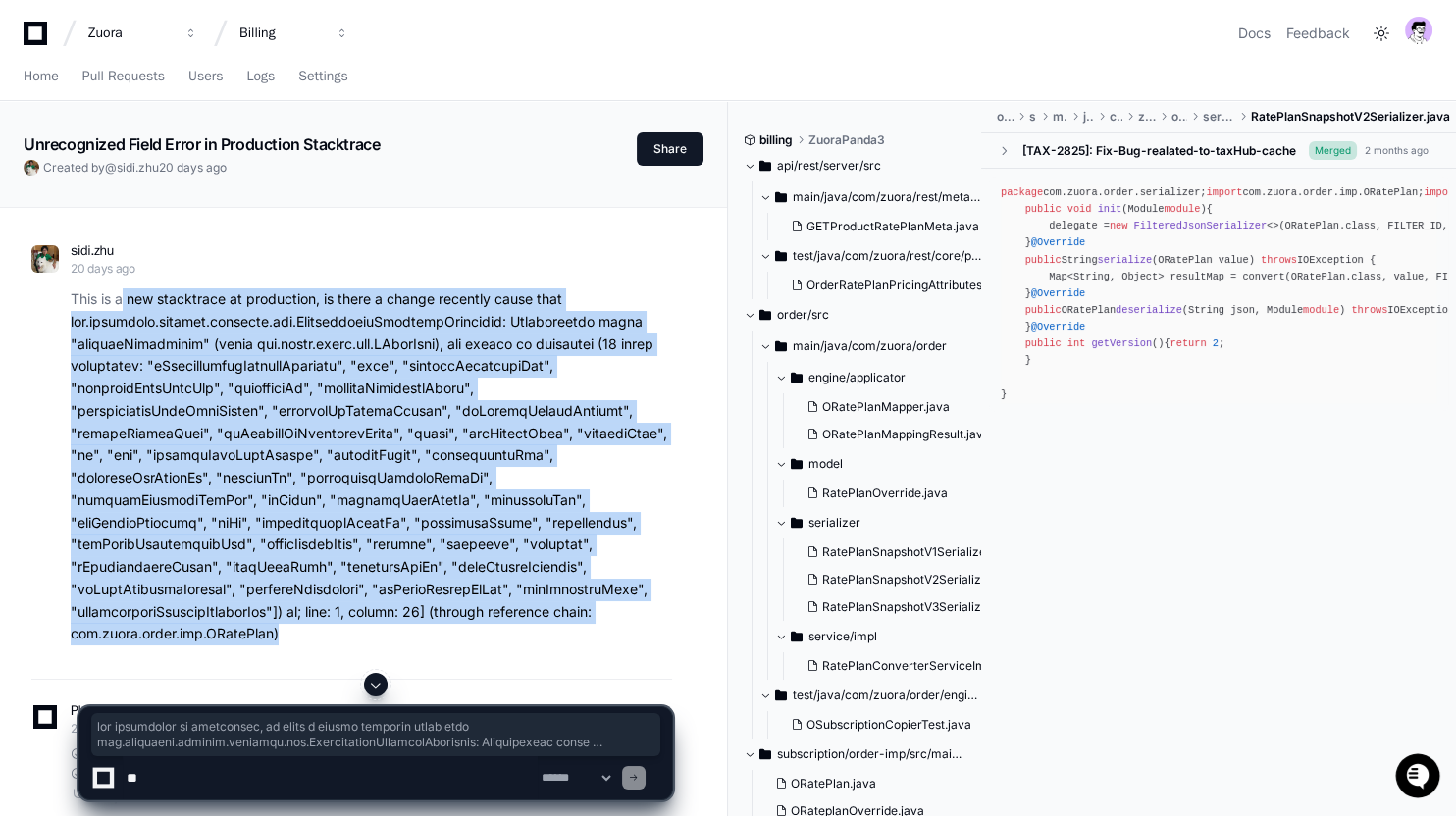 drag, startPoint x: 536, startPoint y: 610, endPoint x: 121, endPoint y: 301, distance: 517.4031 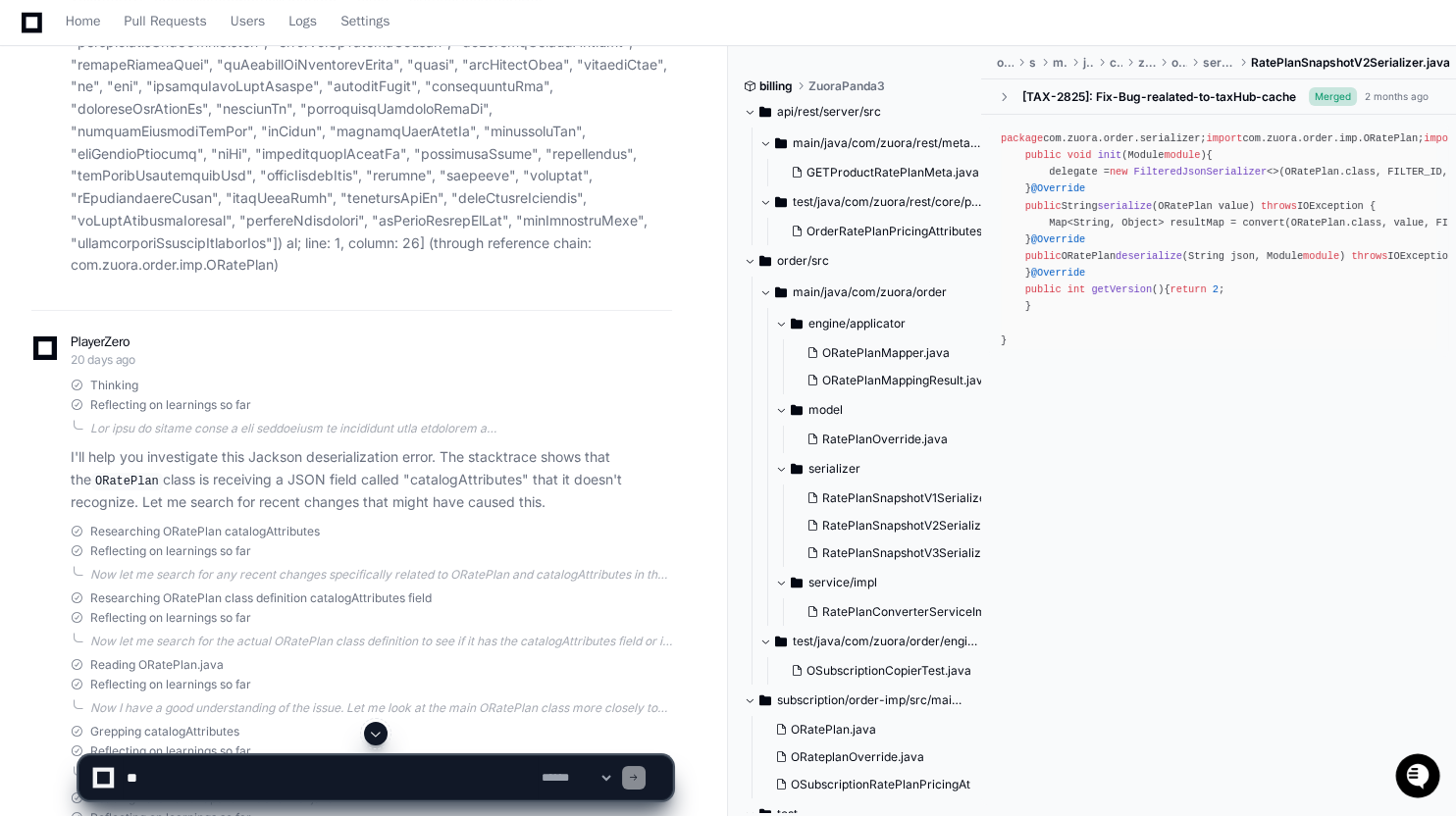scroll, scrollTop: 277, scrollLeft: 0, axis: vertical 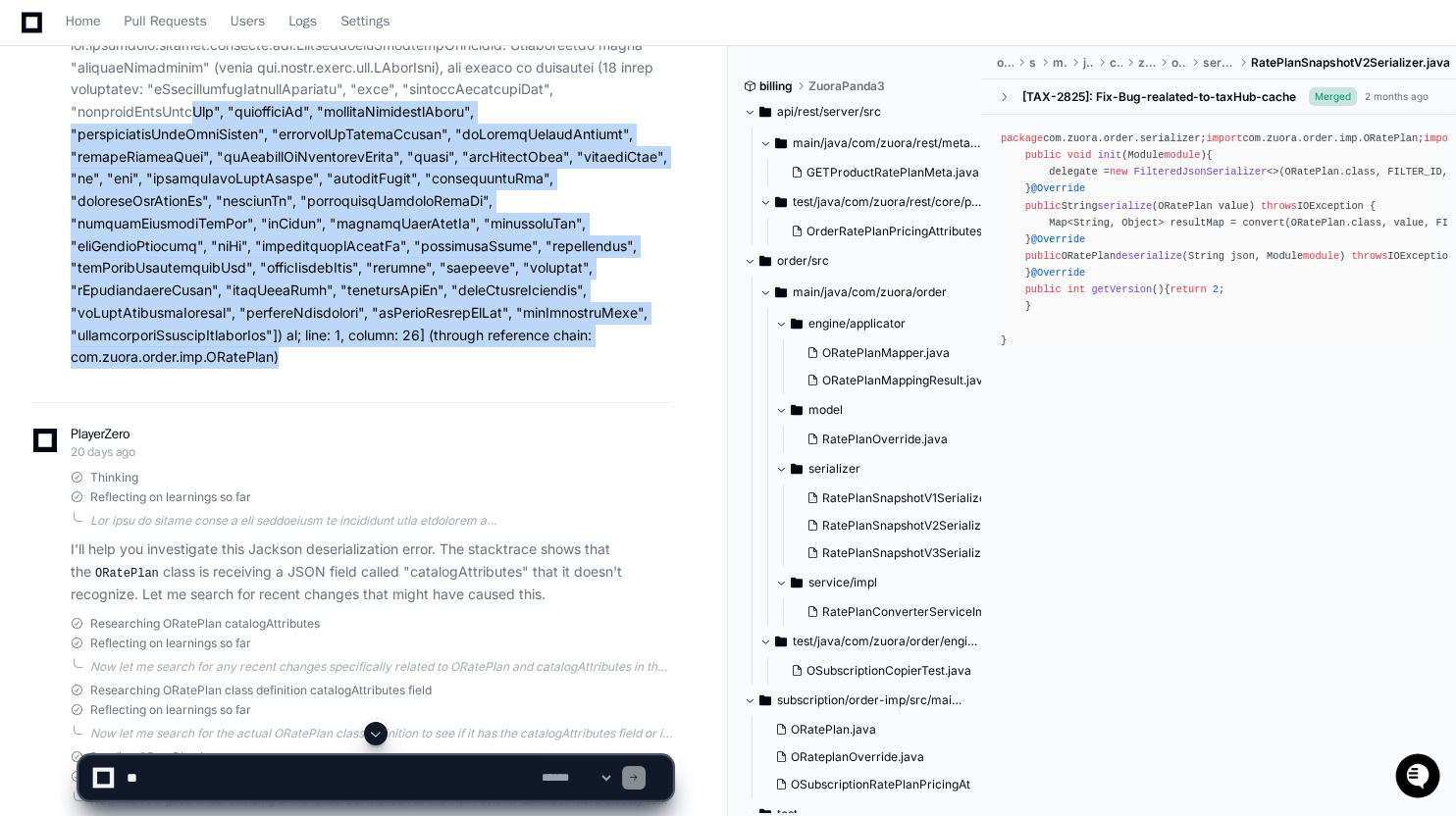 drag, startPoint x: 557, startPoint y: 348, endPoint x: 182, endPoint y: 107, distance: 445.76451 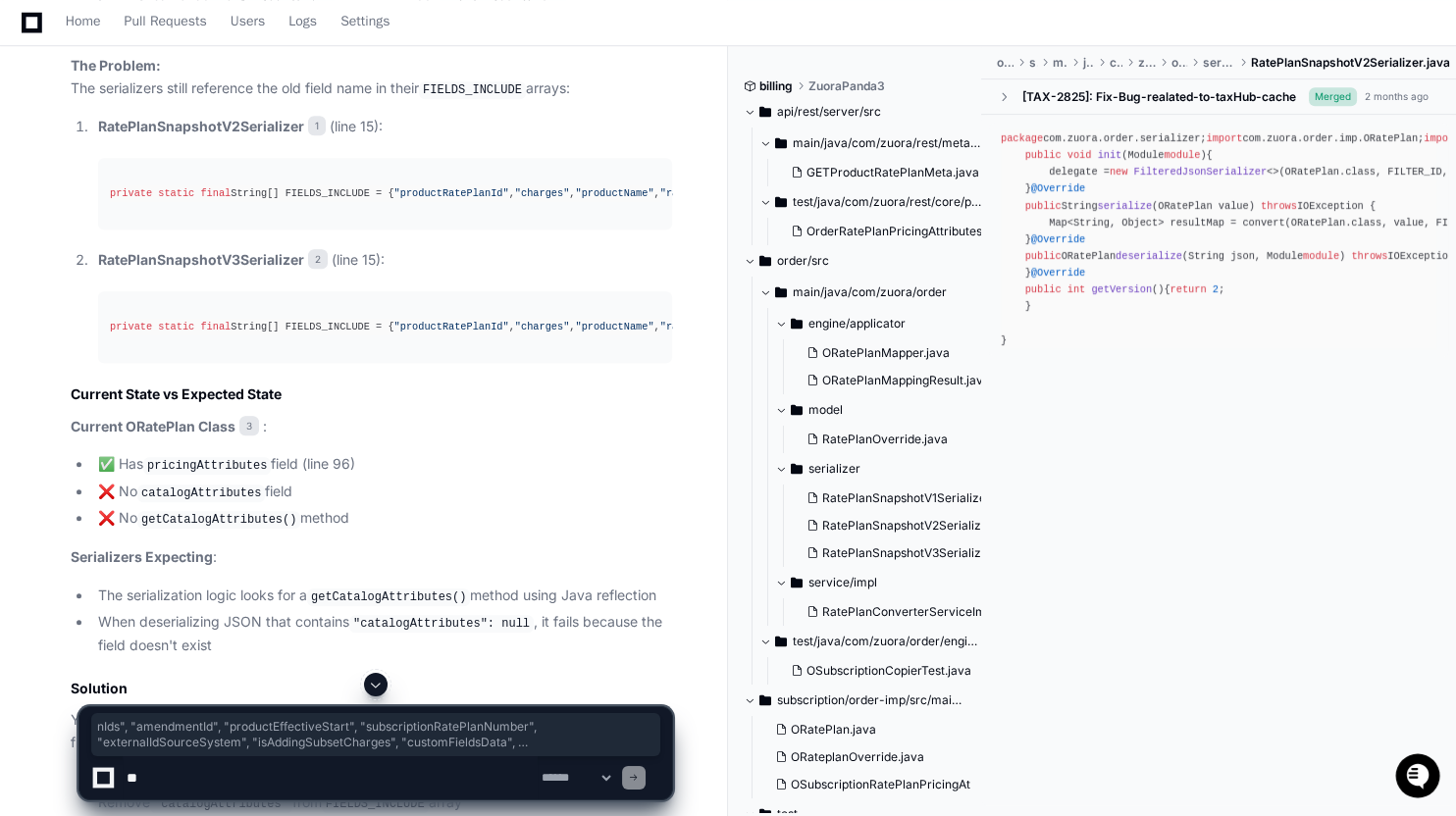 scroll, scrollTop: 2015, scrollLeft: 0, axis: vertical 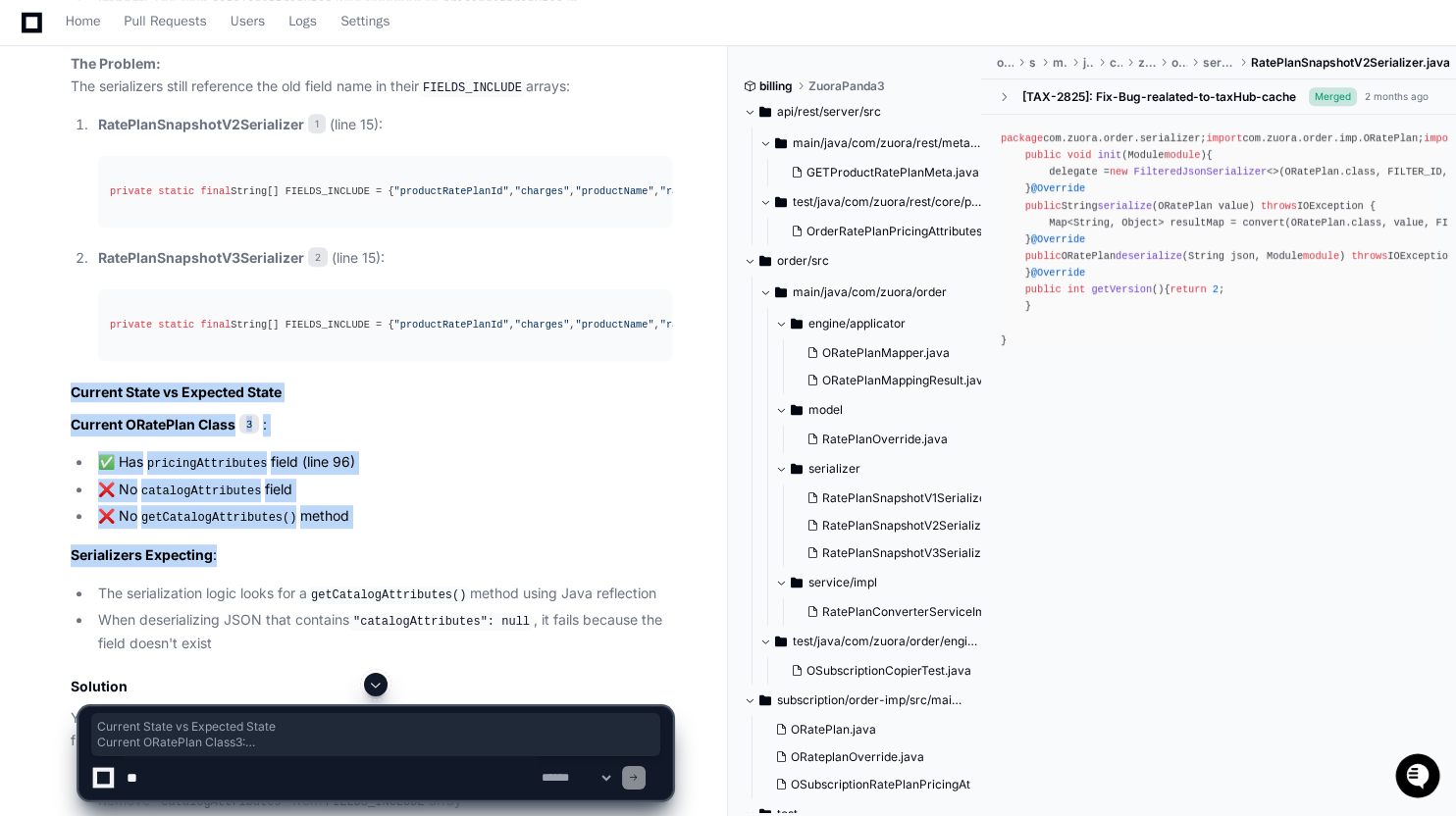 drag, startPoint x: 373, startPoint y: 530, endPoint x: 79, endPoint y: 384, distance: 328.256 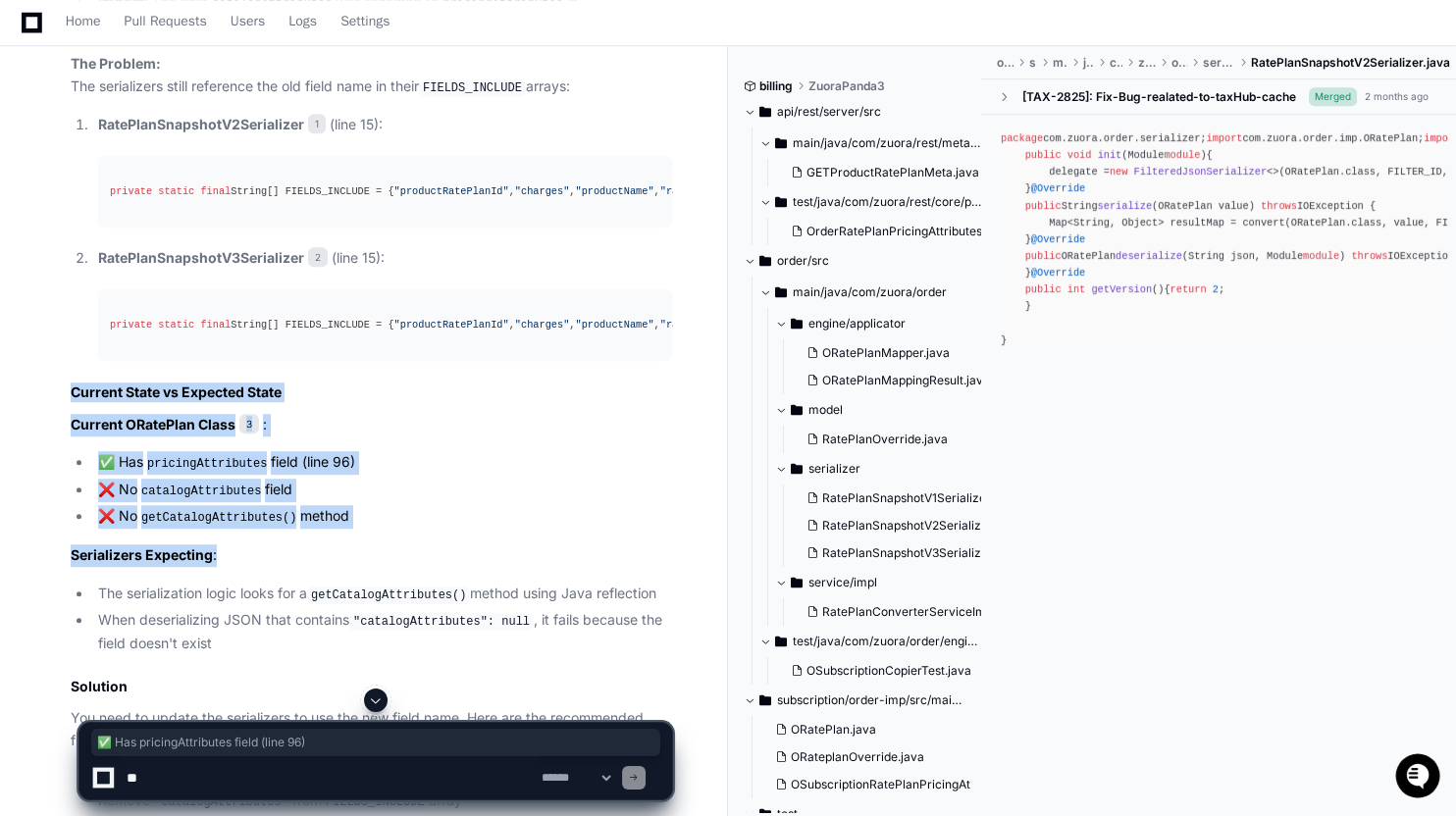 drag, startPoint x: 386, startPoint y: 465, endPoint x: 213, endPoint y: 449, distance: 173.73831 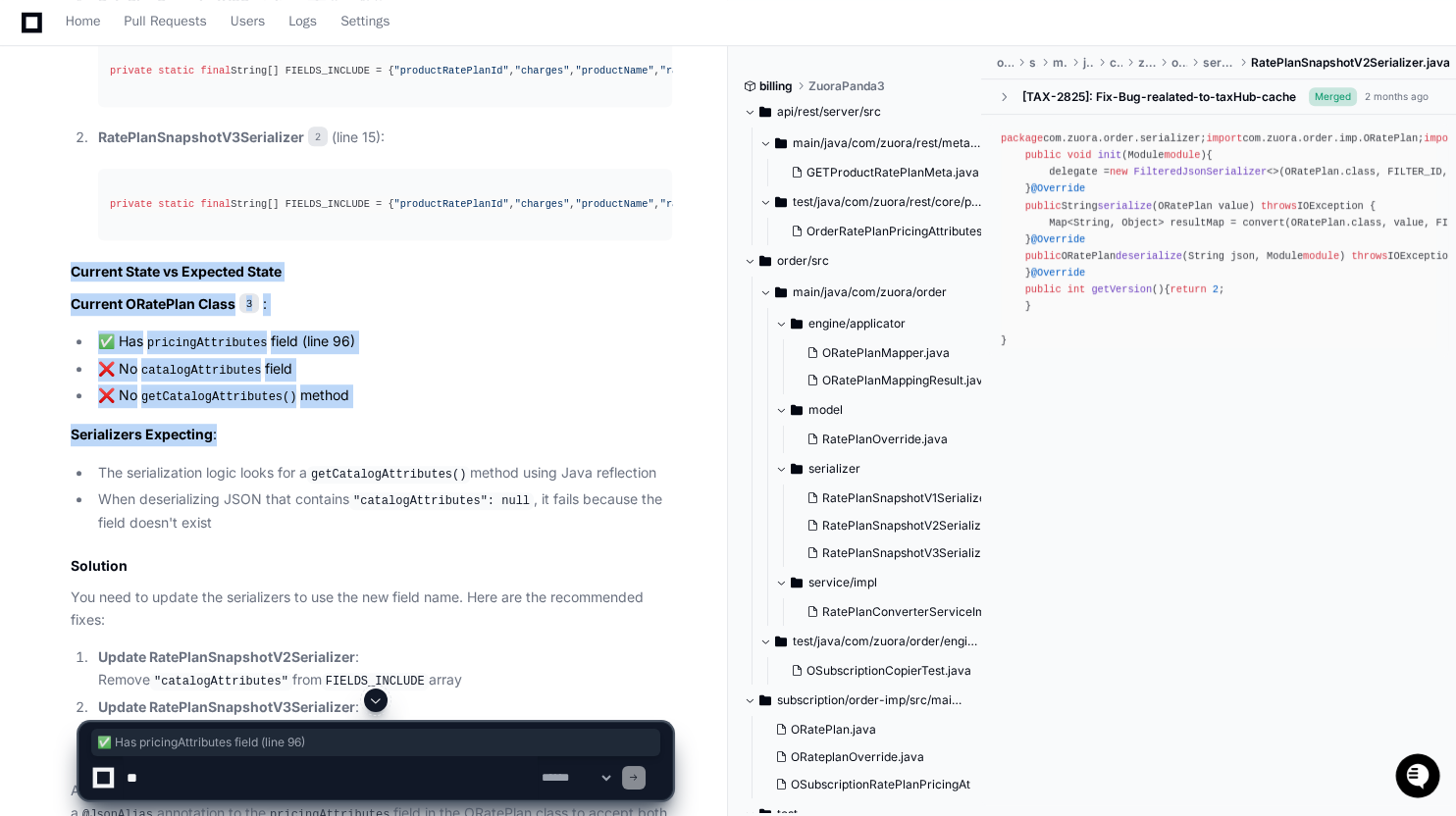 scroll, scrollTop: 2330, scrollLeft: 0, axis: vertical 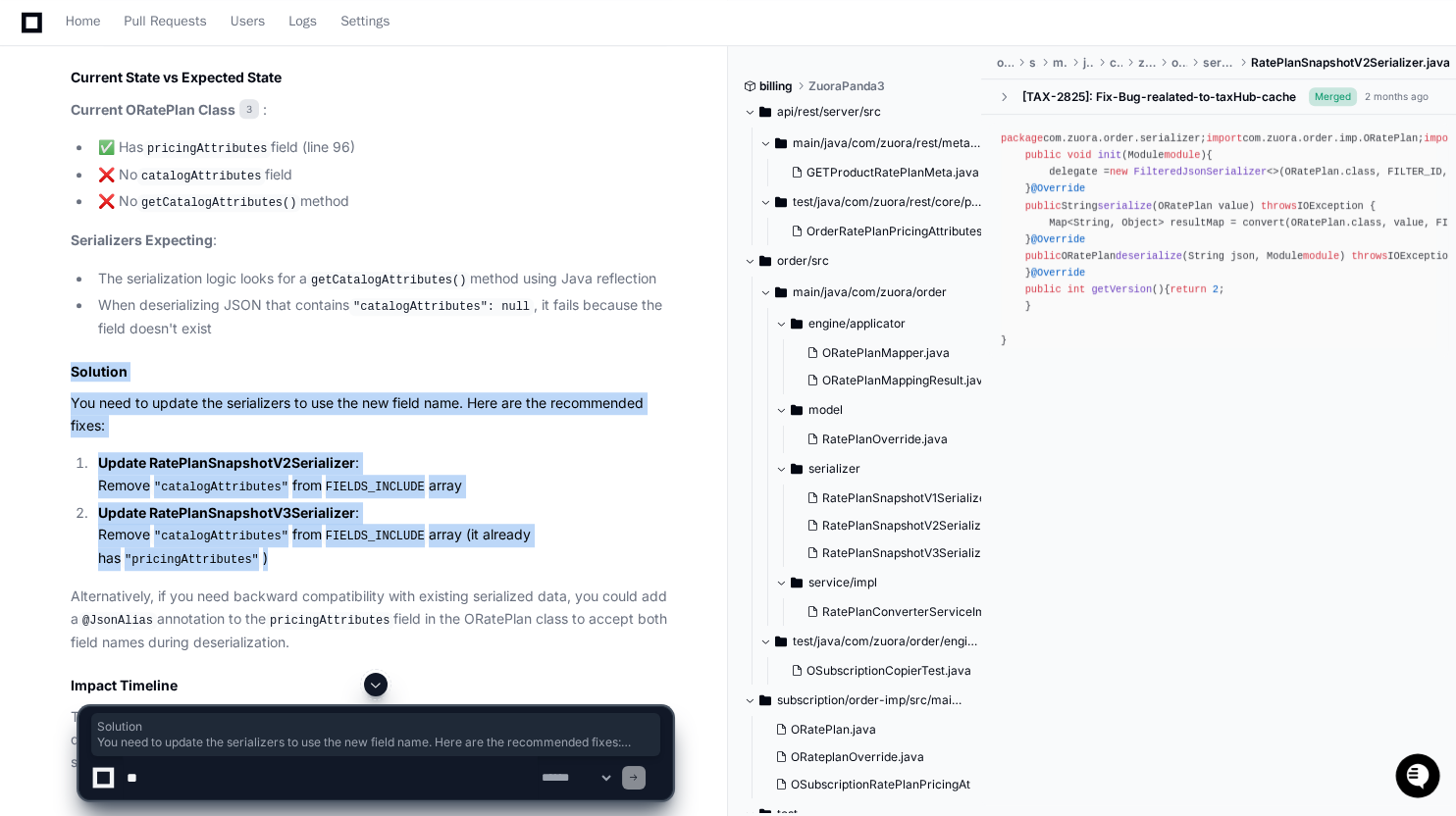 drag, startPoint x: 488, startPoint y: 525, endPoint x: 55, endPoint y: 376, distance: 457.91921 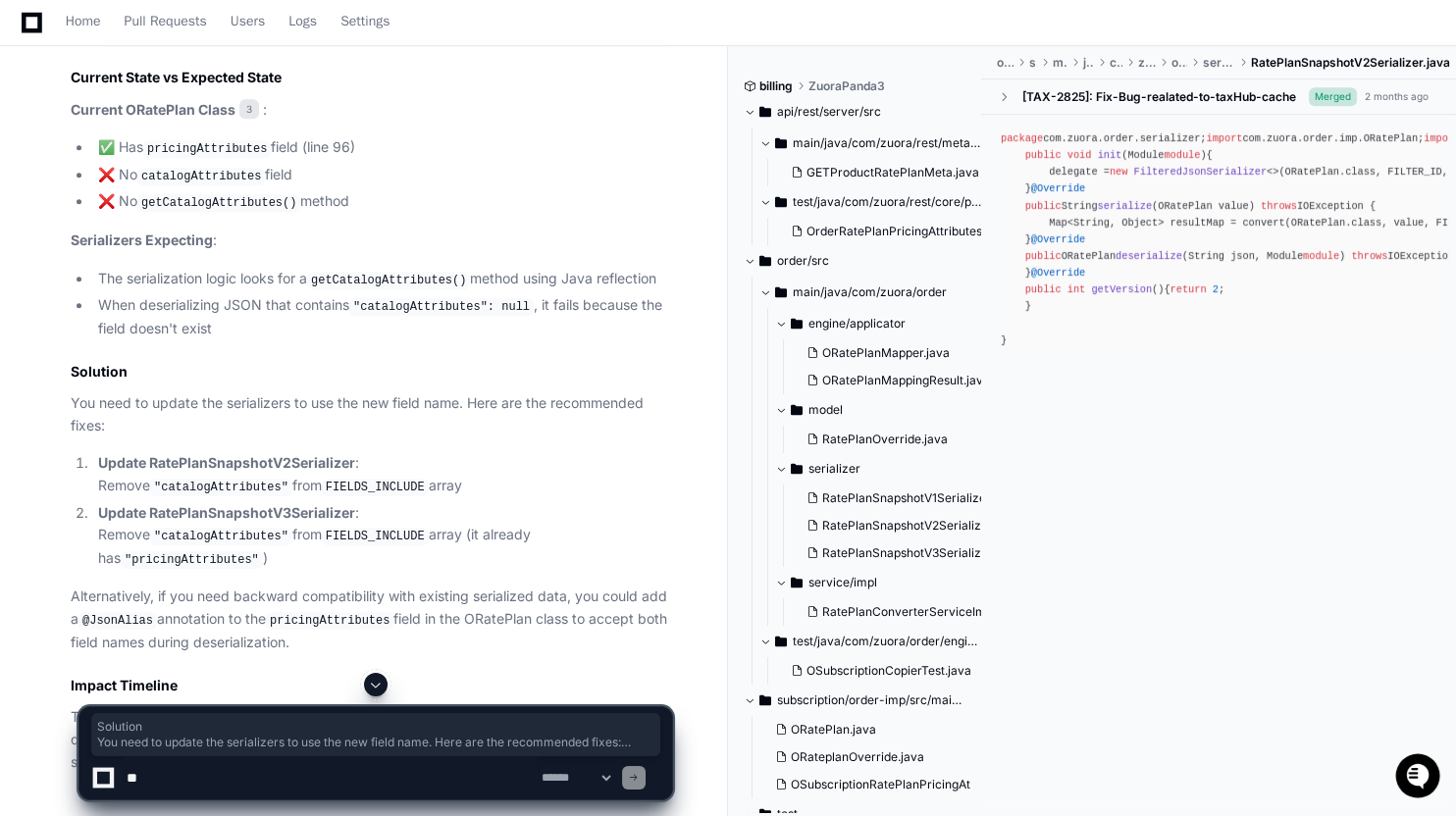 drag, startPoint x: 302, startPoint y: 518, endPoint x: 258, endPoint y: 500, distance: 47.539457 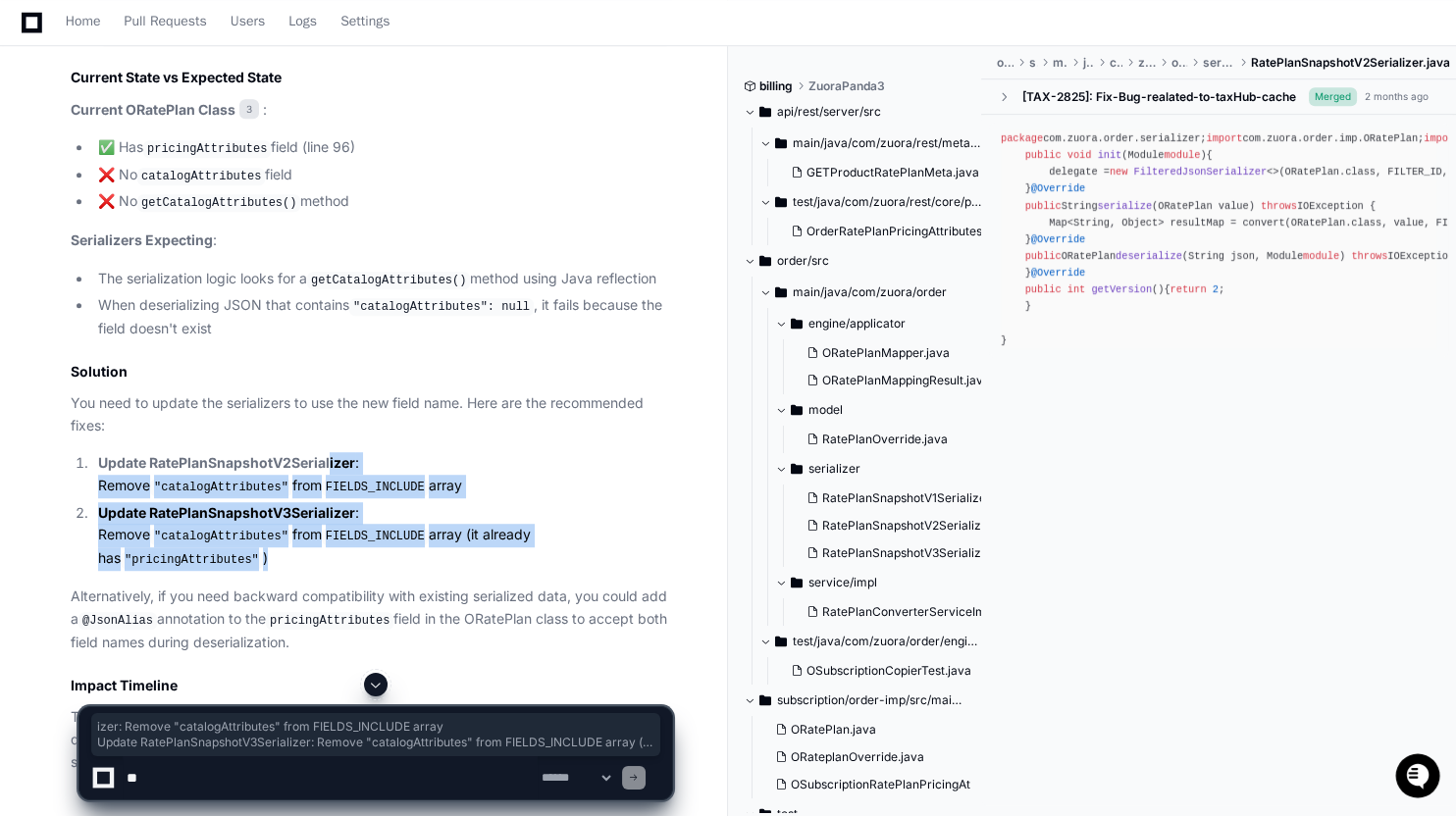 drag, startPoint x: 494, startPoint y: 535, endPoint x: 329, endPoint y: 465, distance: 179.23448 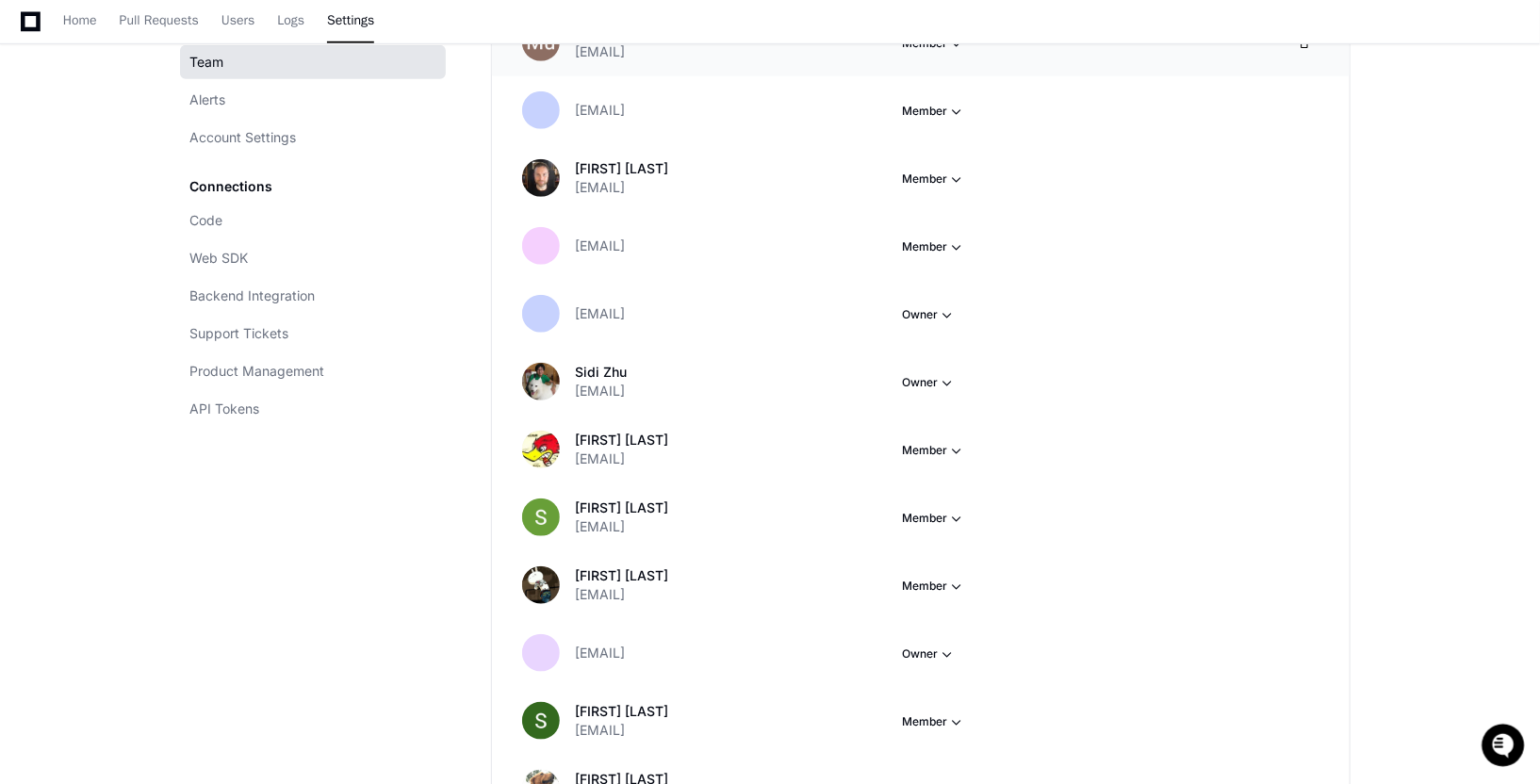 scroll, scrollTop: 0, scrollLeft: 0, axis: both 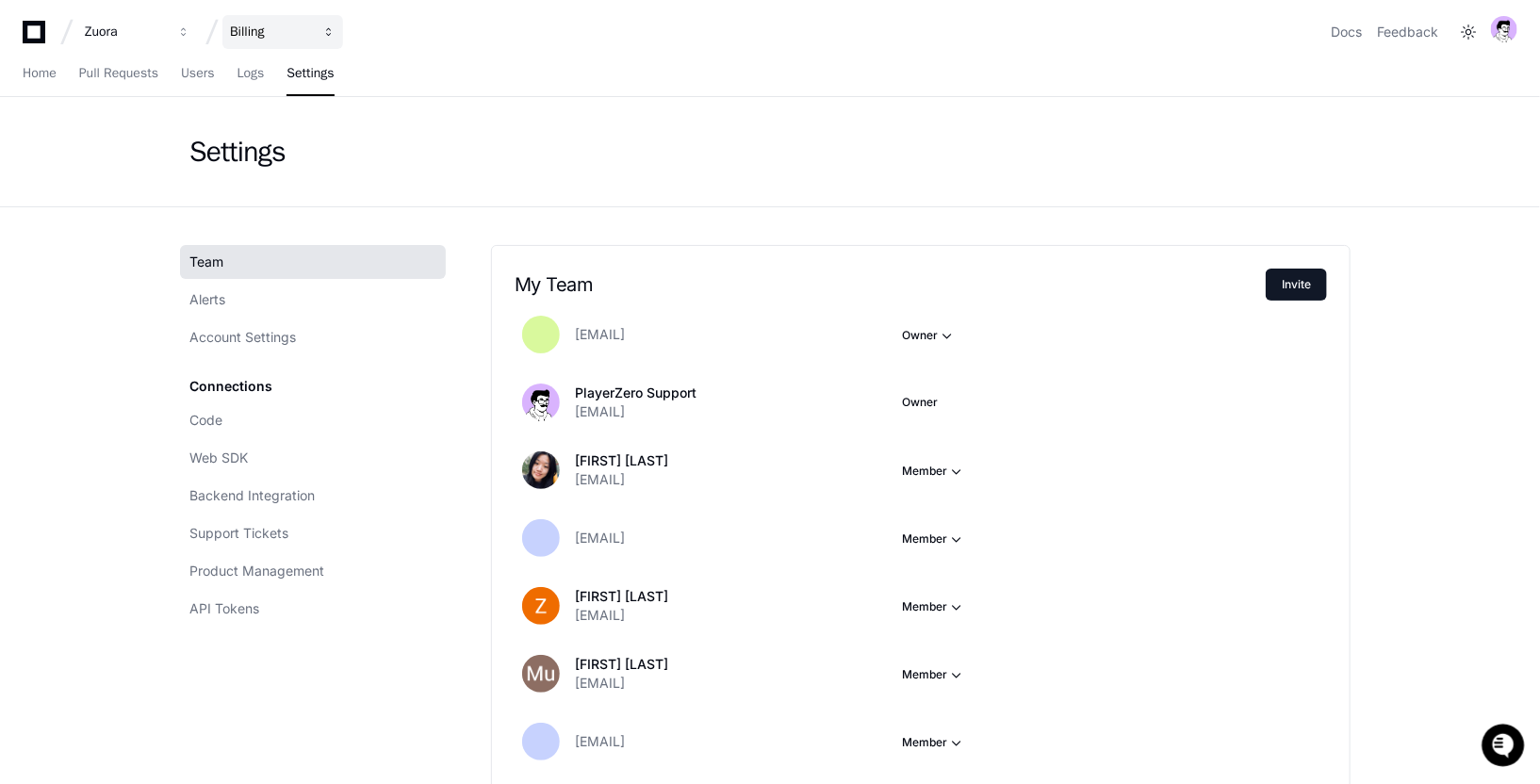click at bounding box center [184, 32] 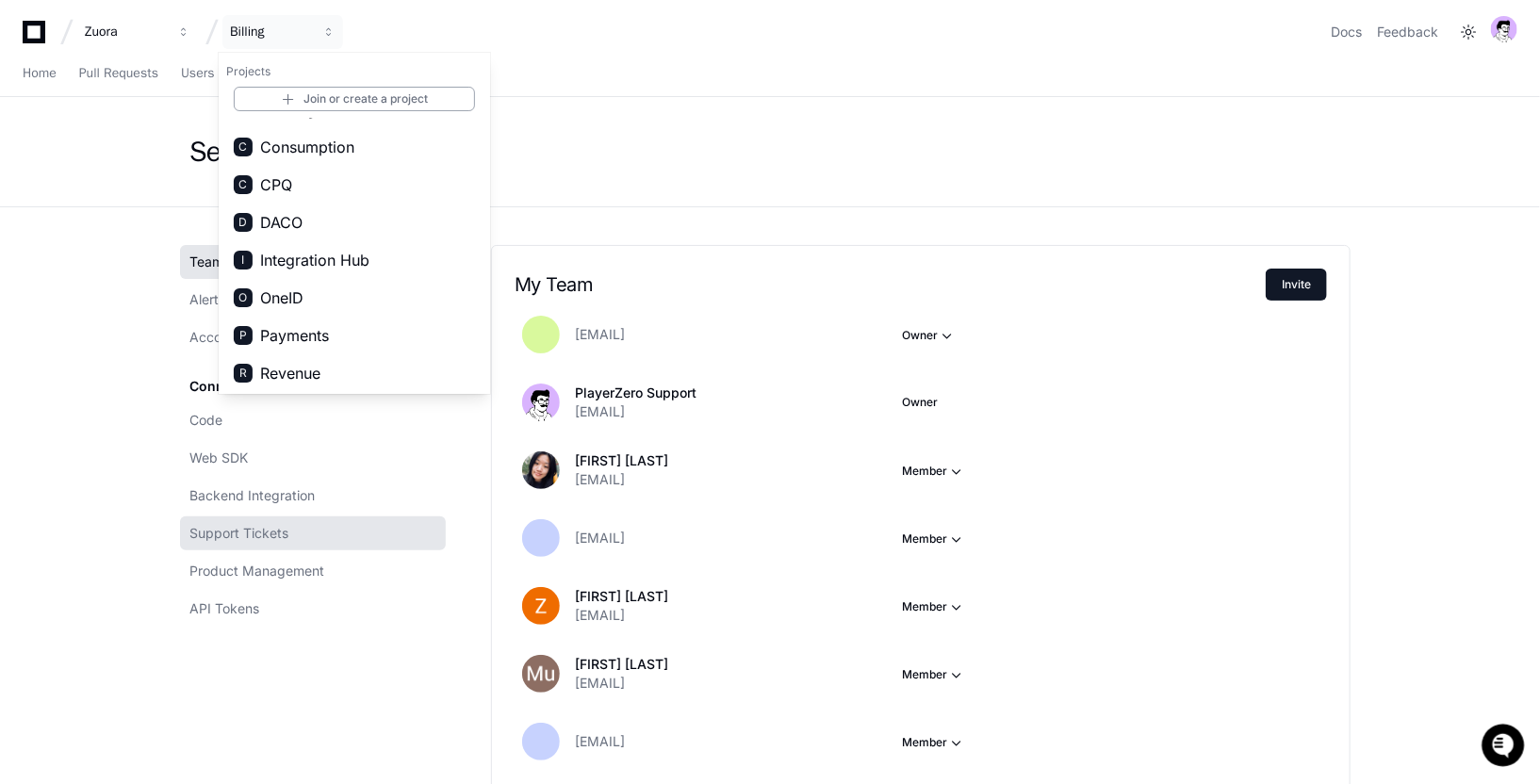 scroll, scrollTop: 67, scrollLeft: 0, axis: vertical 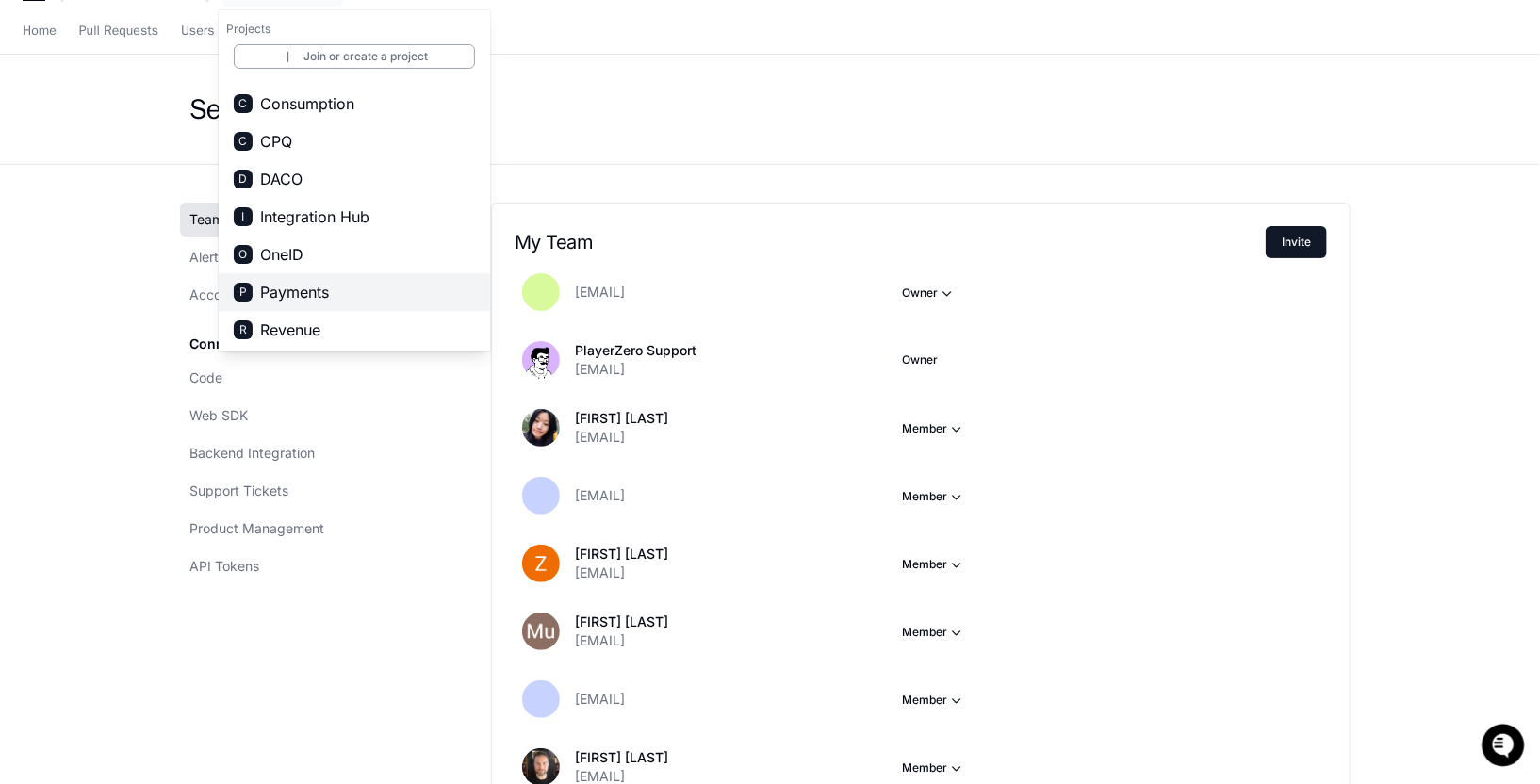 click on "P  Payments" at bounding box center (354, 292) 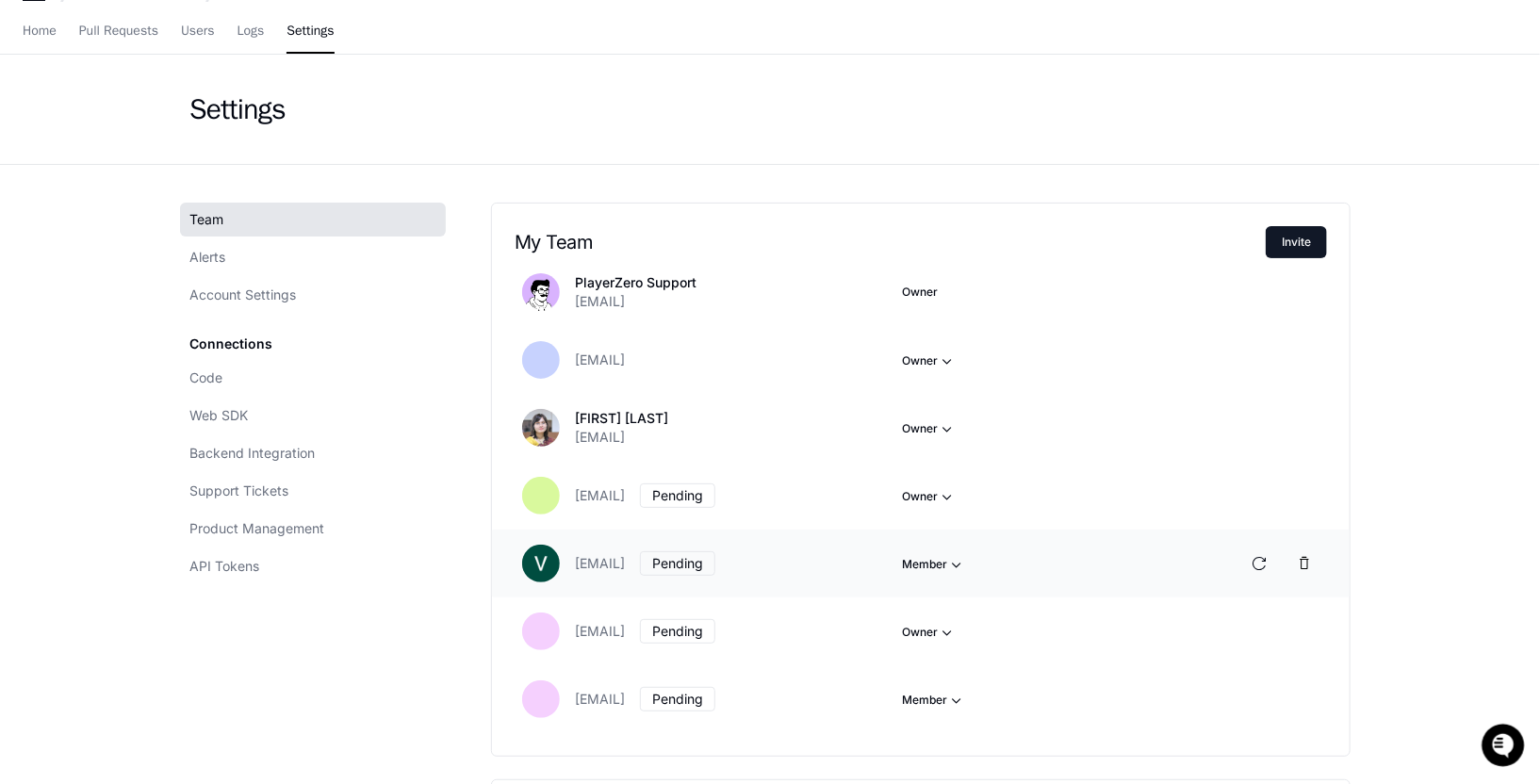 drag, startPoint x: 580, startPoint y: 565, endPoint x: 638, endPoint y: 569, distance: 58.1378 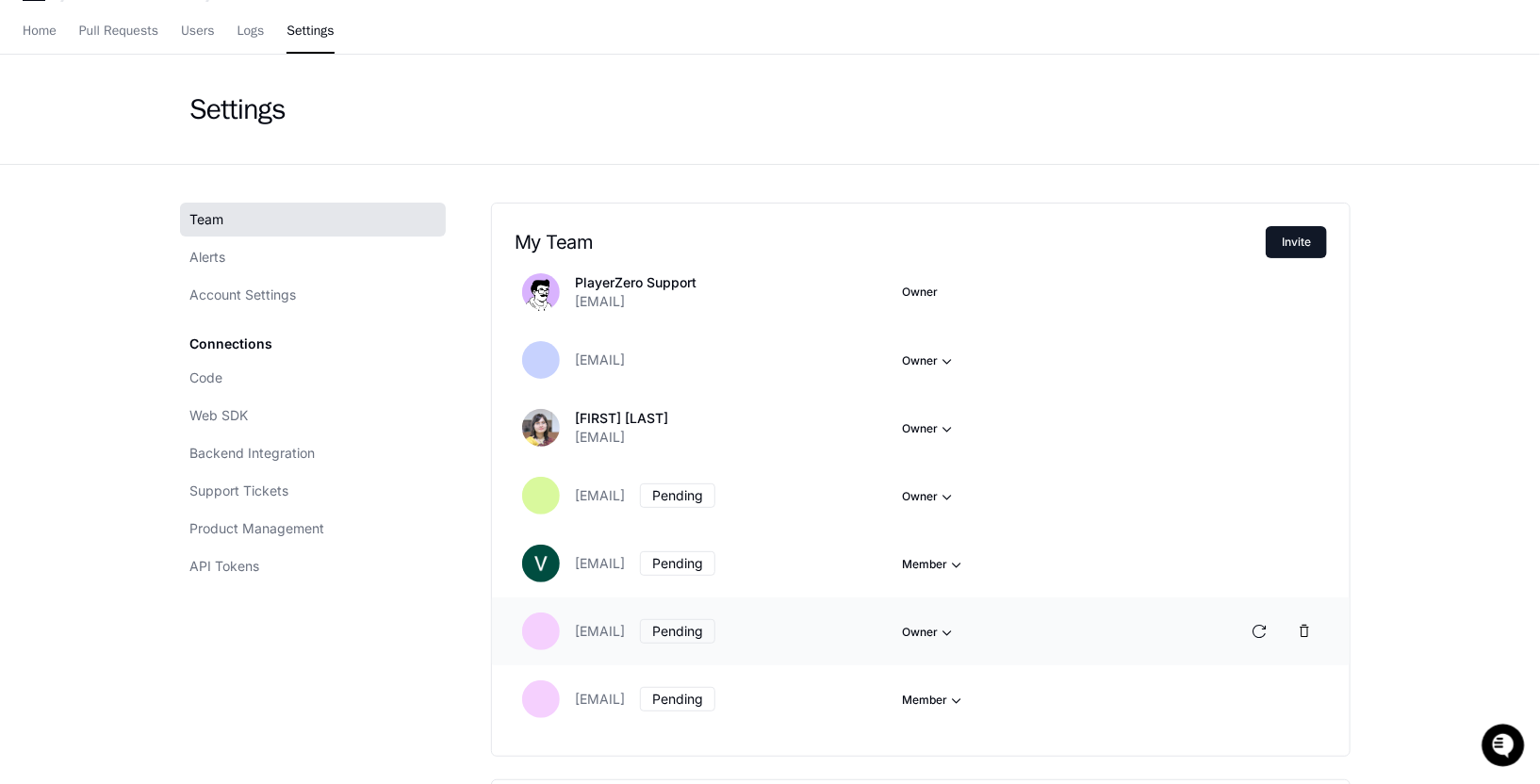 click on "aaravamudhan@zuora.com" 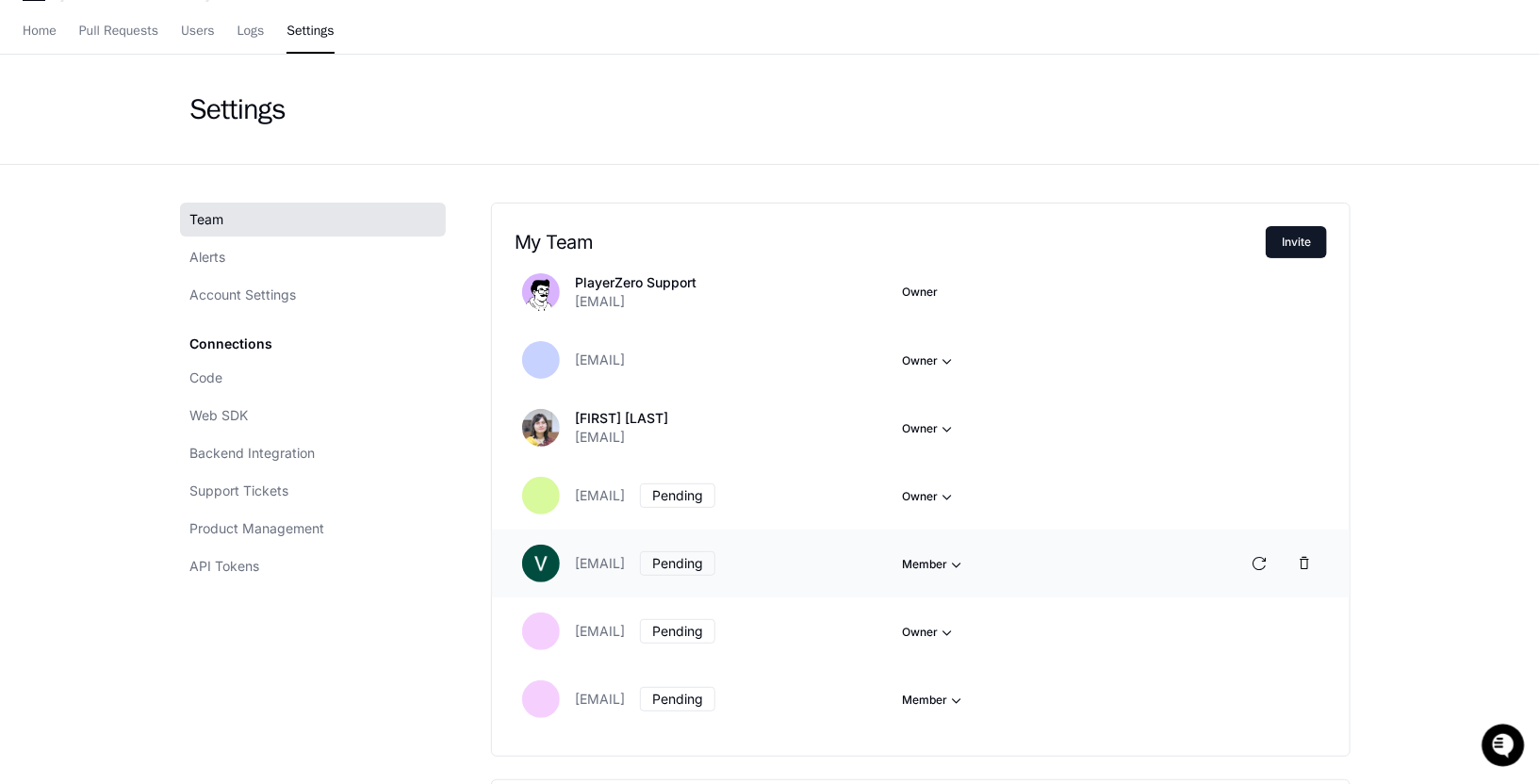 click on "Member" at bounding box center [929, 361] 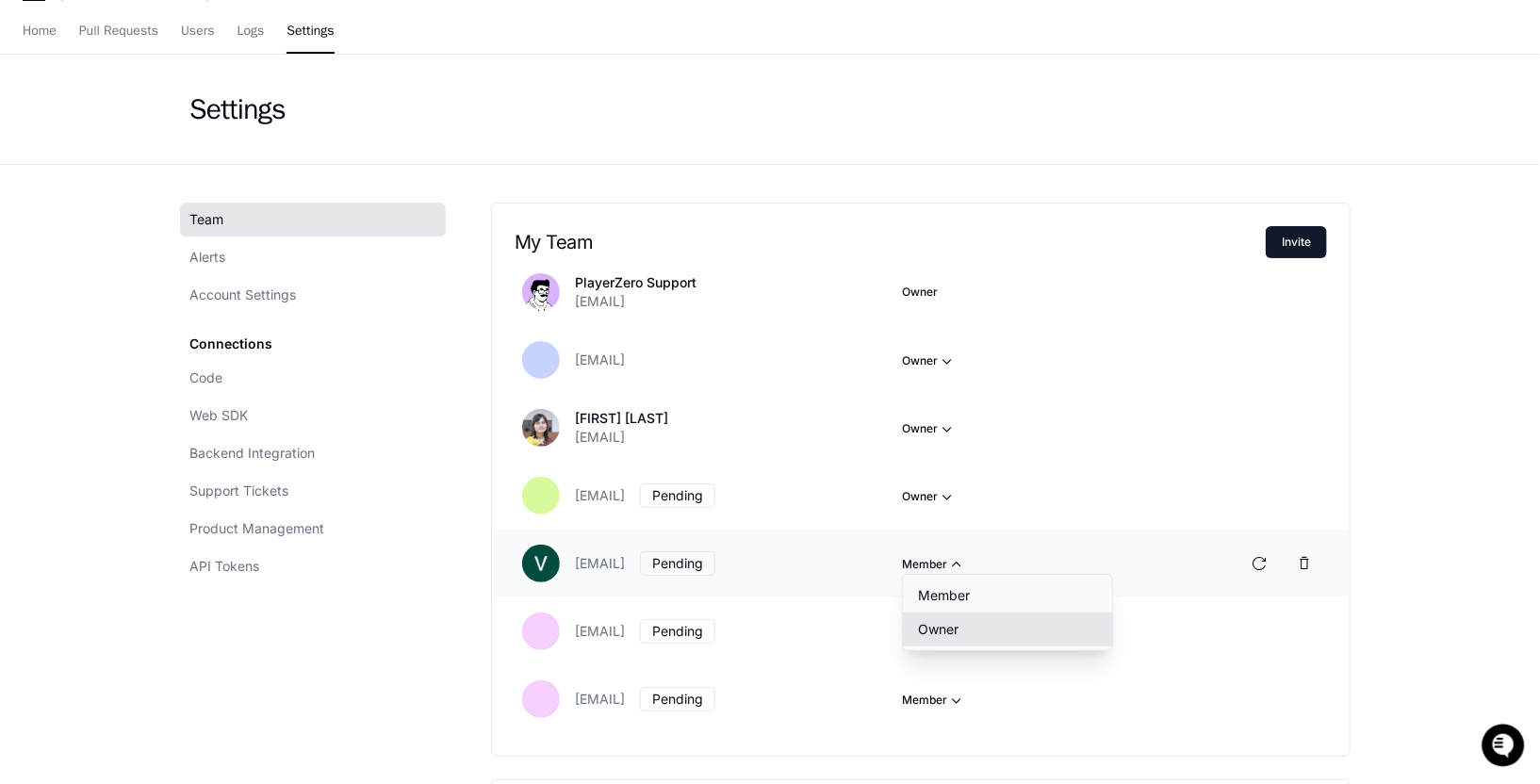 click on "Owner" 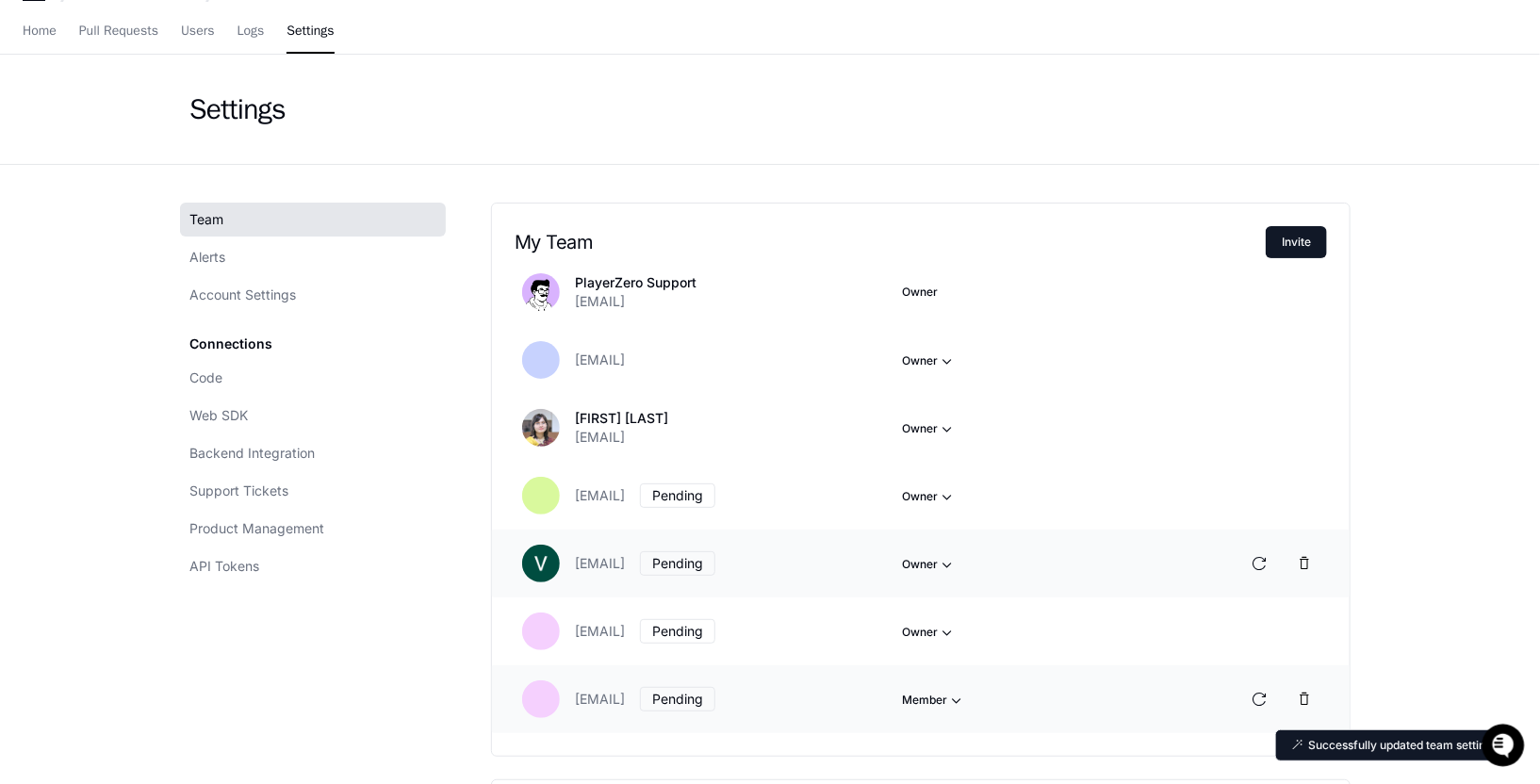 click on "Member" at bounding box center (929, 361) 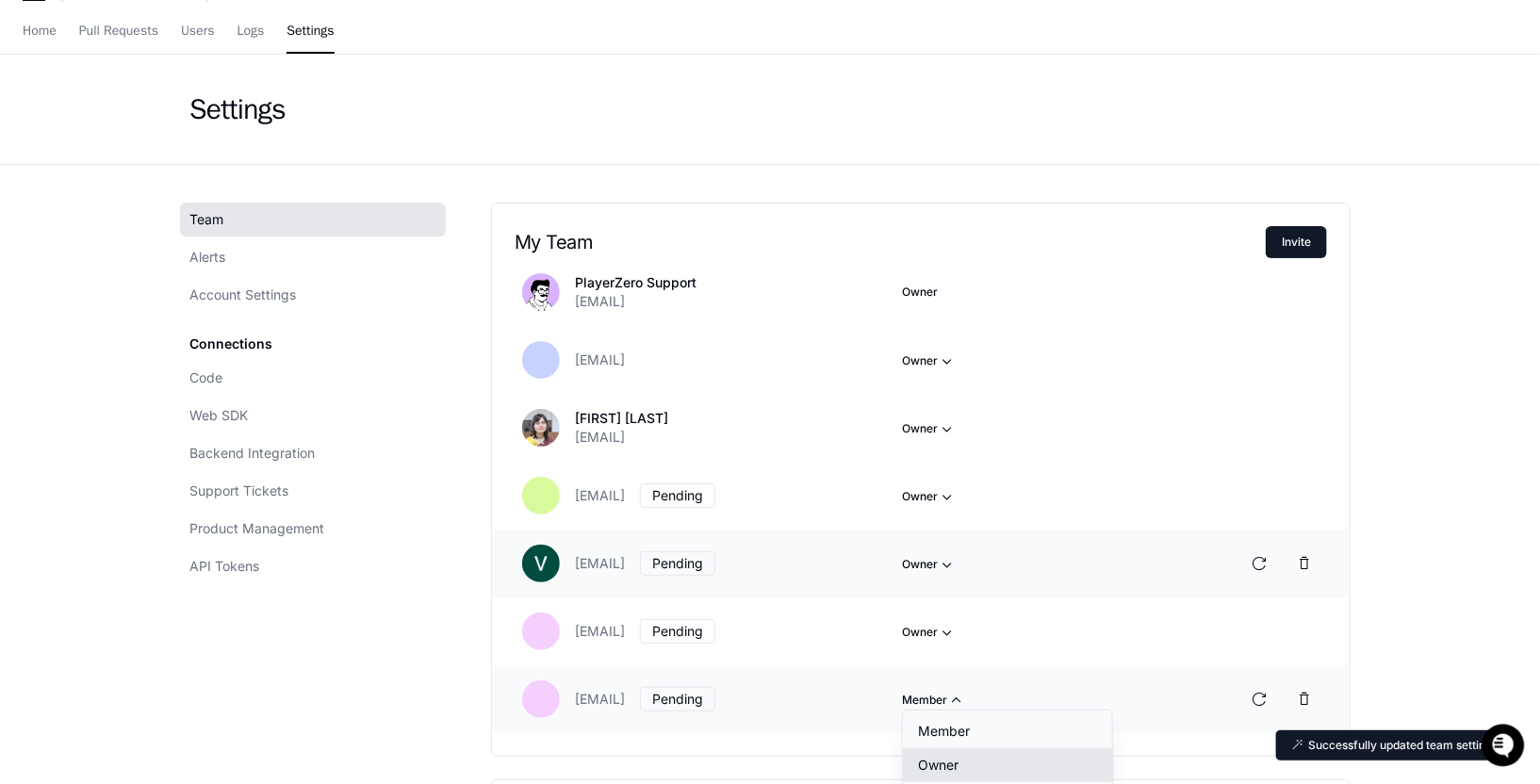 click on "Owner" 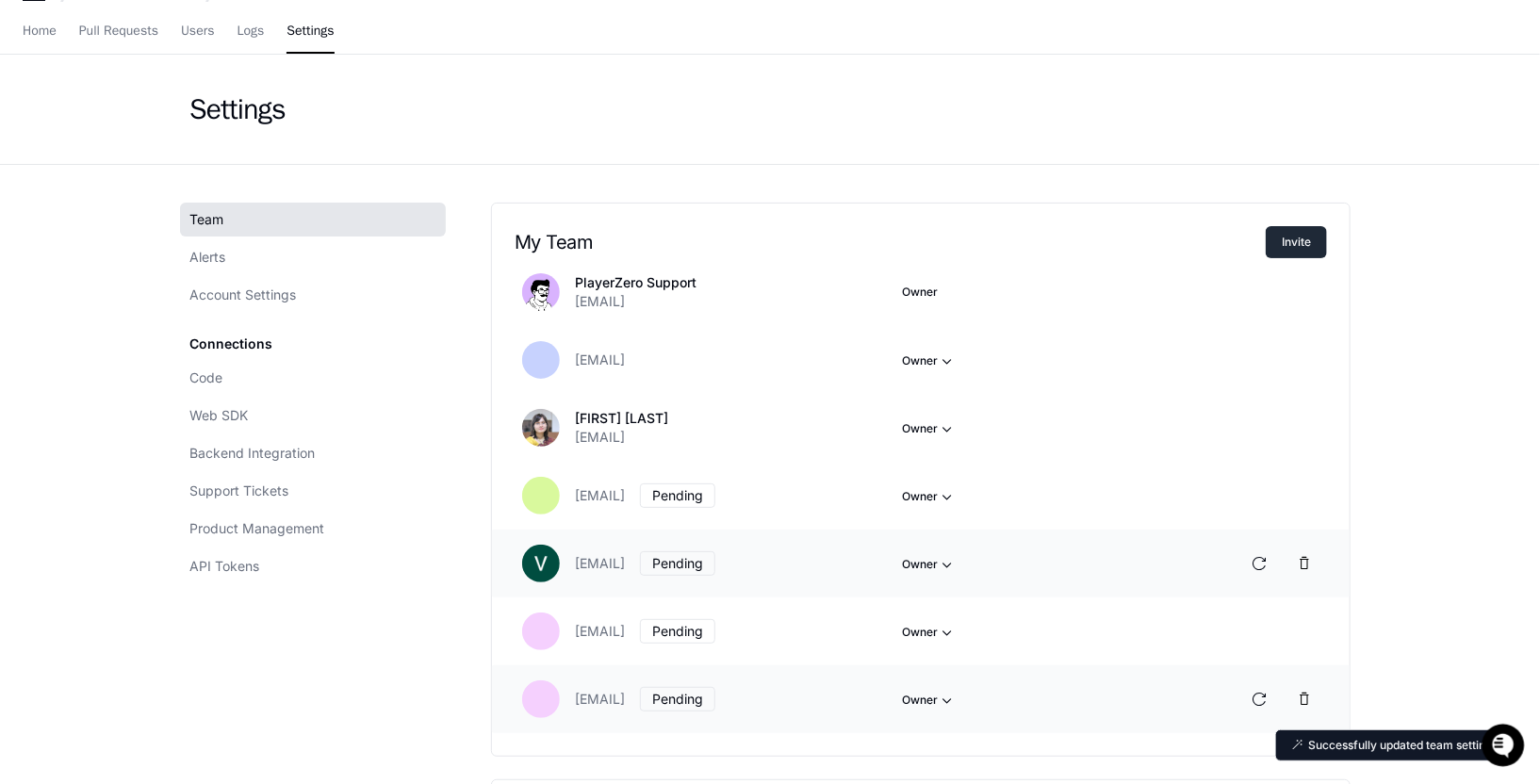 click on "Invite" 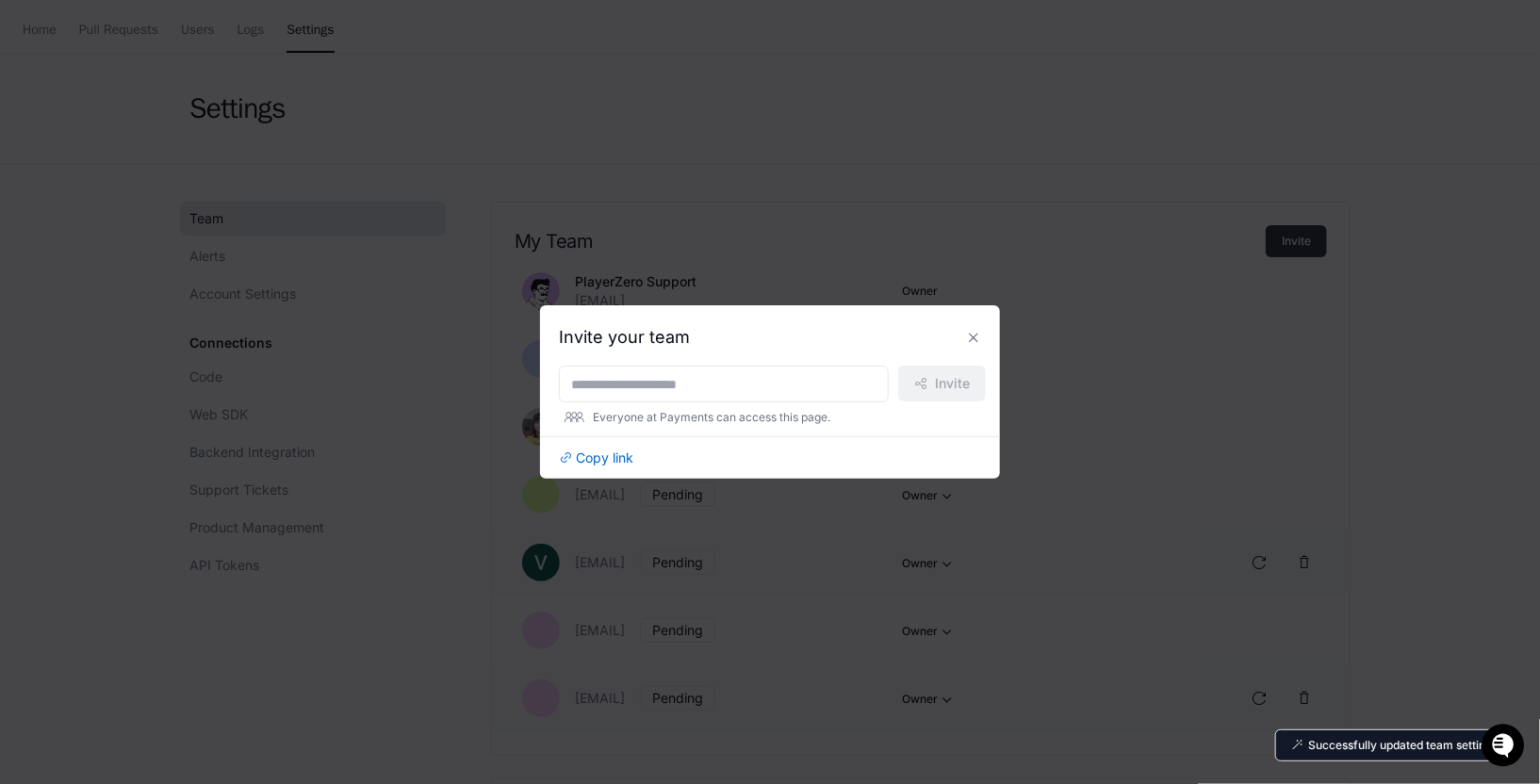 scroll, scrollTop: 0, scrollLeft: 0, axis: both 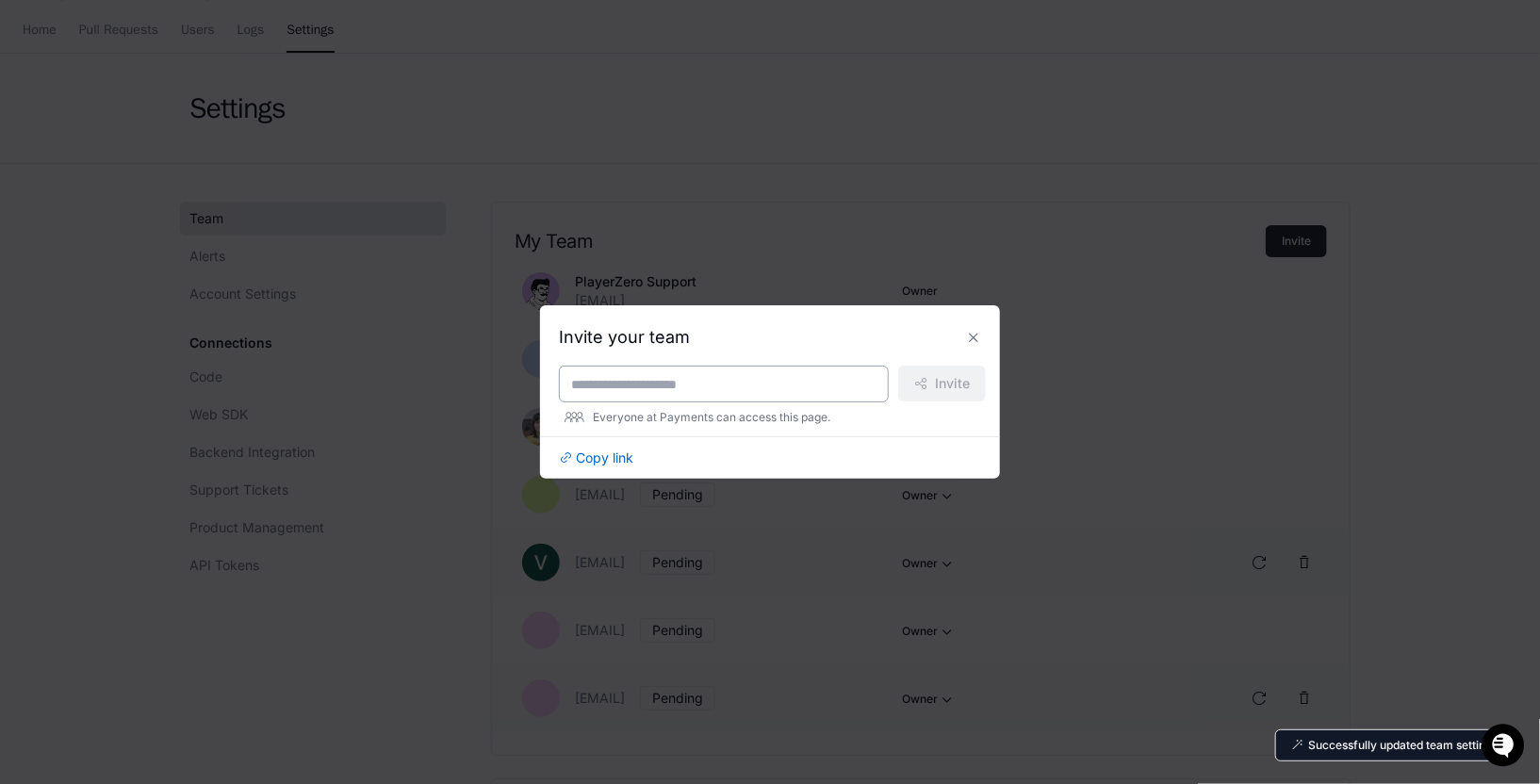 click at bounding box center [724, 384] 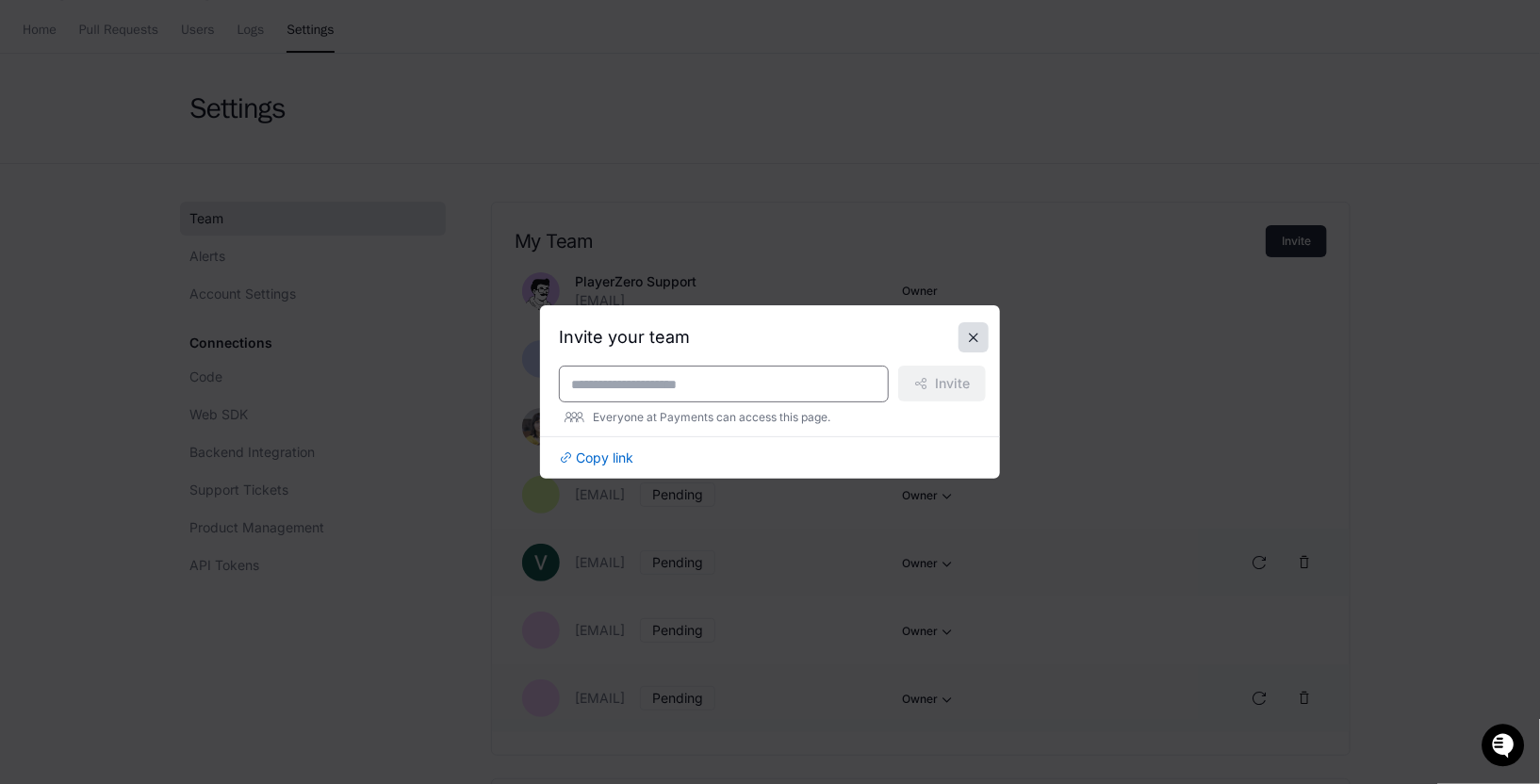 click at bounding box center (974, 337) 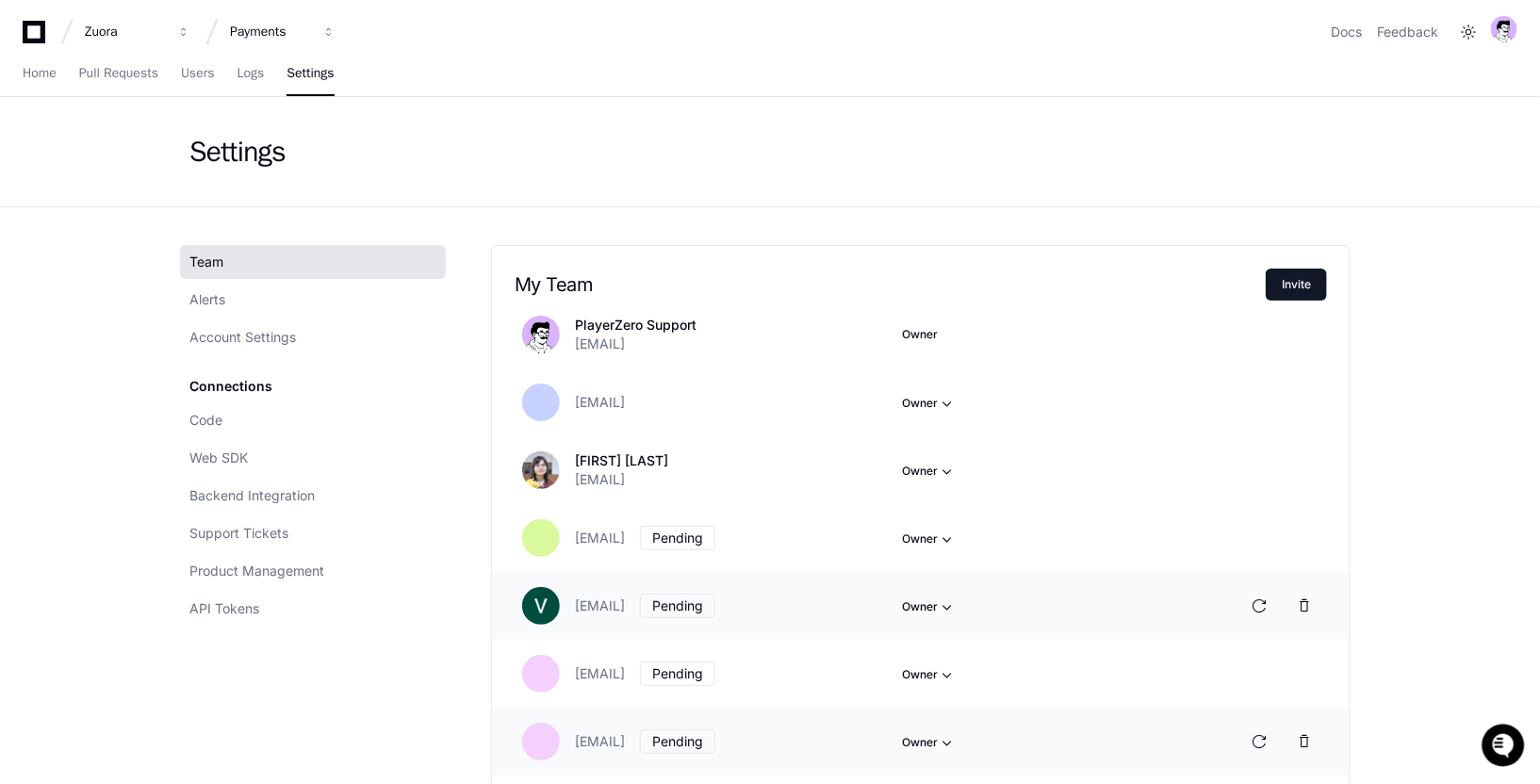 scroll, scrollTop: 42, scrollLeft: 0, axis: vertical 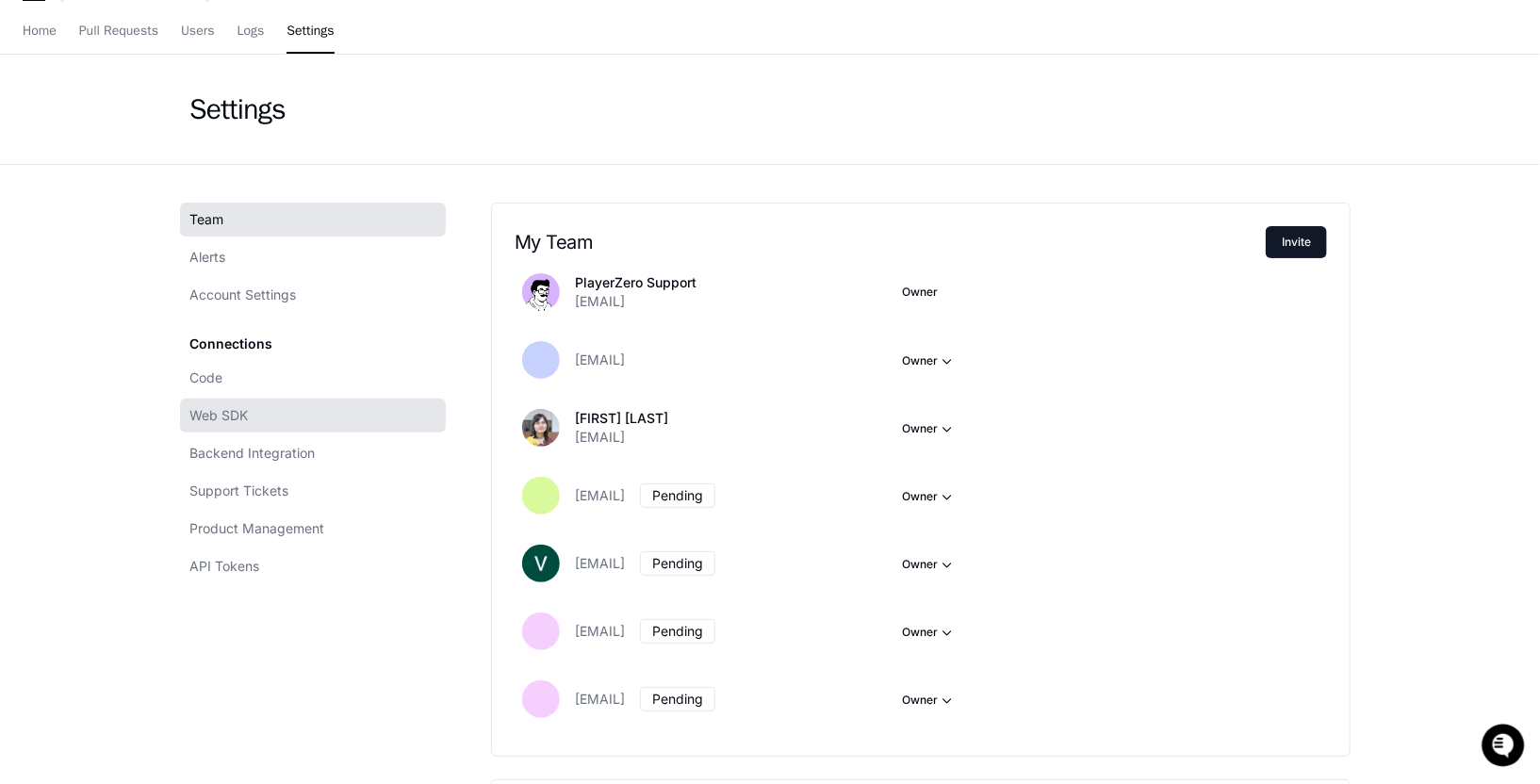 click on "Web SDK" 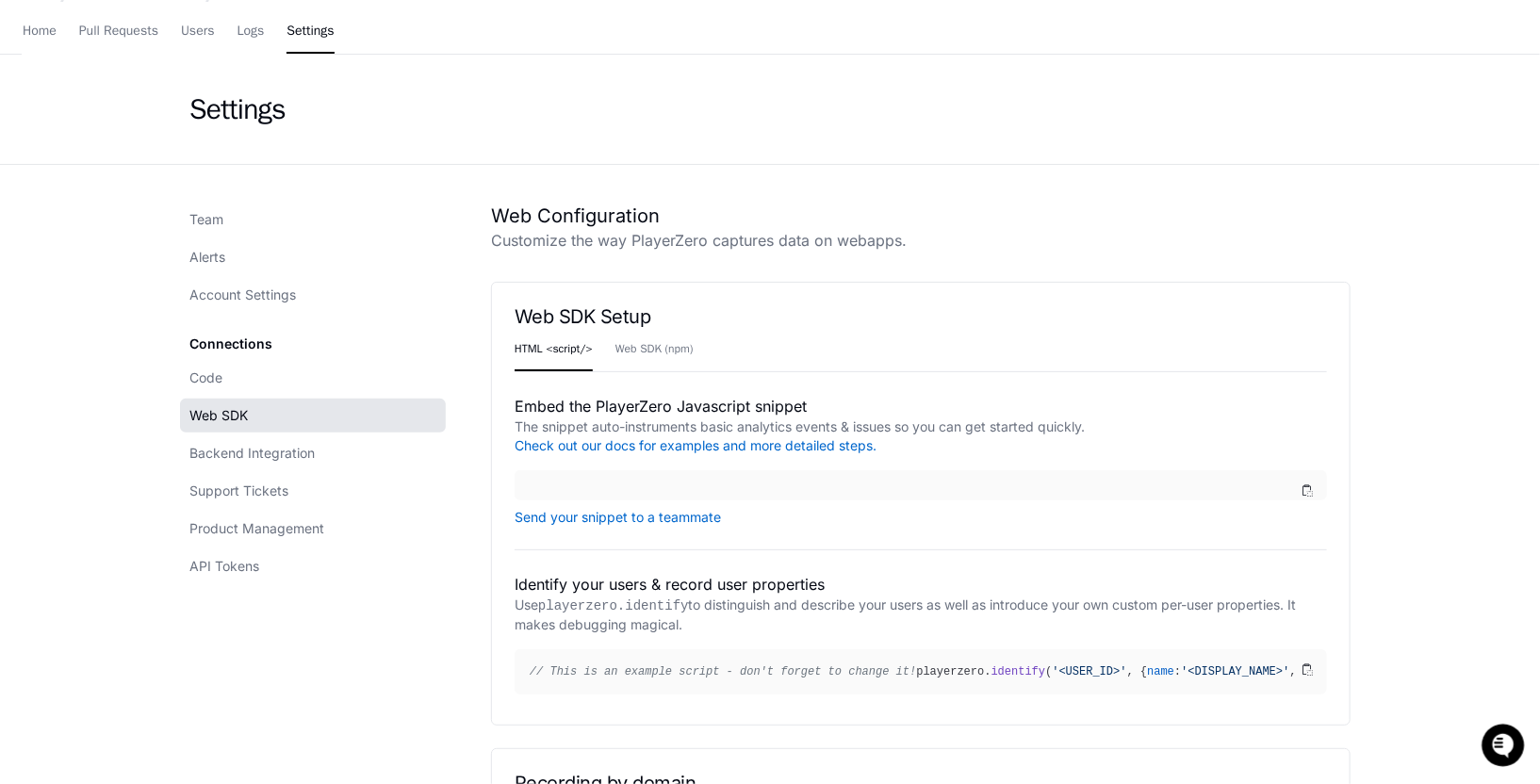 scroll, scrollTop: 0, scrollLeft: 0, axis: both 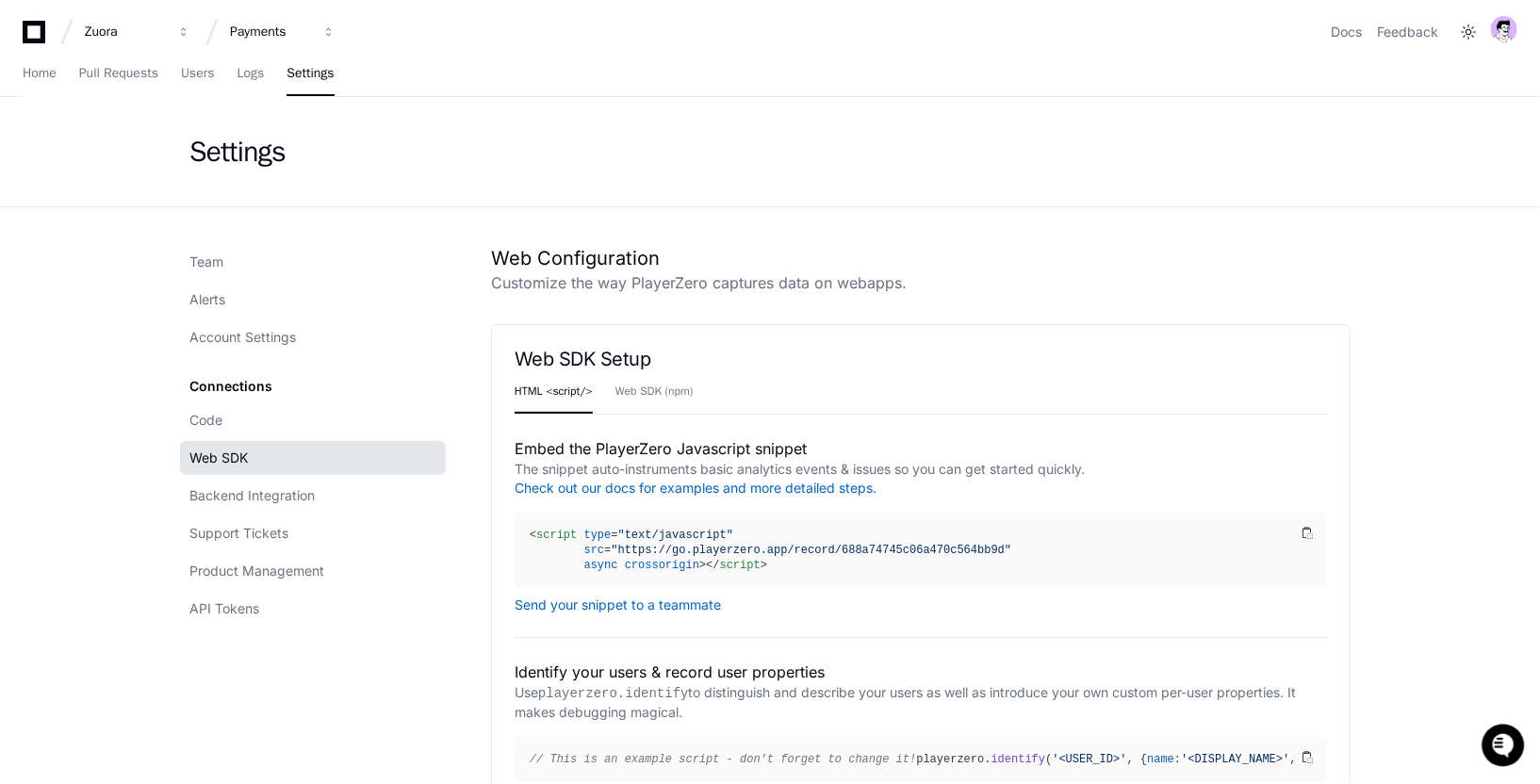click on "Connections Code Web SDK Backend Integration Support Tickets Product Management API Tokens" 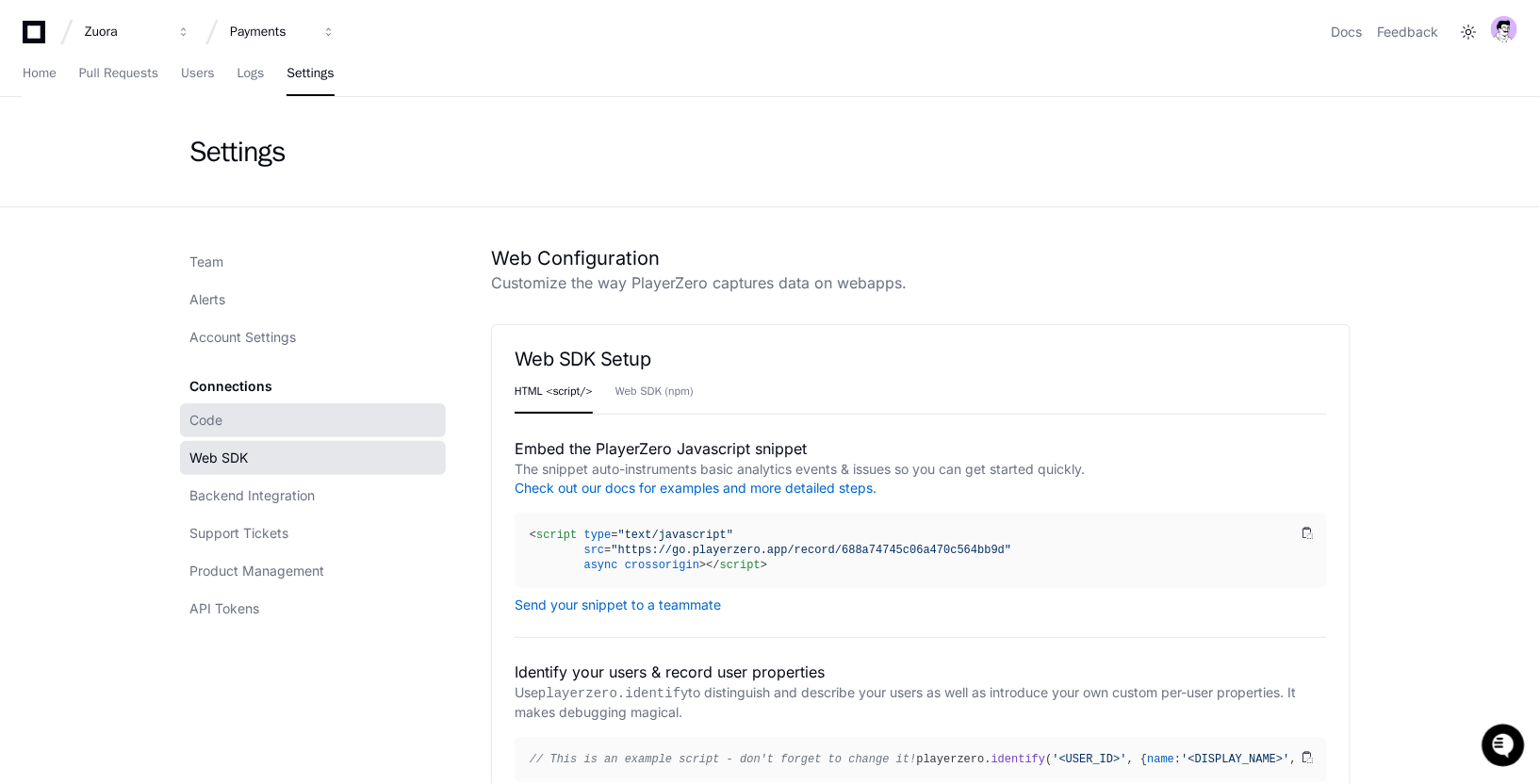 click on "Code" 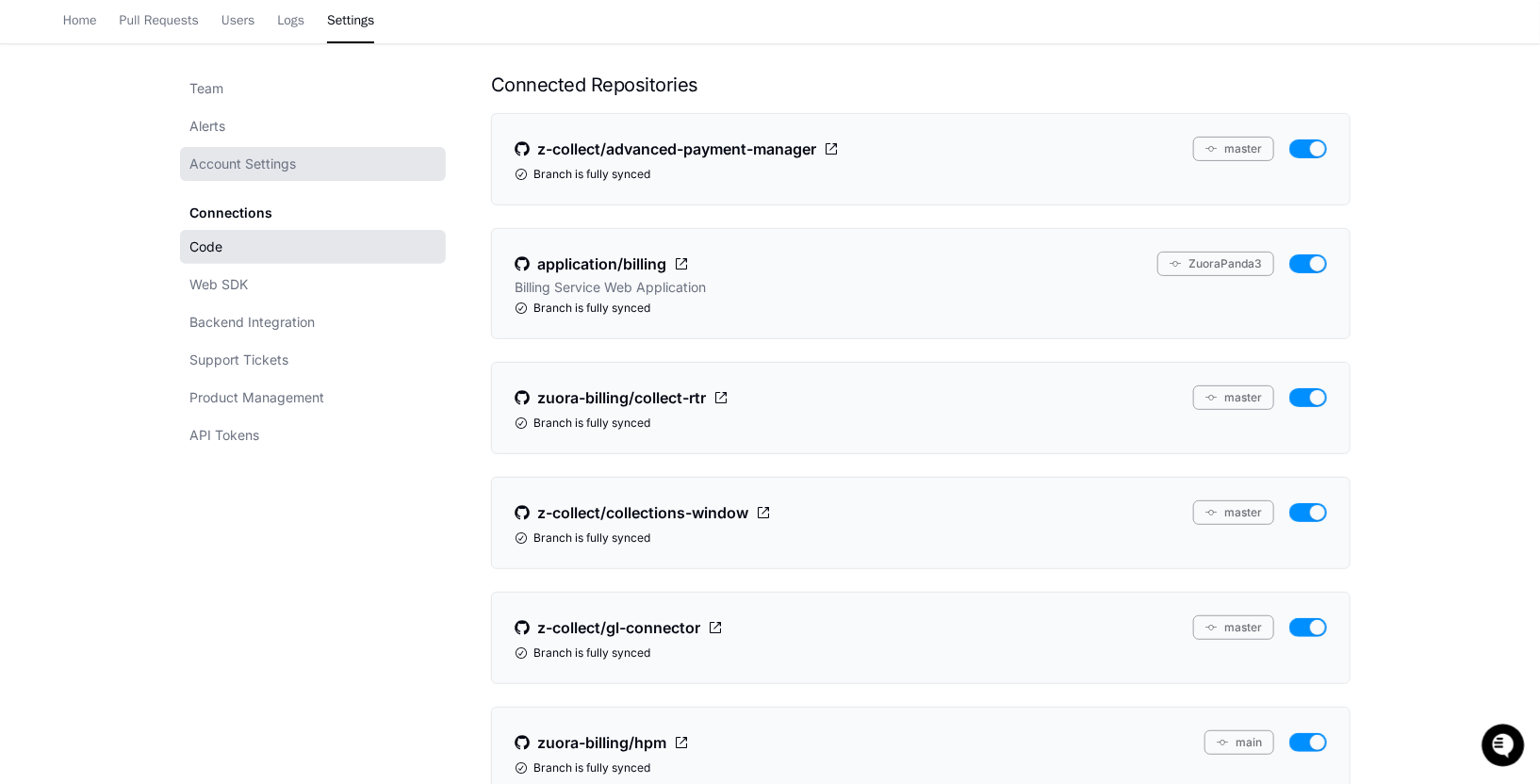 scroll, scrollTop: 36, scrollLeft: 0, axis: vertical 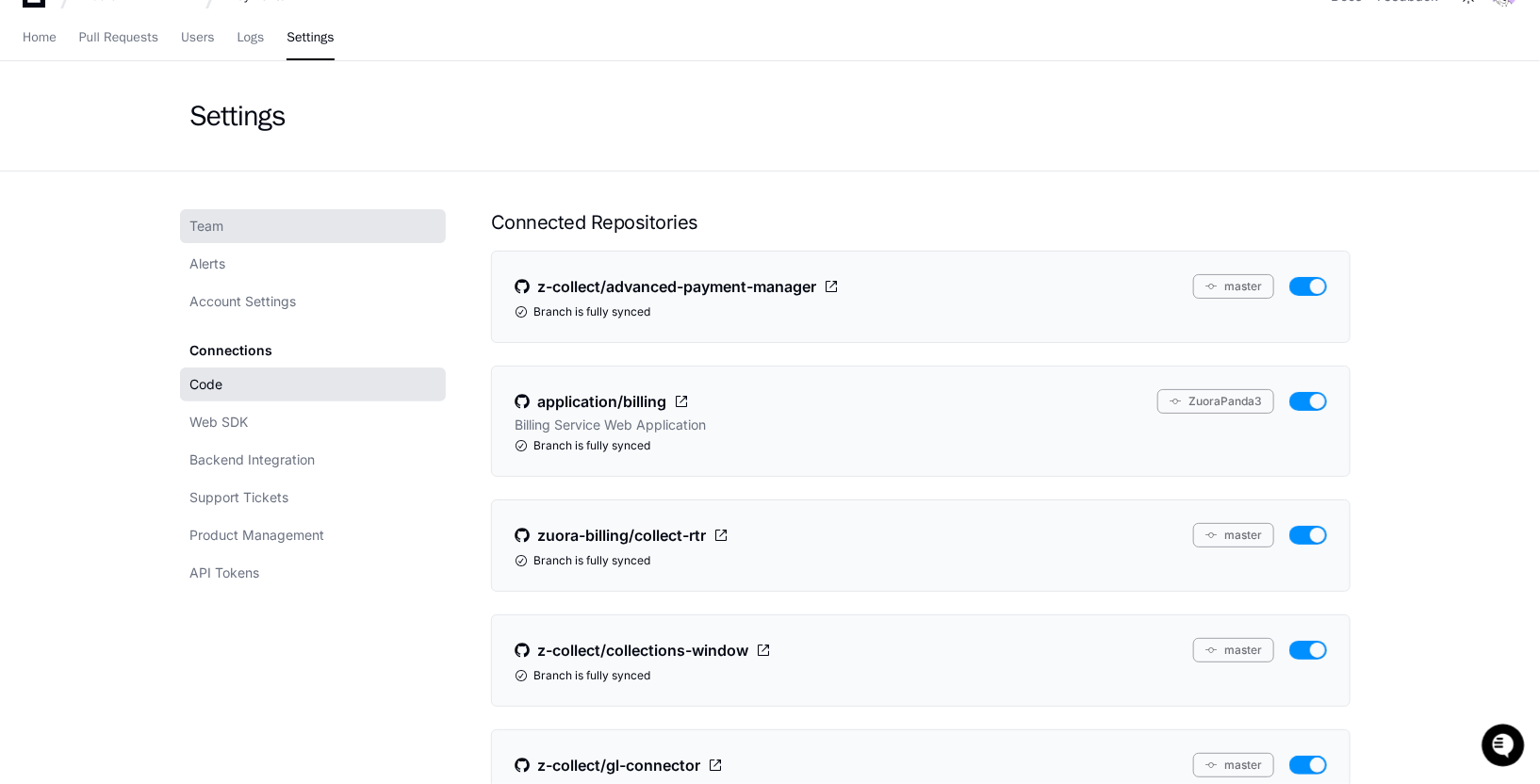 click on "Team" 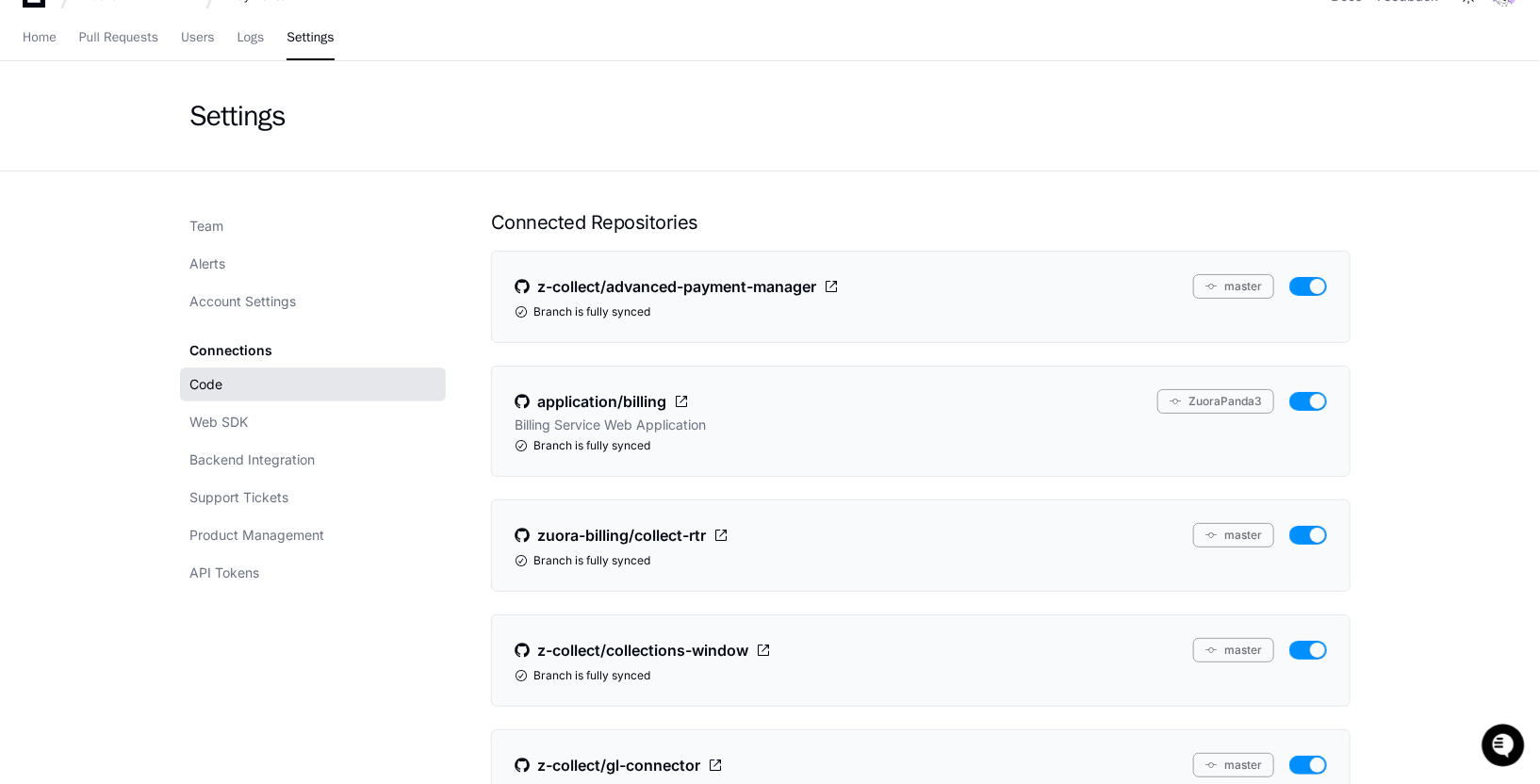 scroll, scrollTop: 0, scrollLeft: 0, axis: both 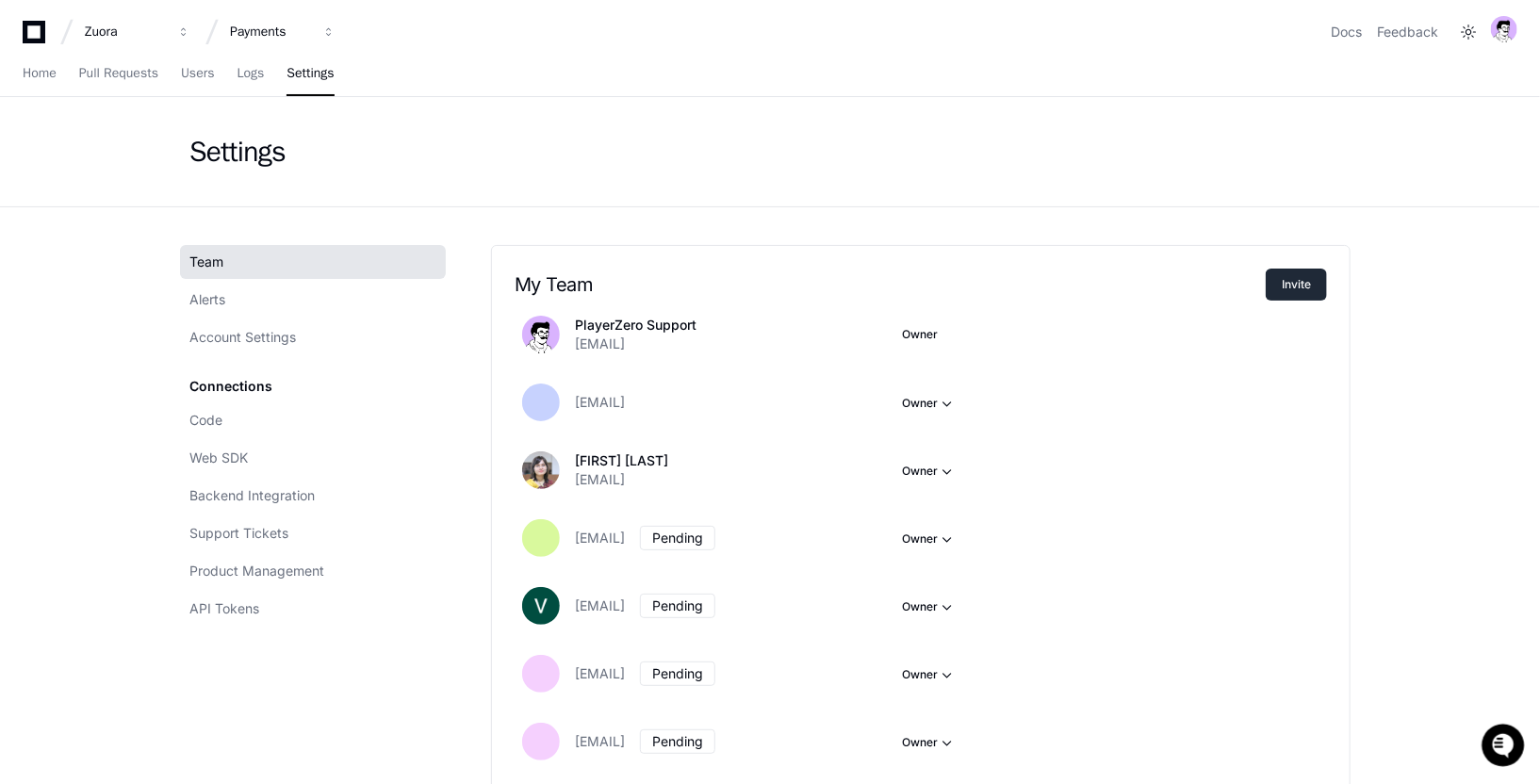 click on "Invite" 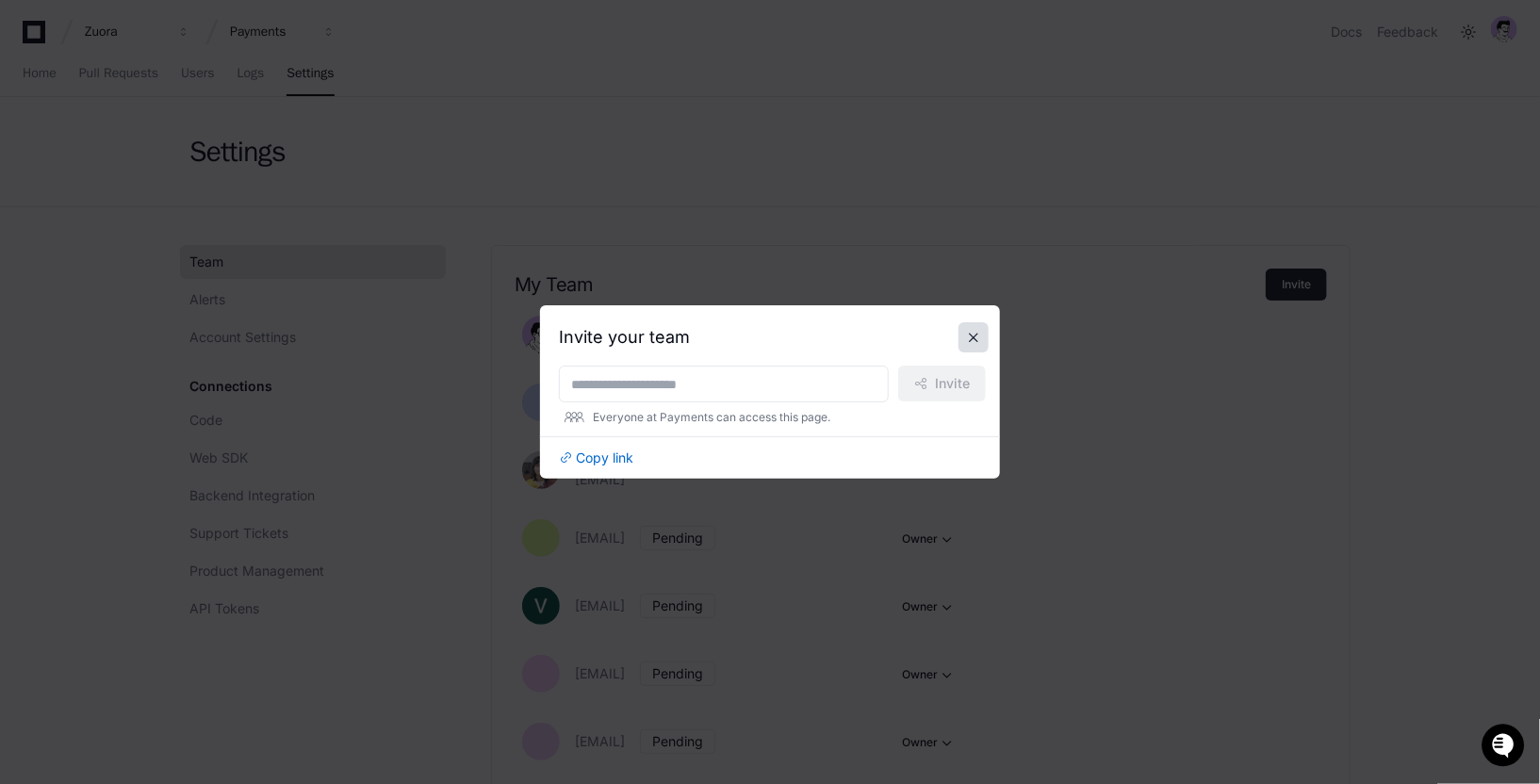 click at bounding box center (974, 337) 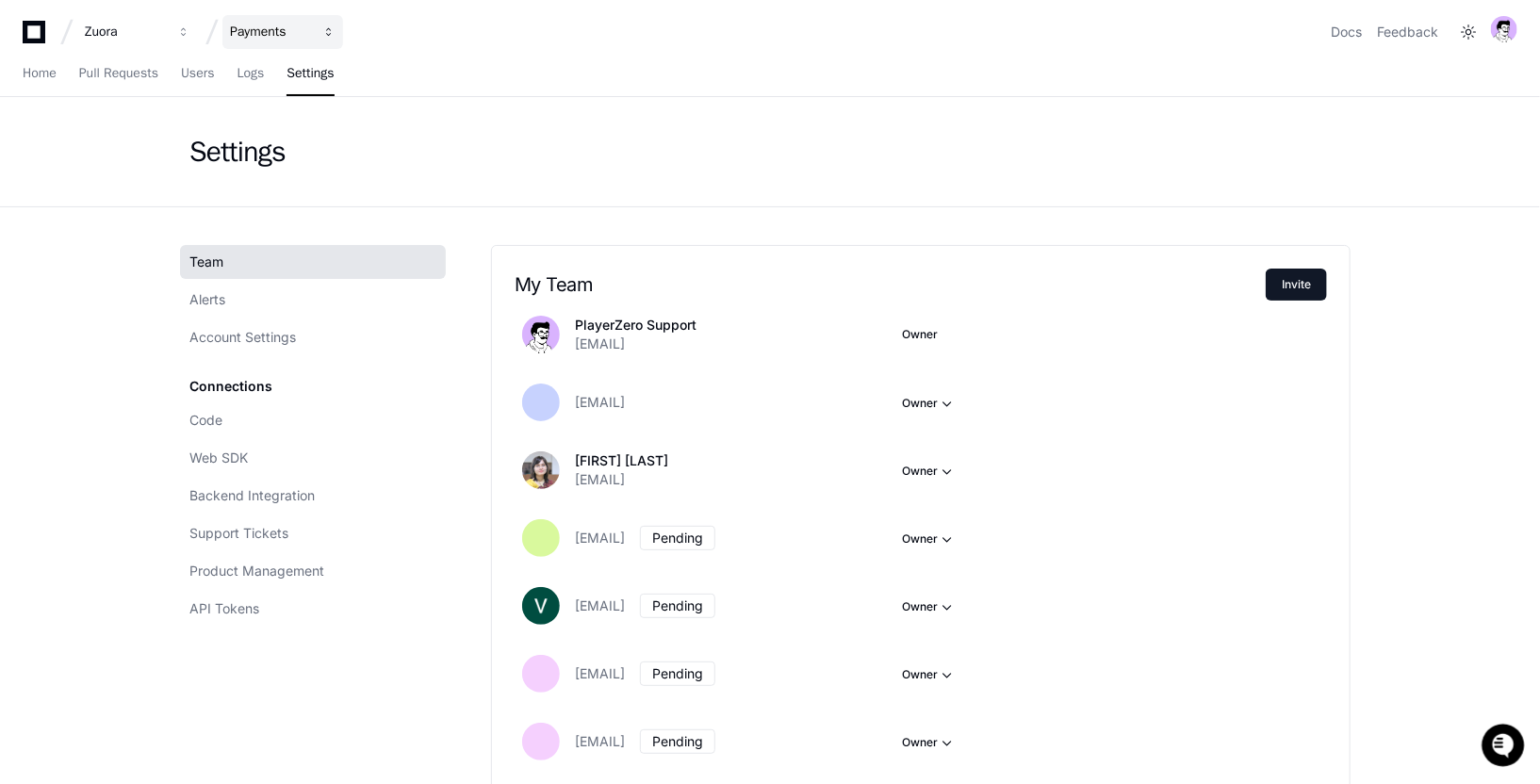 click on "Payments" at bounding box center (283, 32) 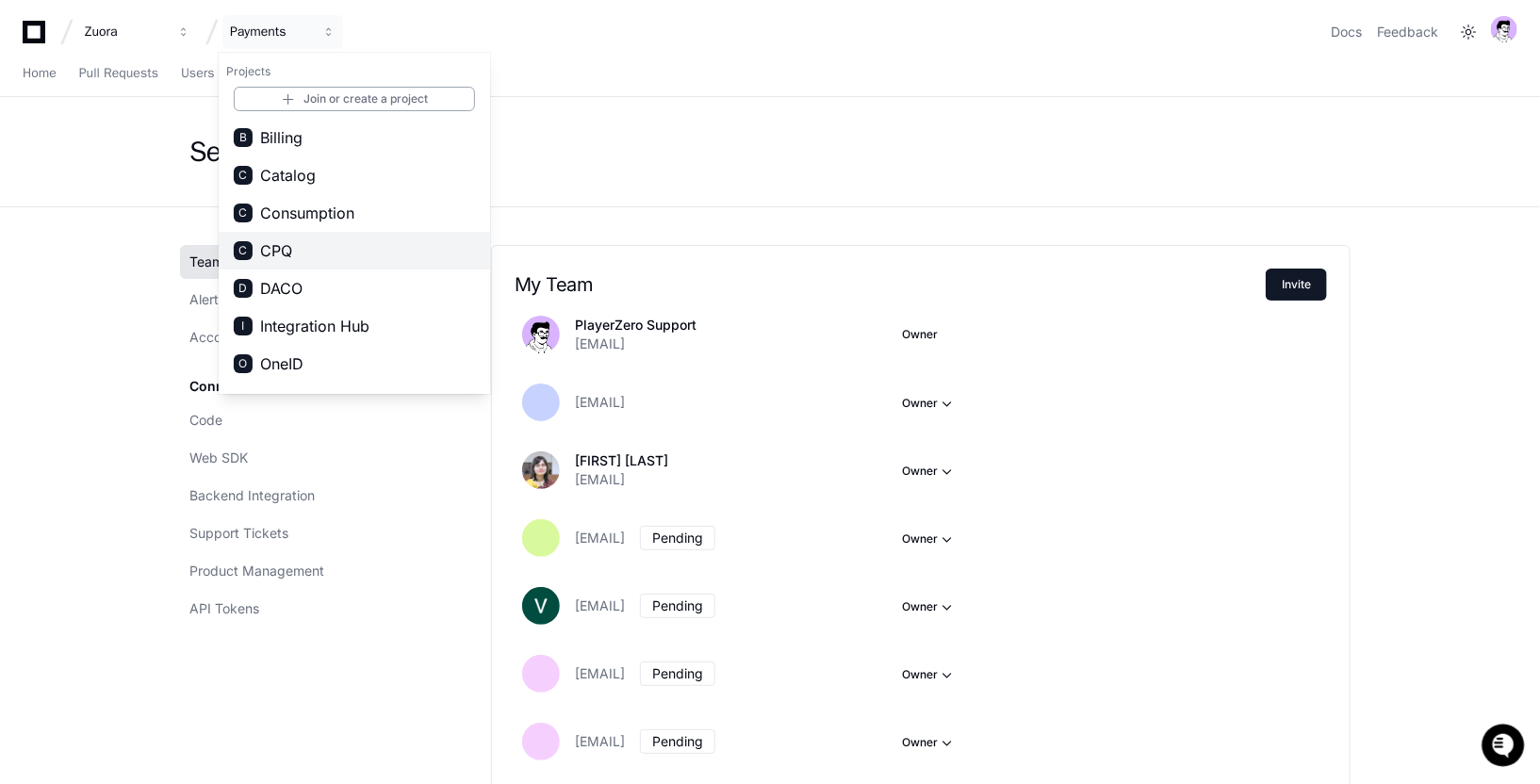 click on "C  CPQ" at bounding box center [354, 251] 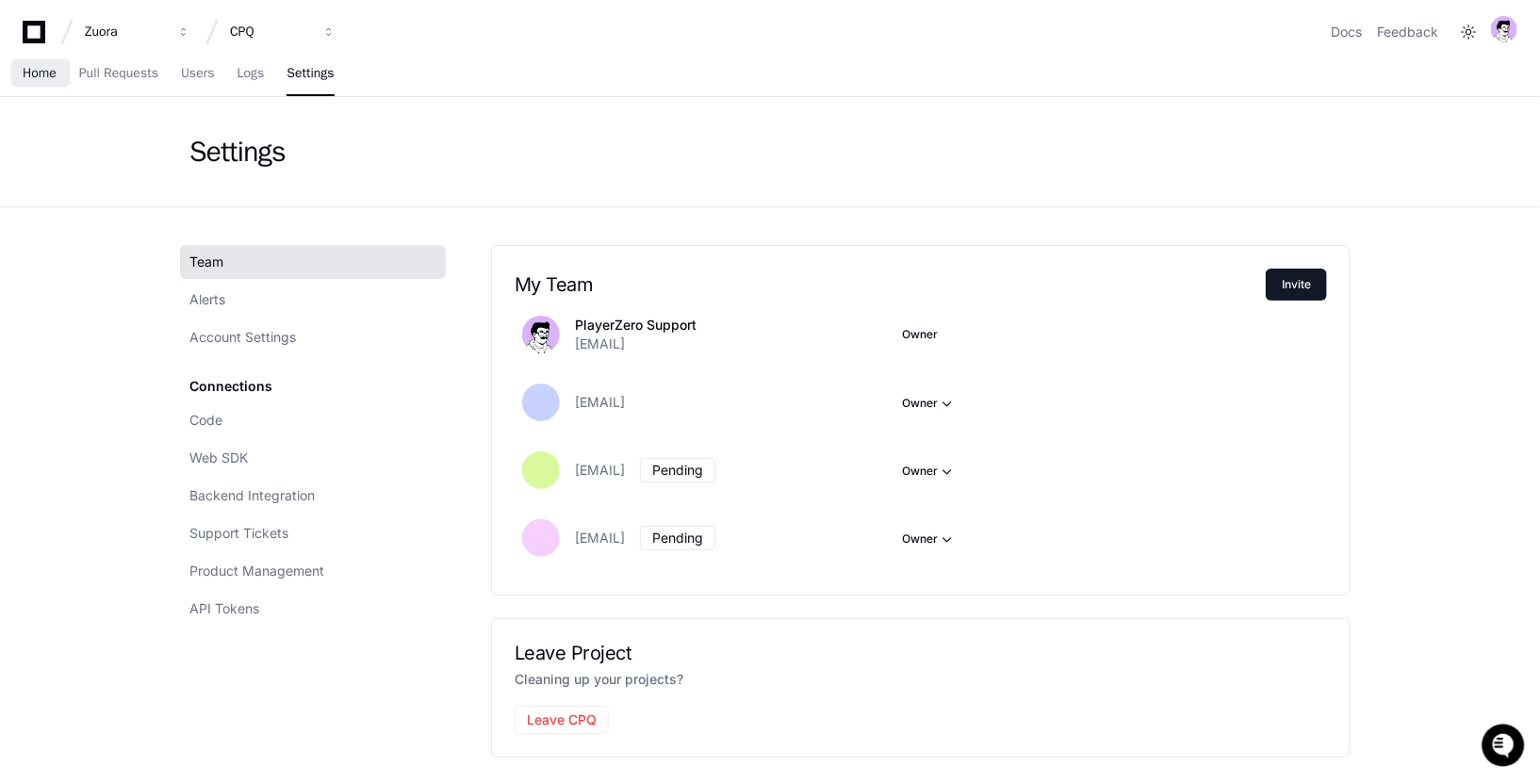 click on "Home" at bounding box center (40, 74) 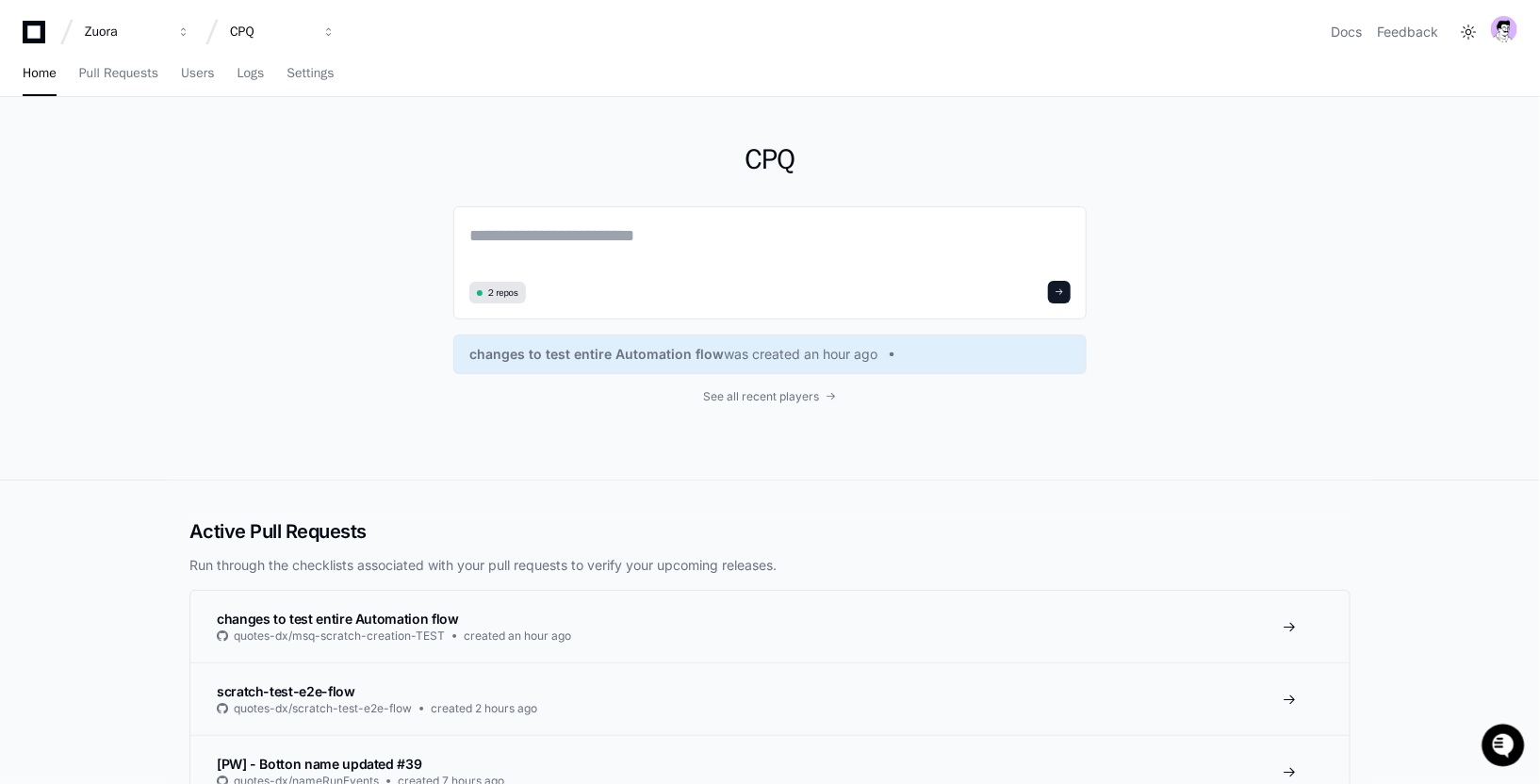 drag, startPoint x: 352, startPoint y: 353, endPoint x: 826, endPoint y: 508, distance: 498.6993 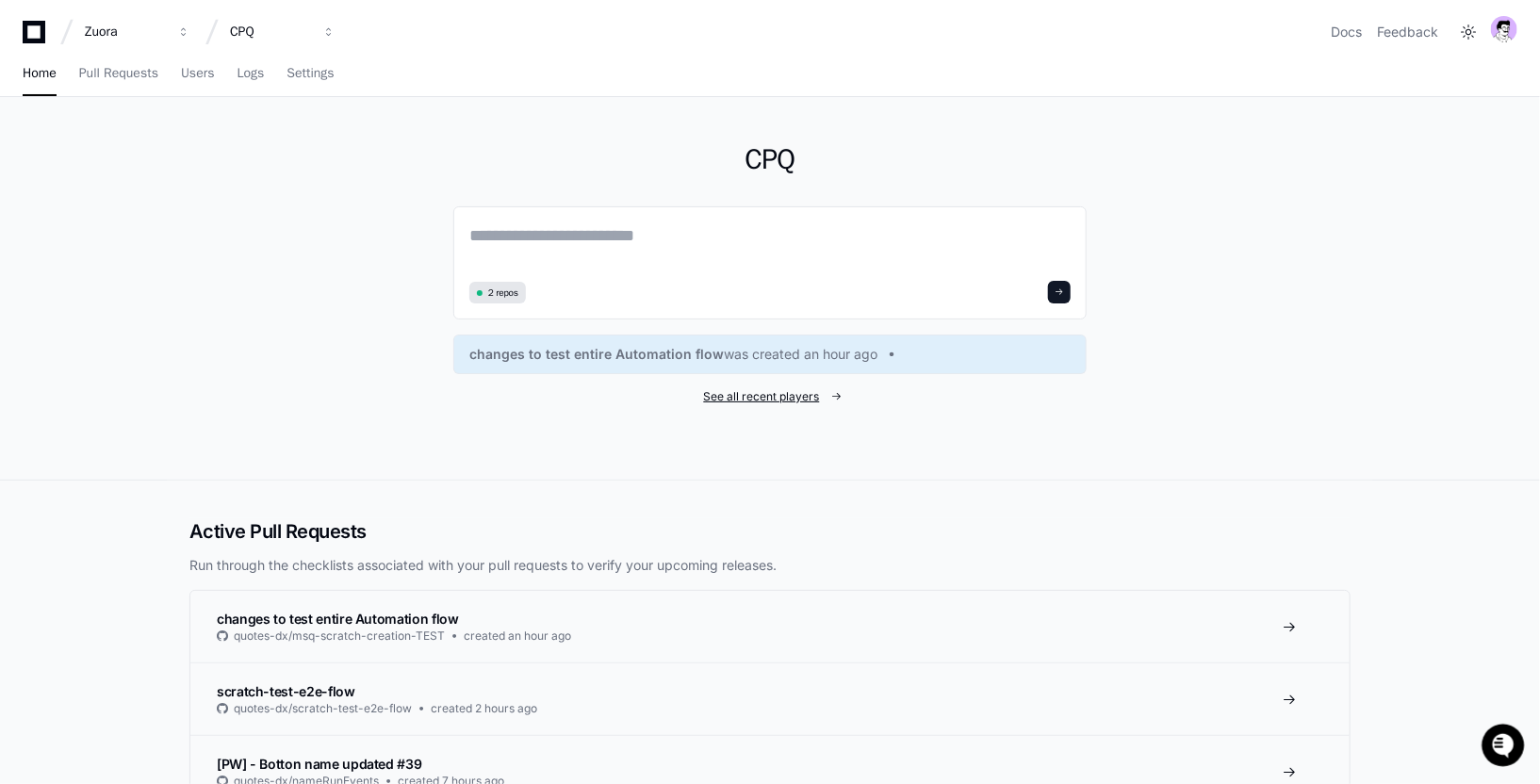 click on "See all recent players" 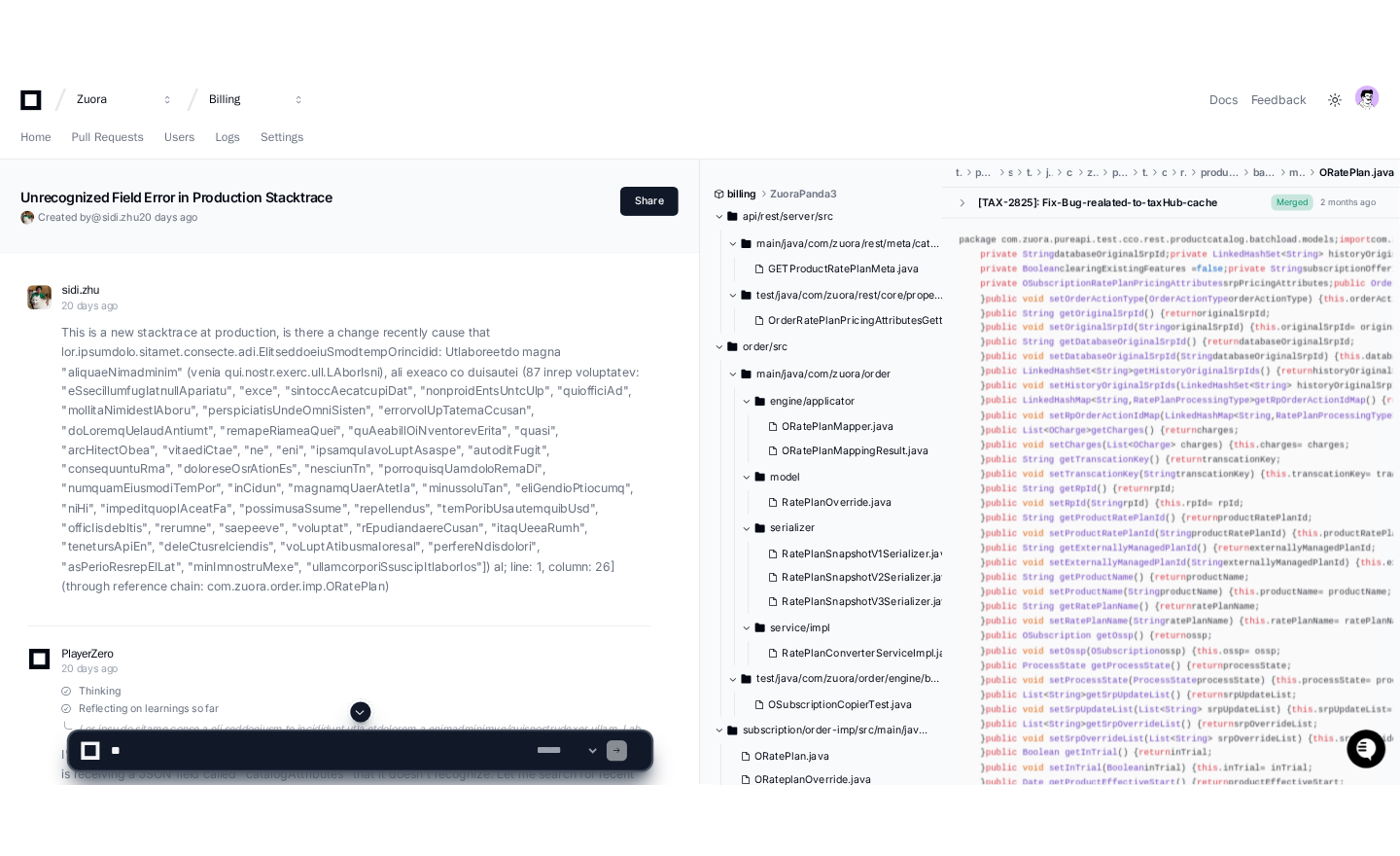 scroll, scrollTop: 0, scrollLeft: 0, axis: both 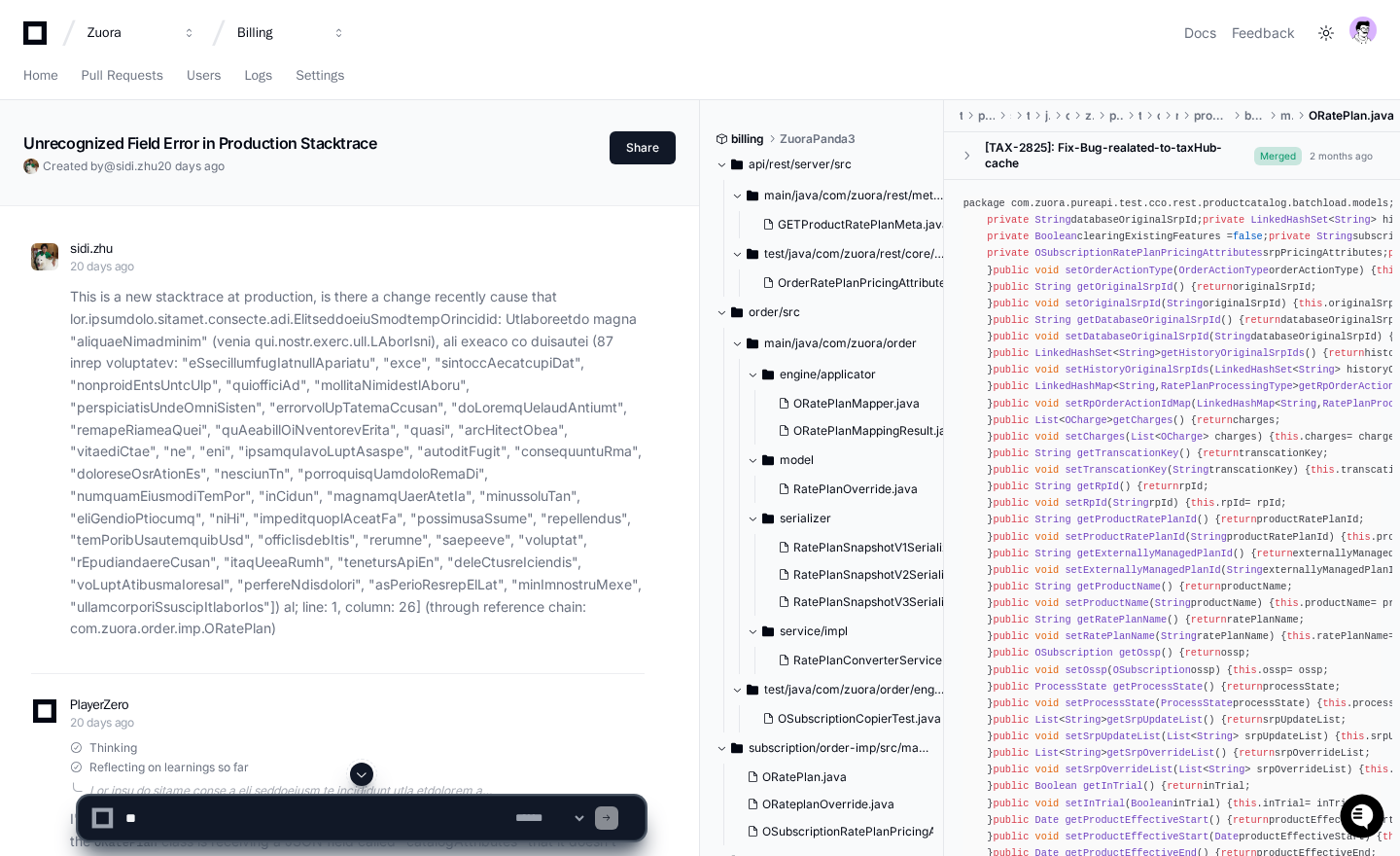 drag, startPoint x: 462, startPoint y: 37, endPoint x: 301, endPoint y: 1, distance: 164.97576 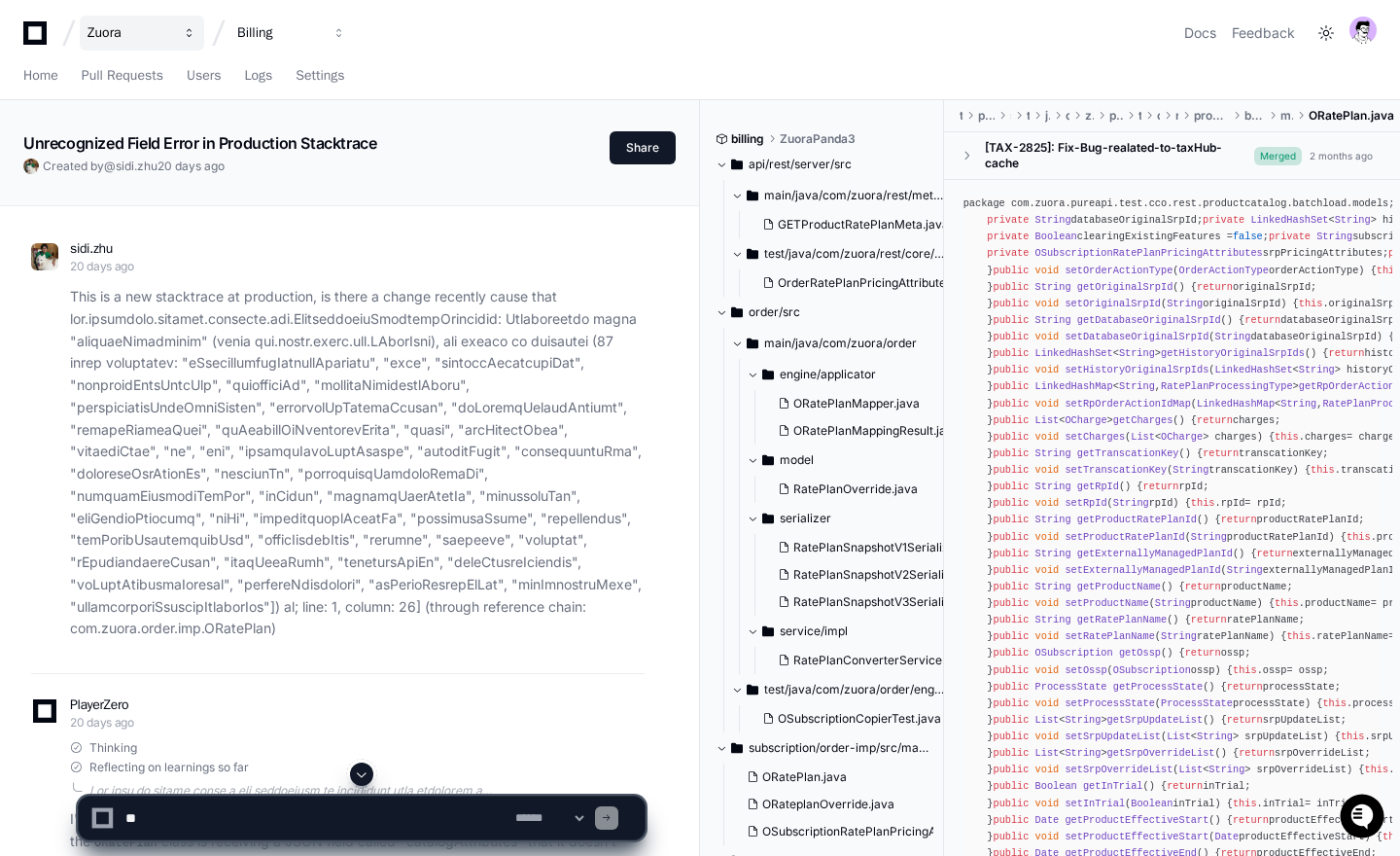 click on "Zuora" at bounding box center (129, 33) 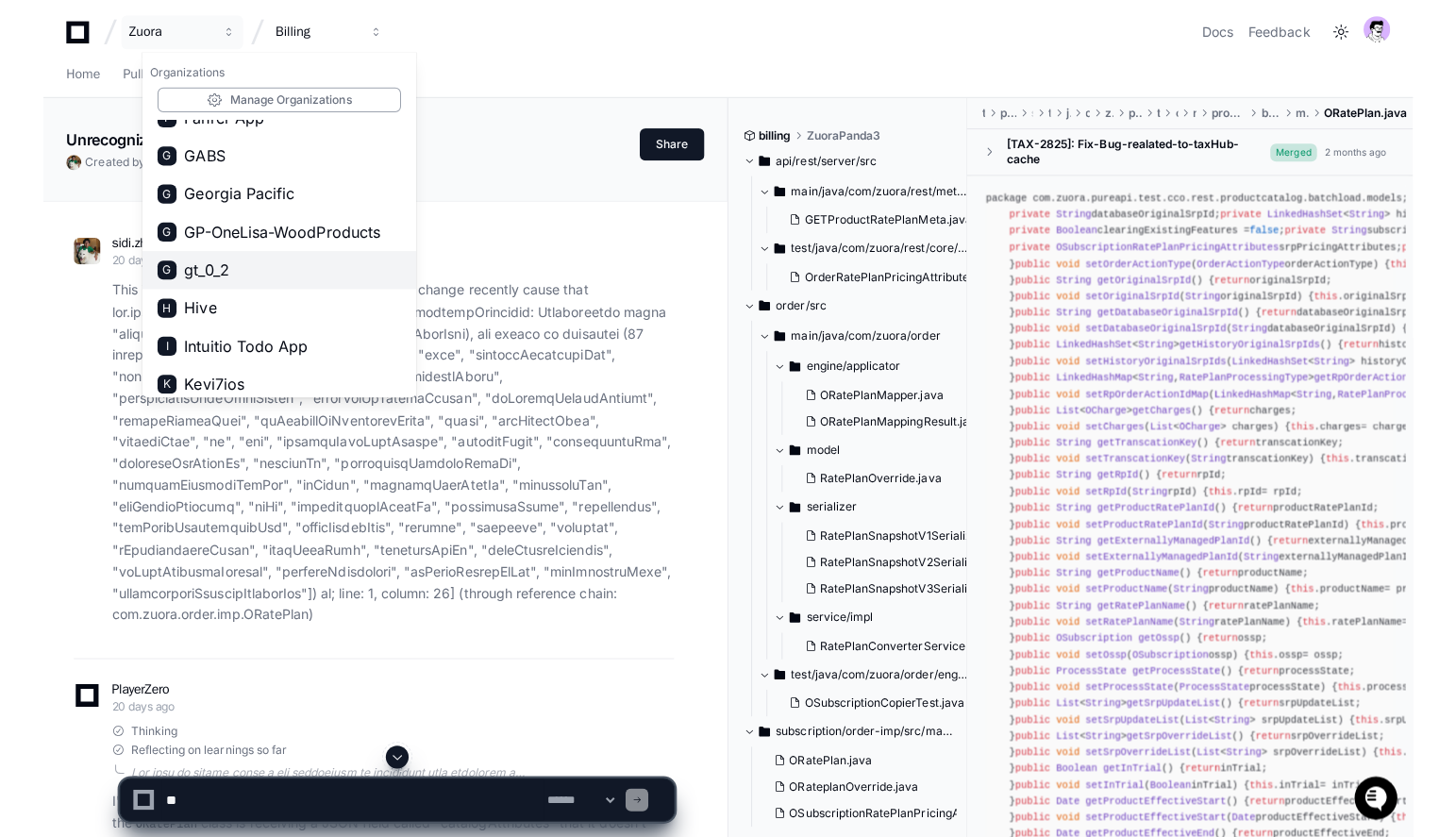 scroll, scrollTop: 440, scrollLeft: 0, axis: vertical 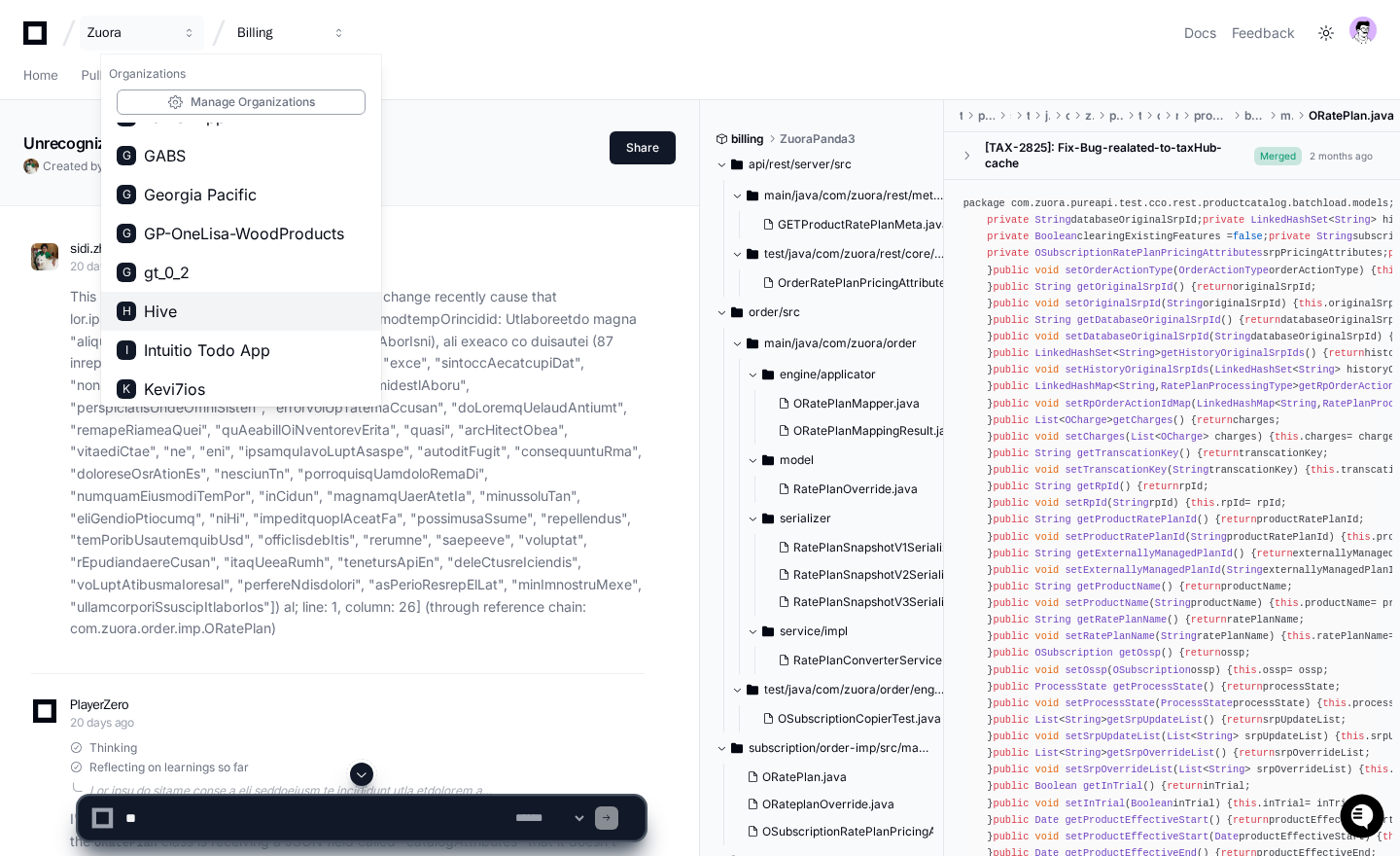 click on "H  Hive" at bounding box center [241, 311] 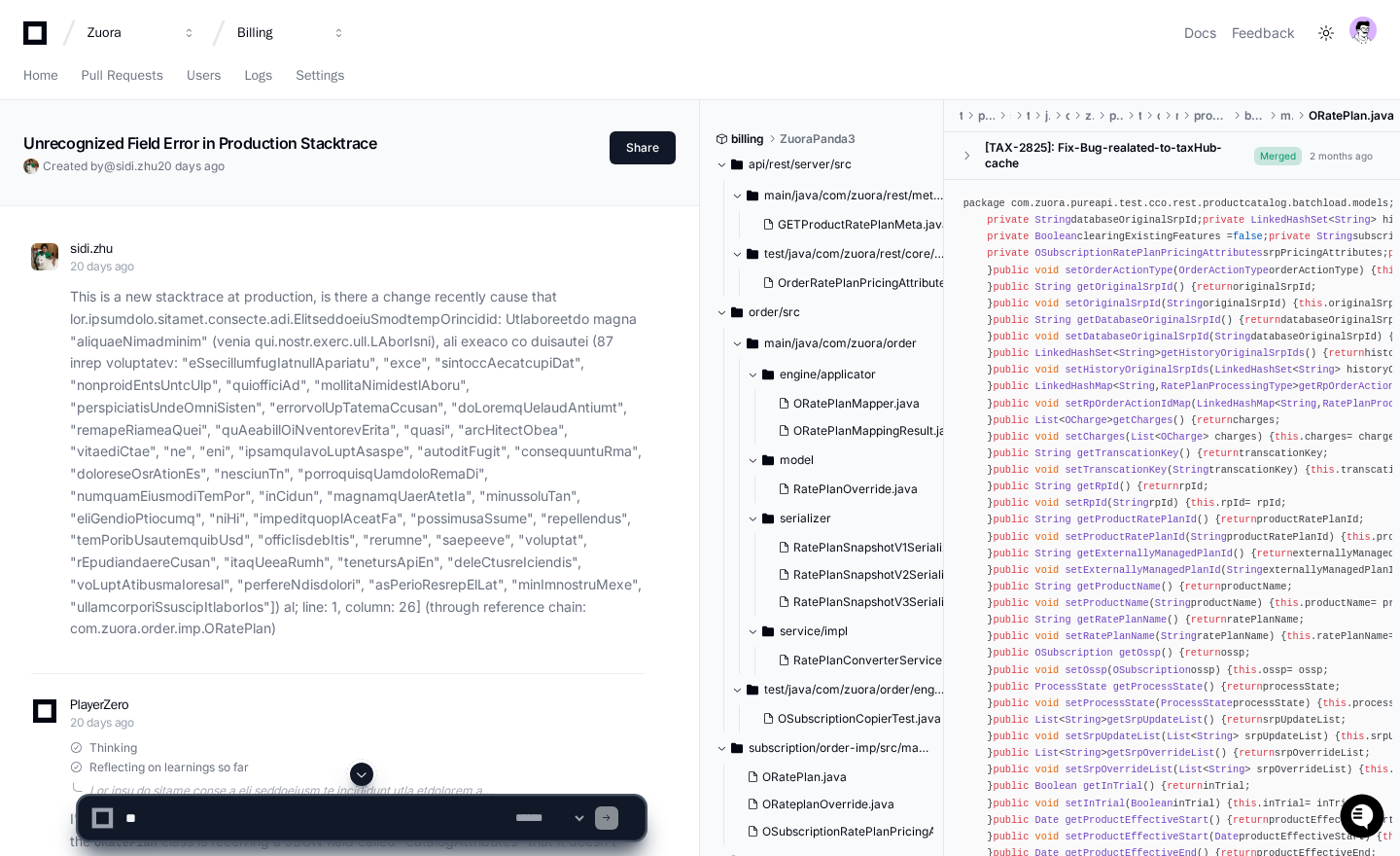 click on "This is a new stacktrace at production, is there a change recently cause that ; line: 1, column: 26] (through reference chain: com.zuora.order.imp.ORatePlan )" 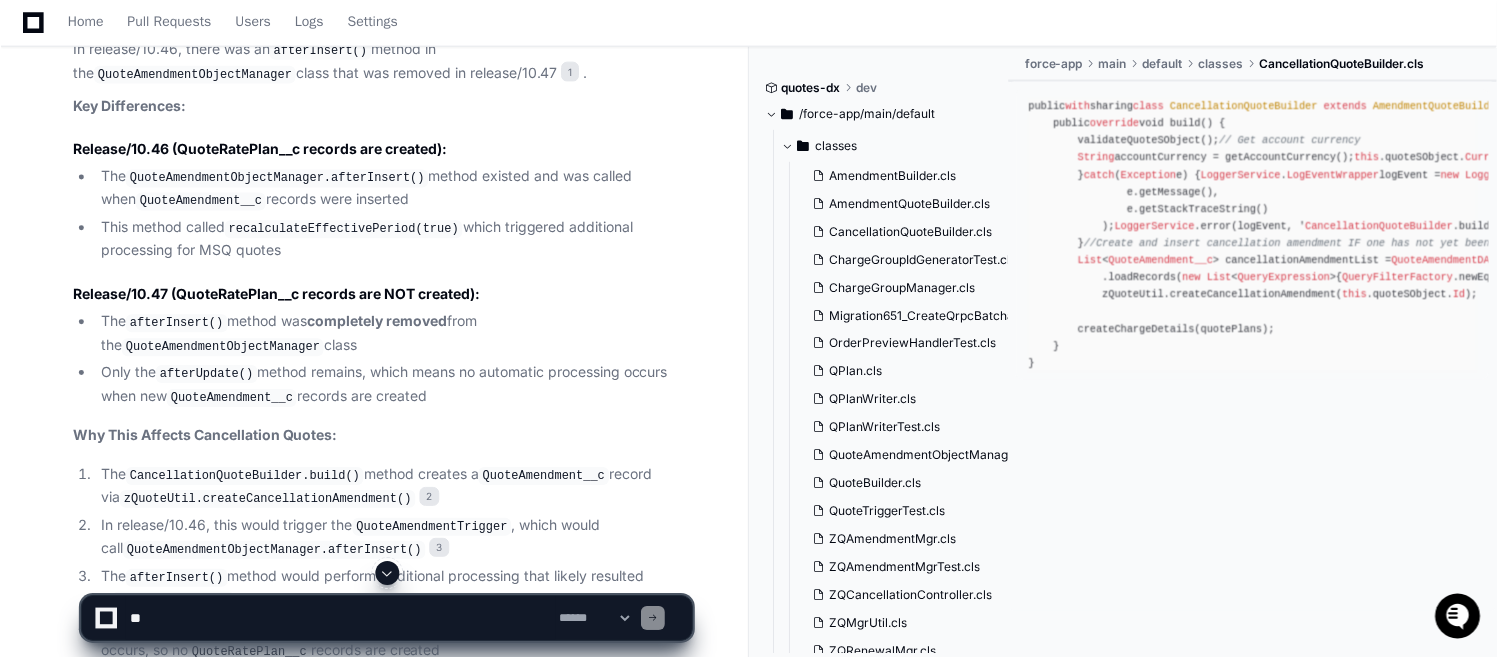 scroll, scrollTop: 2437, scrollLeft: 0, axis: vertical 